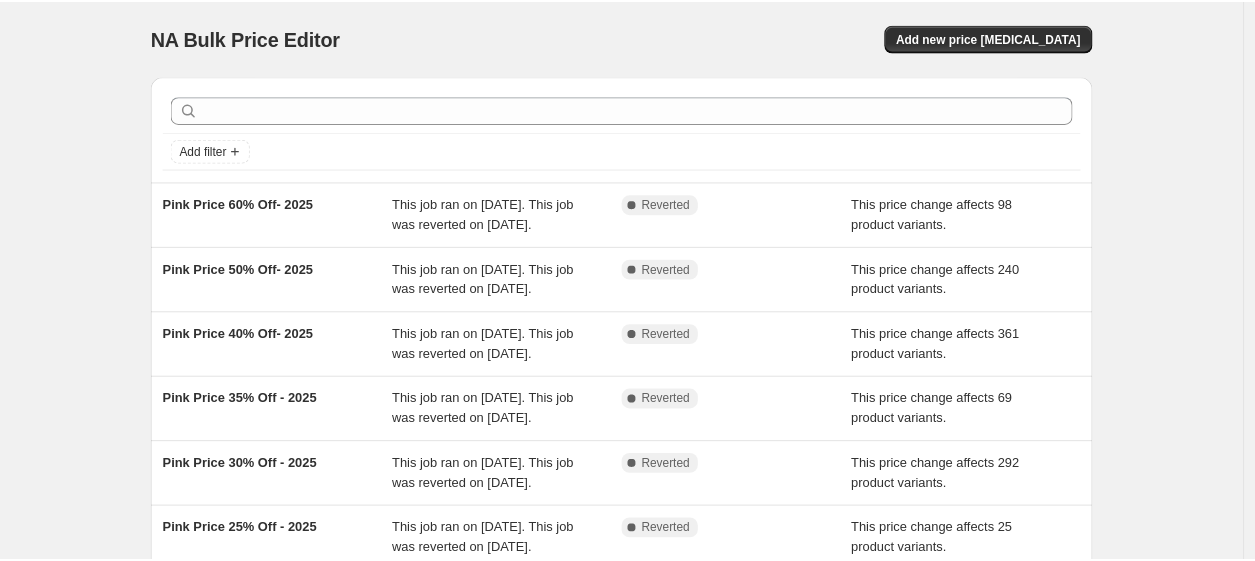 scroll, scrollTop: 0, scrollLeft: 0, axis: both 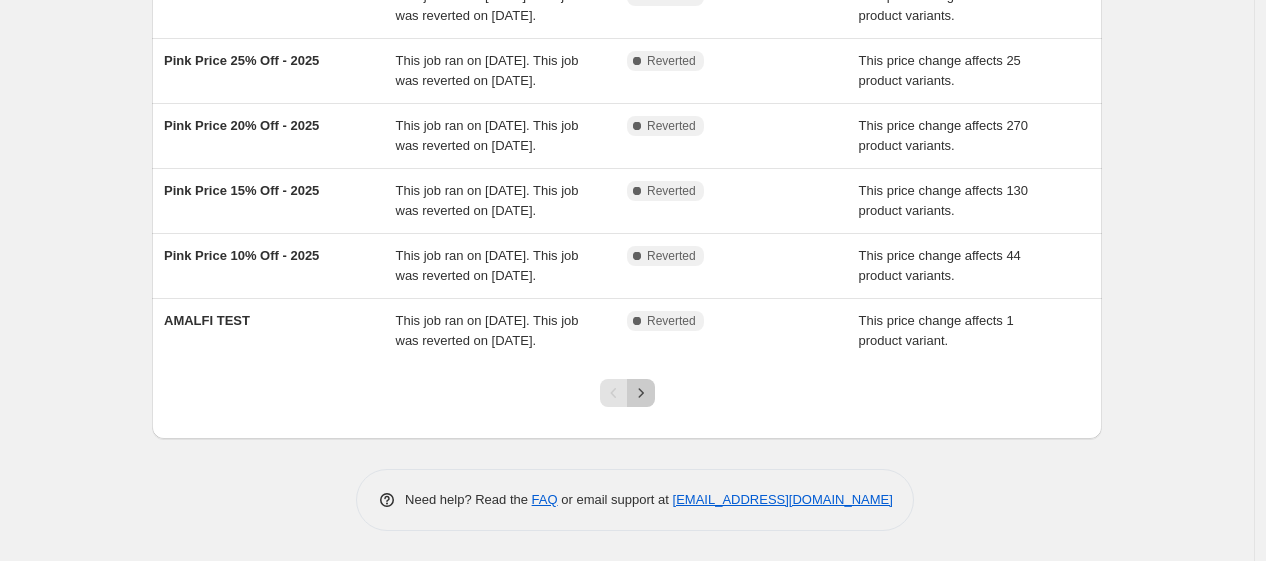 click 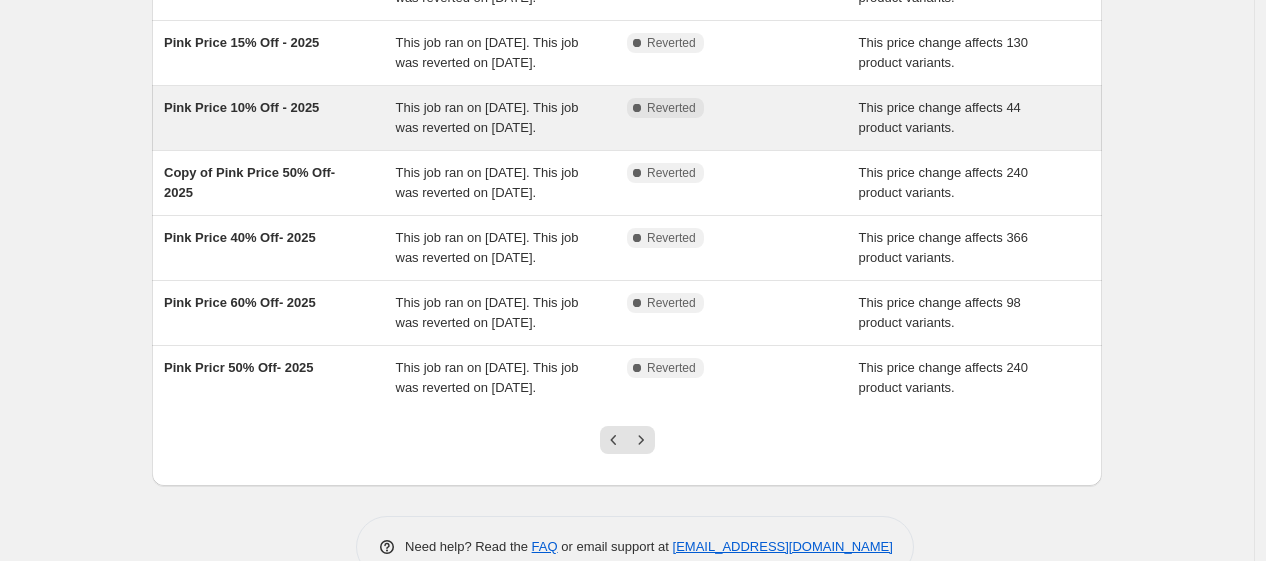 scroll, scrollTop: 424, scrollLeft: 0, axis: vertical 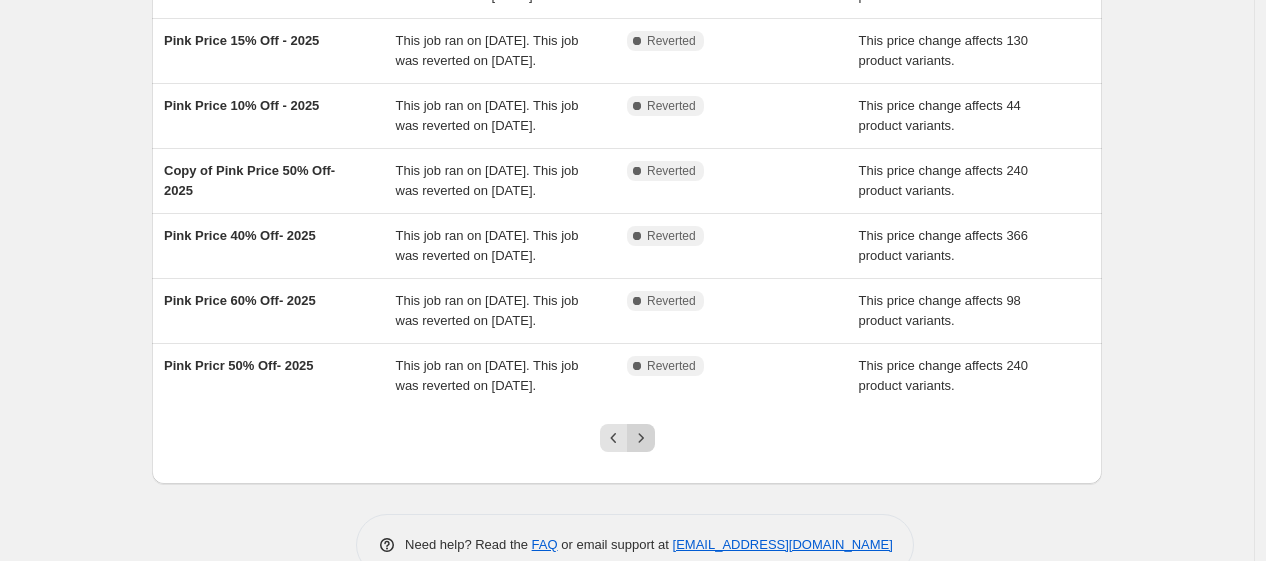 click 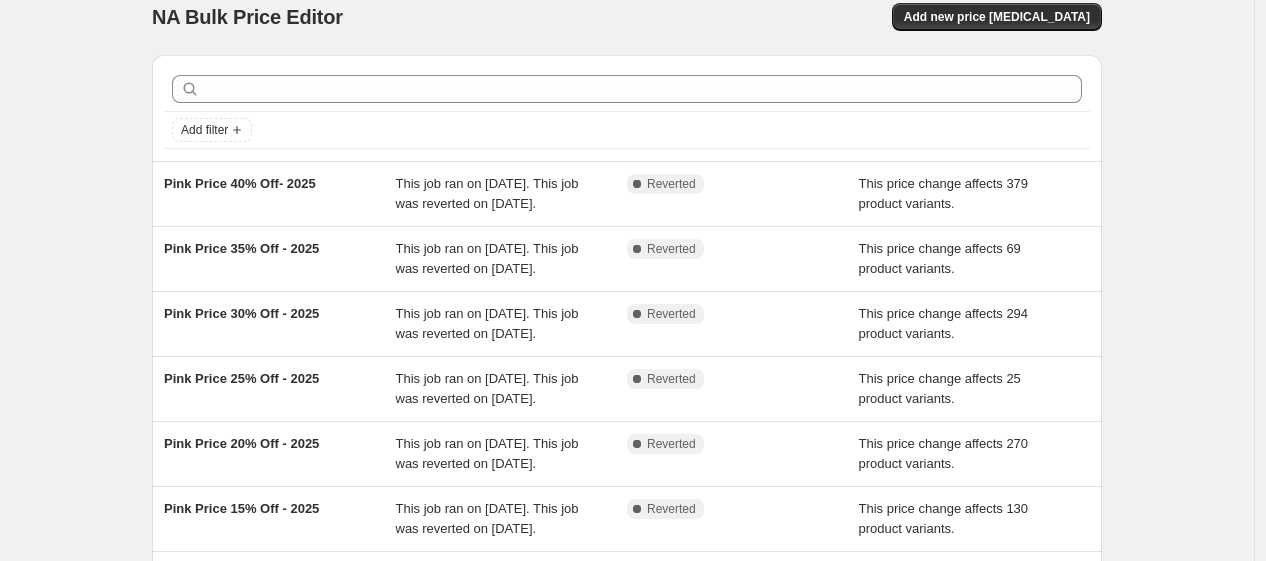 scroll, scrollTop: 0, scrollLeft: 0, axis: both 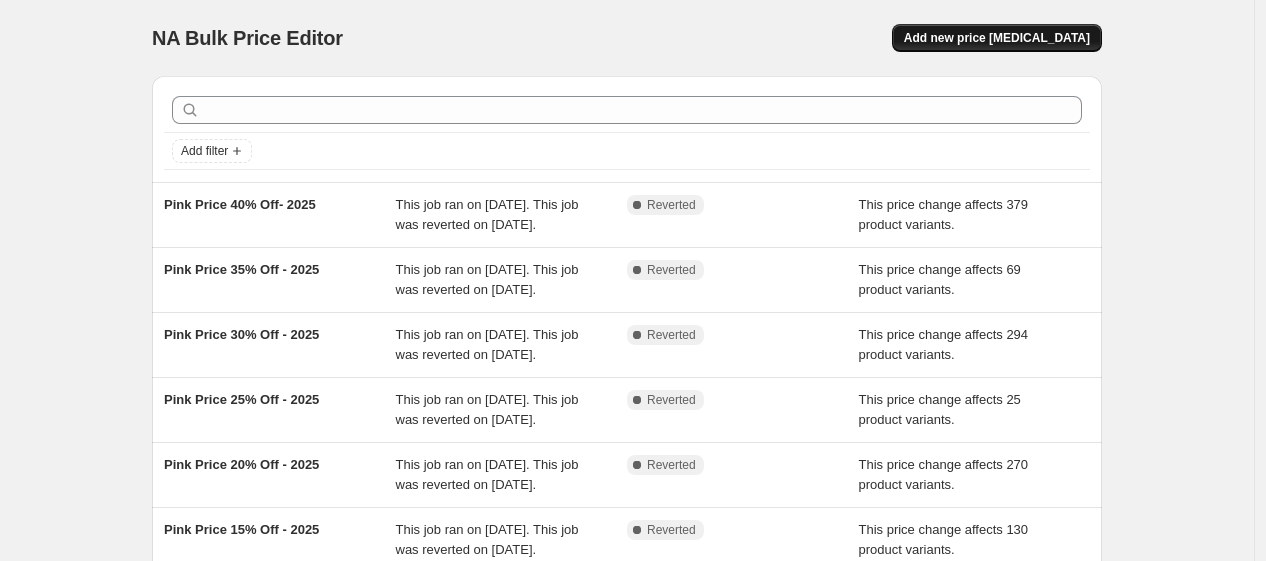 click on "Add new price [MEDICAL_DATA]" at bounding box center [997, 38] 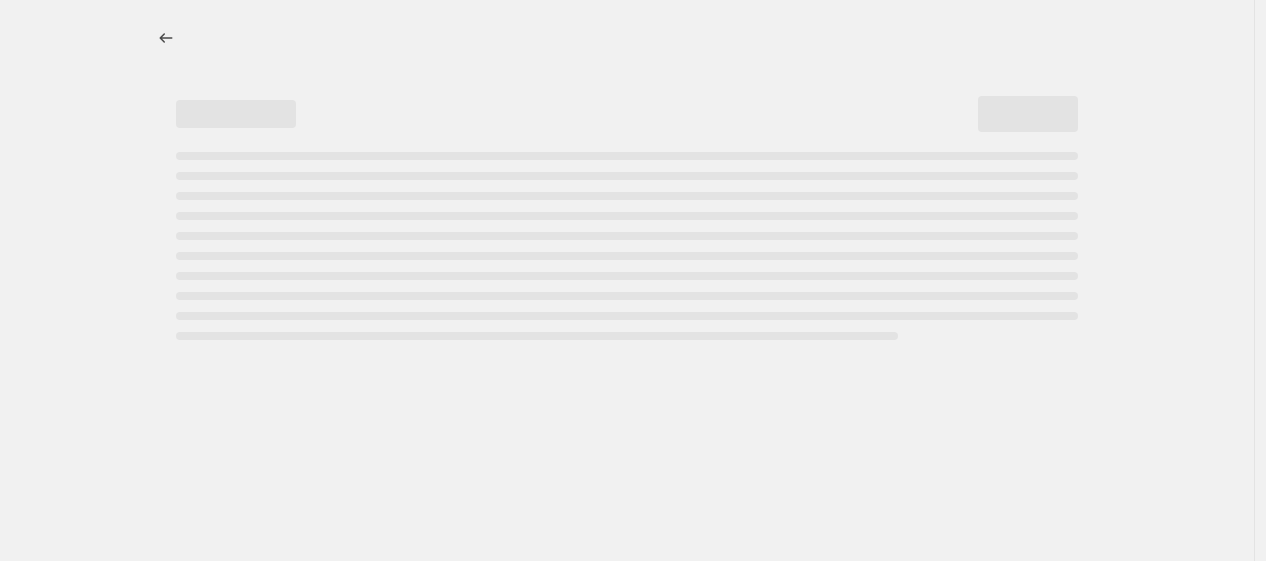 select on "percentage" 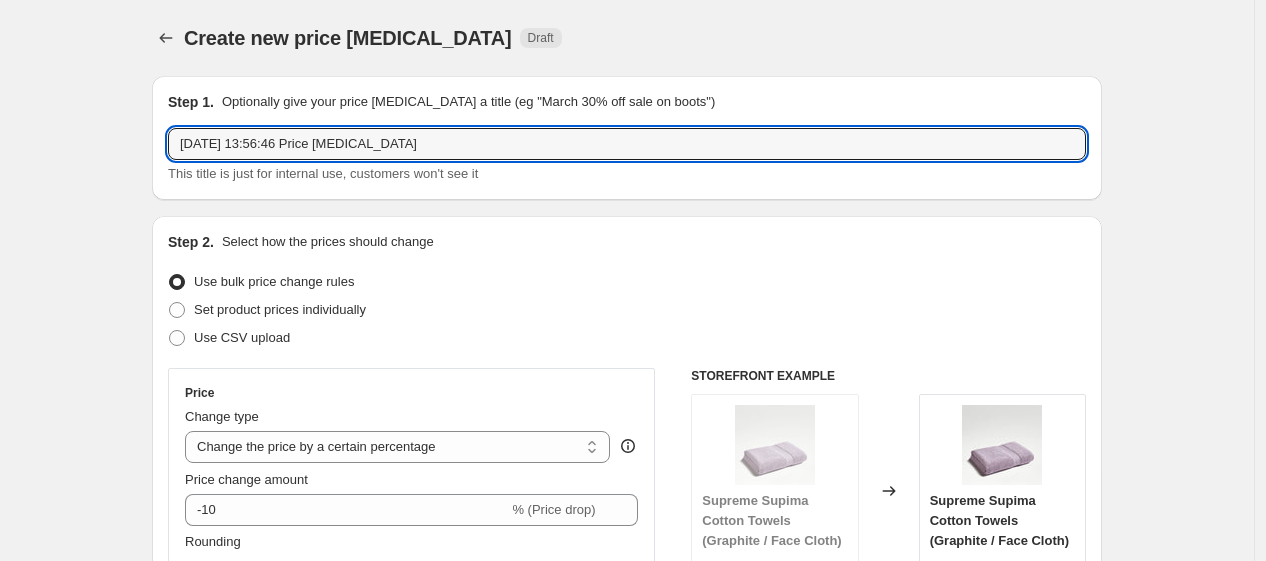 drag, startPoint x: 453, startPoint y: 133, endPoint x: 118, endPoint y: 131, distance: 335.00598 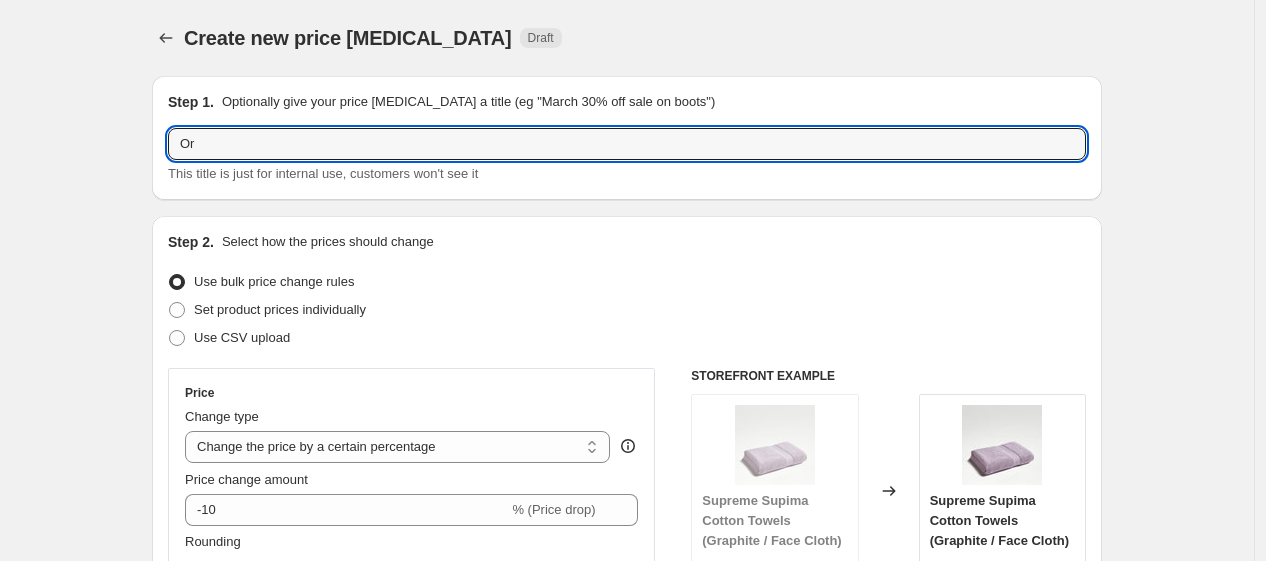type on "O" 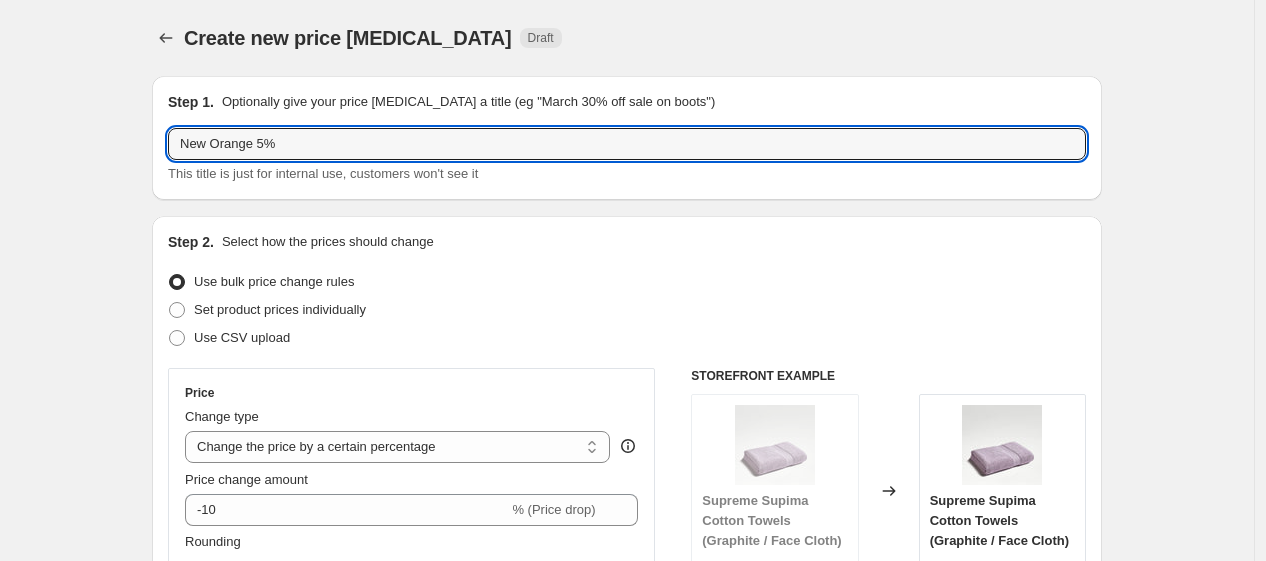 type on "New Orange 5%" 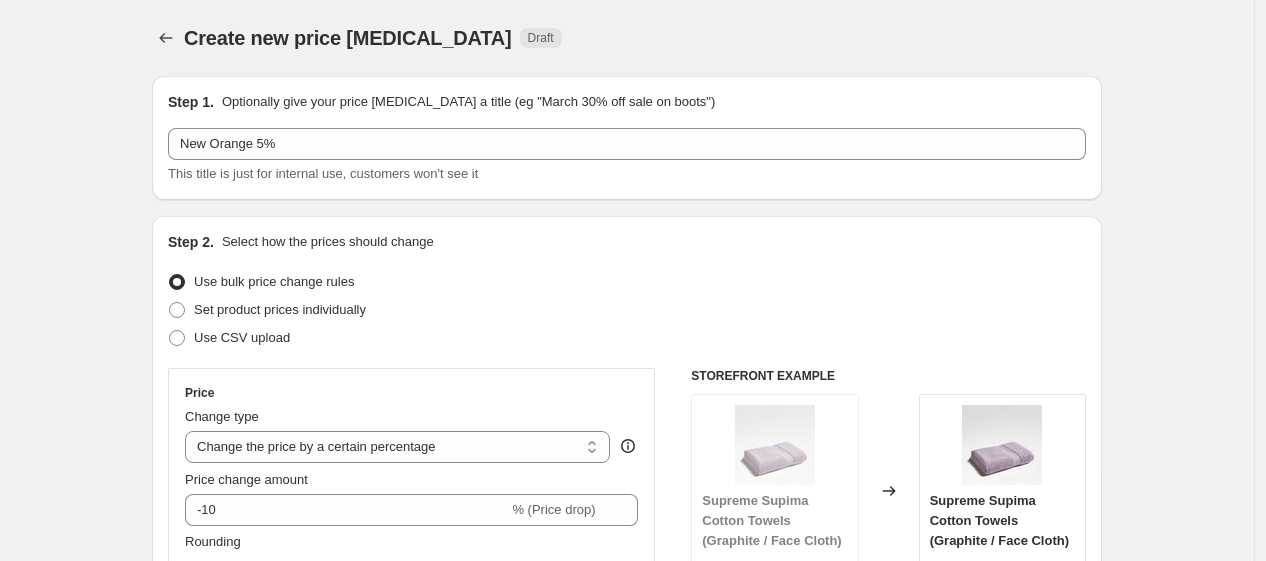 click on "Set product prices individually" at bounding box center (627, 310) 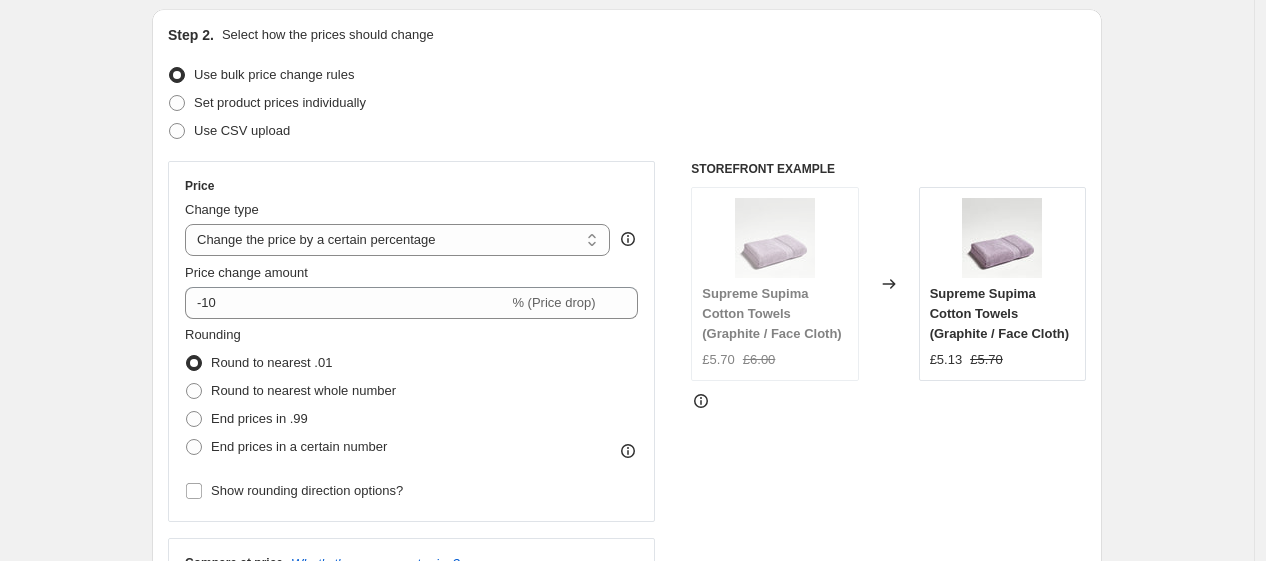 scroll, scrollTop: 208, scrollLeft: 0, axis: vertical 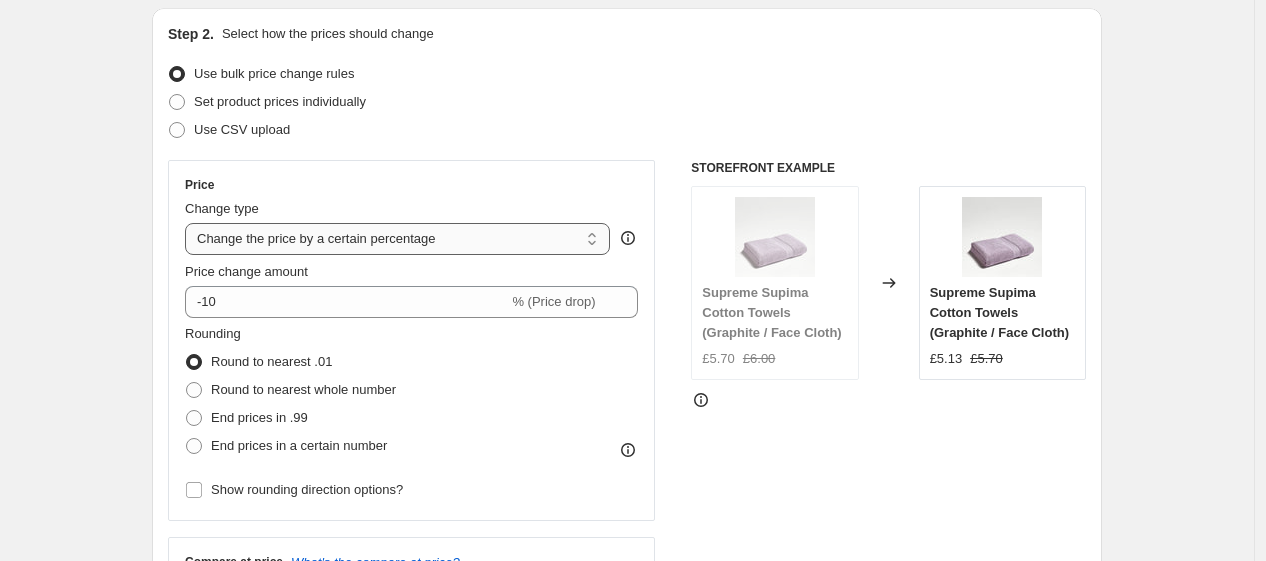 click on "Change the price to a certain amount Change the price by a certain amount Change the price by a certain percentage Change the price to the current compare at price (price before sale) Change the price by a certain amount relative to the compare at price Change the price by a certain percentage relative to the compare at price Don't change the price Change the price by a certain percentage relative to the cost per item Change price to certain cost margin" at bounding box center [397, 239] 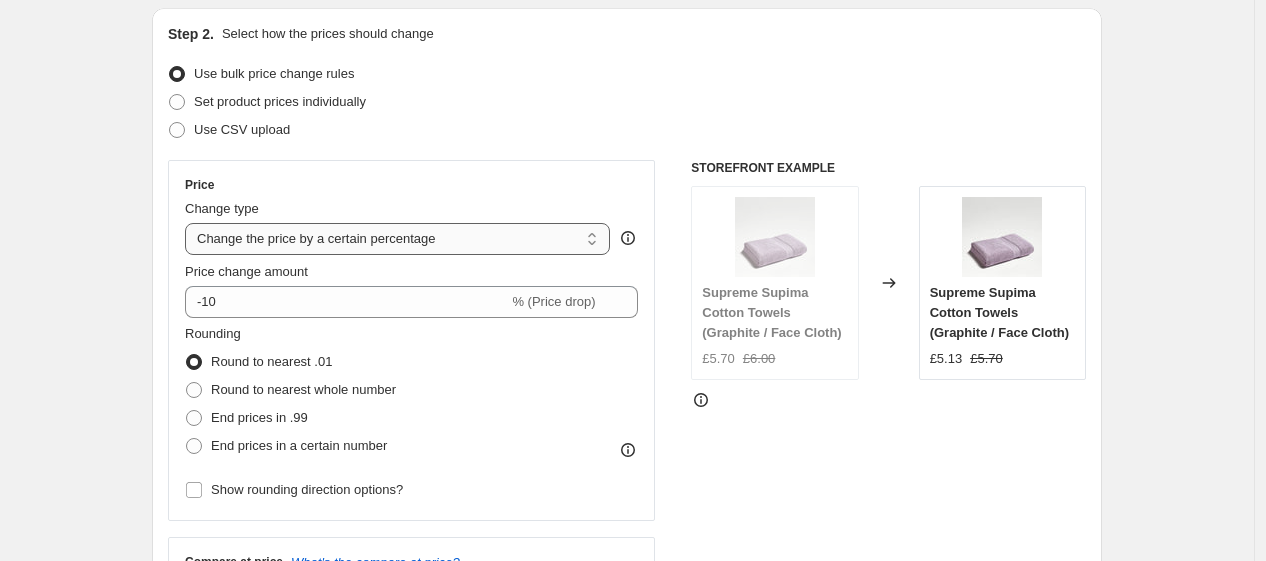 select on "pcap" 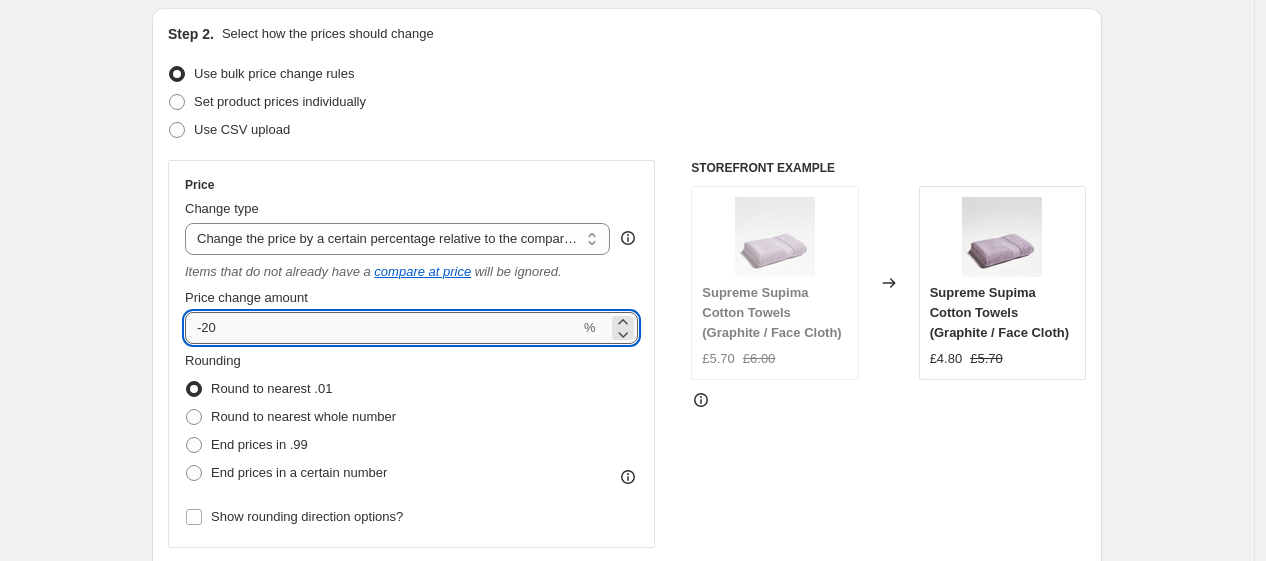 click on "-20" at bounding box center [382, 328] 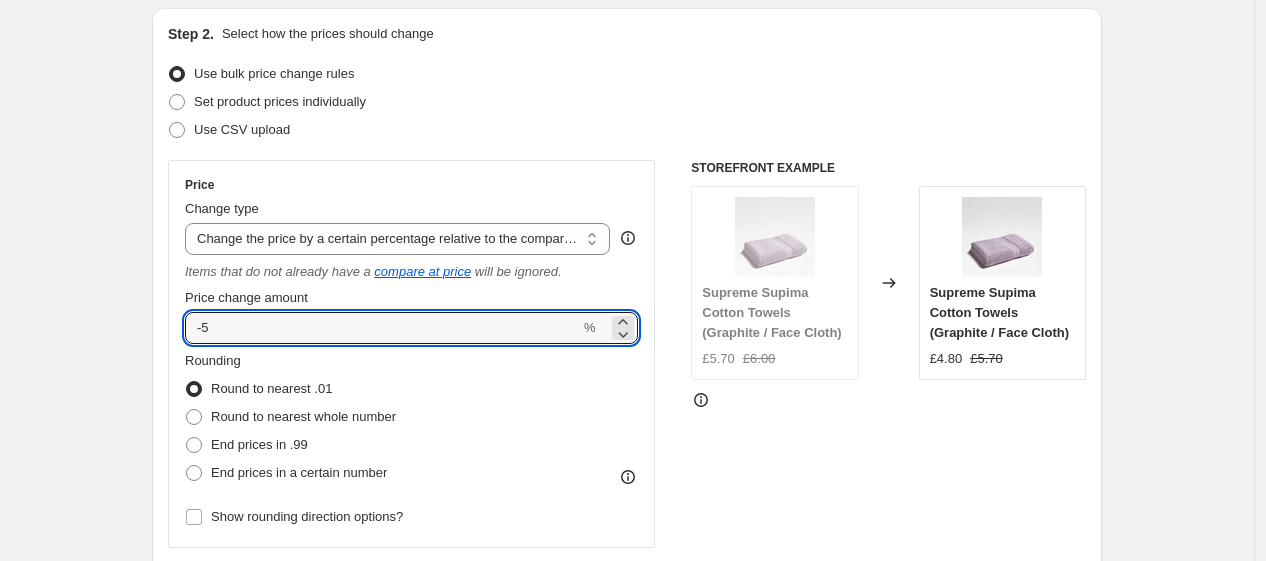 type on "-5" 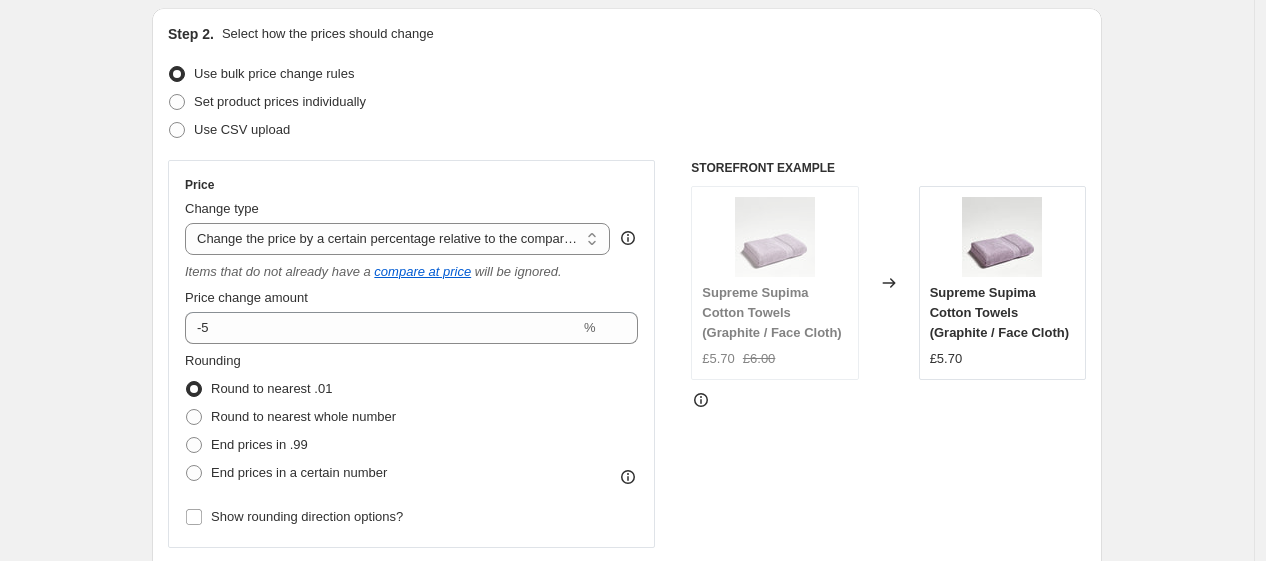 click on "Rounding Round to nearest .01 Round to nearest whole number End prices in .99 End prices in a certain number" at bounding box center [411, 419] 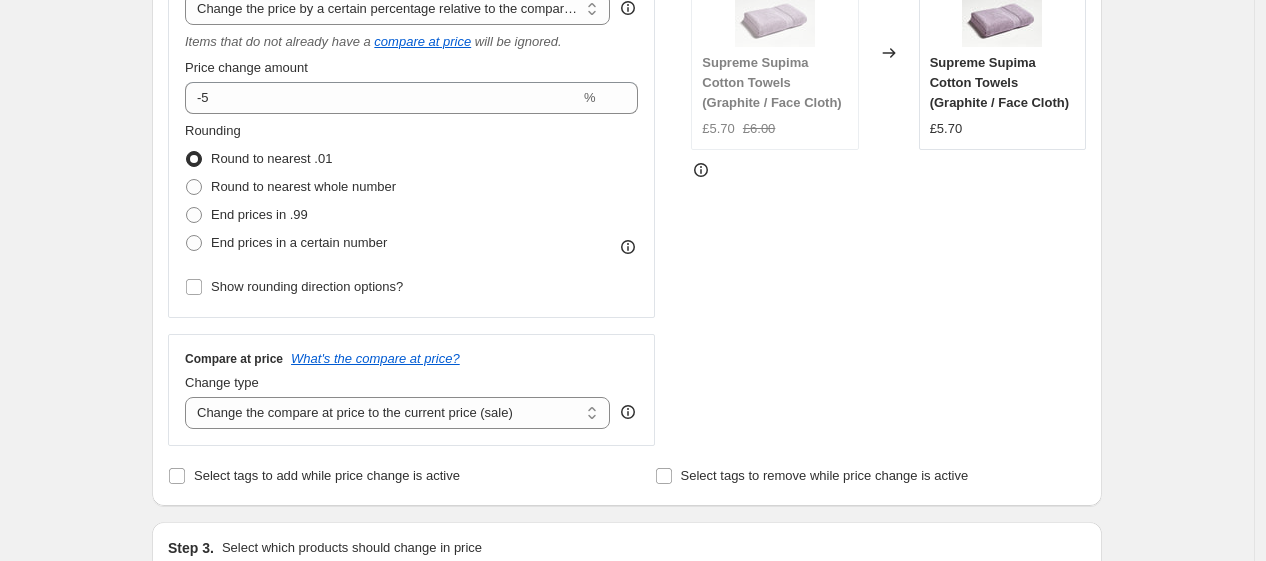 scroll, scrollTop: 440, scrollLeft: 0, axis: vertical 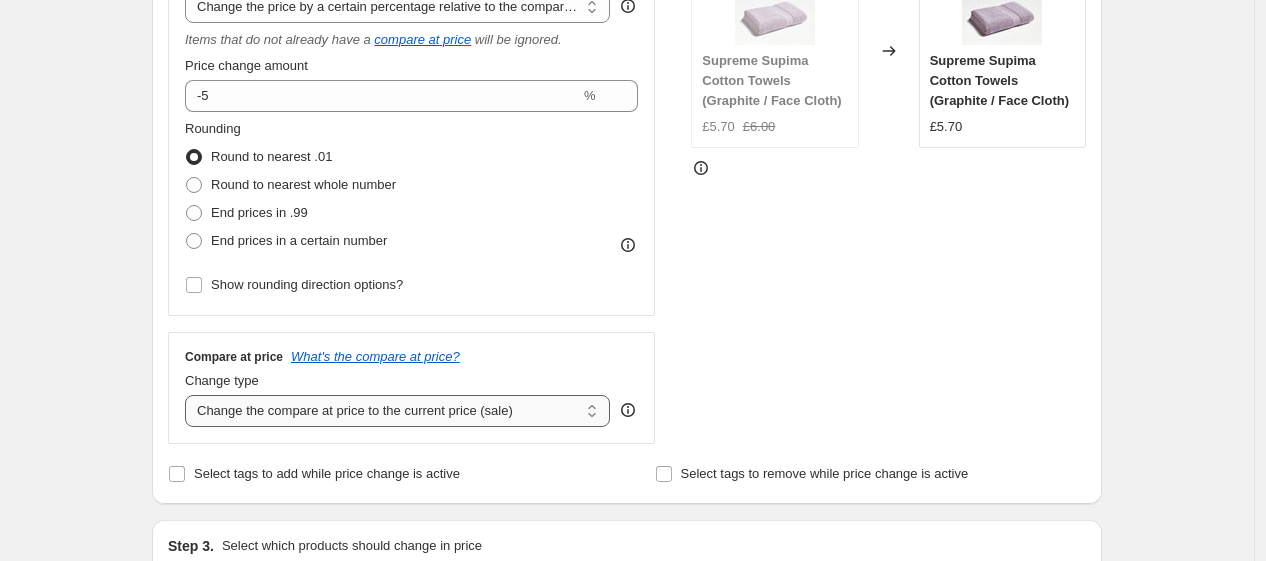 click on "Change the compare at price to the current price (sale) Change the compare at price to a certain amount Change the compare at price by a certain amount Change the compare at price by a certain percentage Change the compare at price by a certain amount relative to the actual price Change the compare at price by a certain percentage relative to the actual price Don't change the compare at price Remove the compare at price" at bounding box center (397, 411) 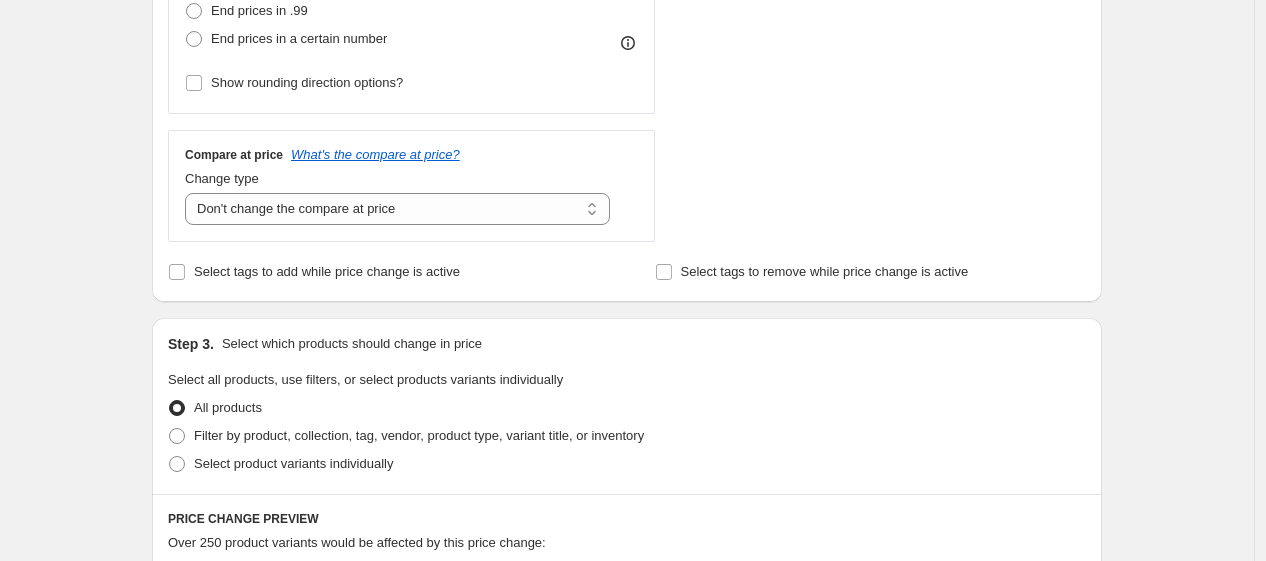 scroll, scrollTop: 818, scrollLeft: 0, axis: vertical 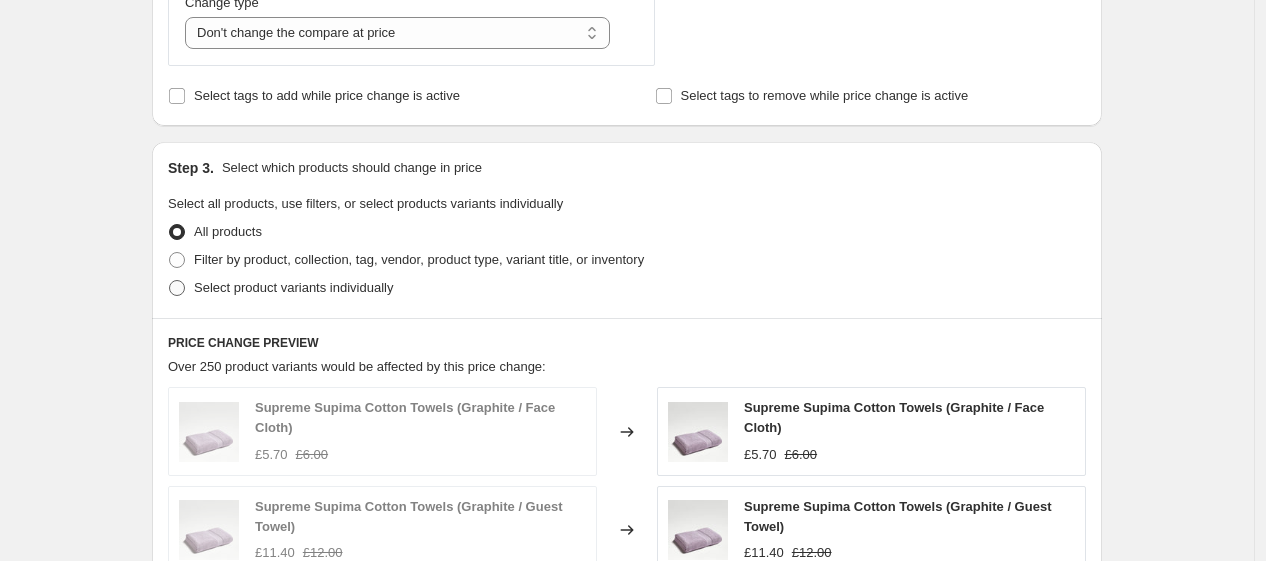 click on "Select product variants individually" at bounding box center (293, 287) 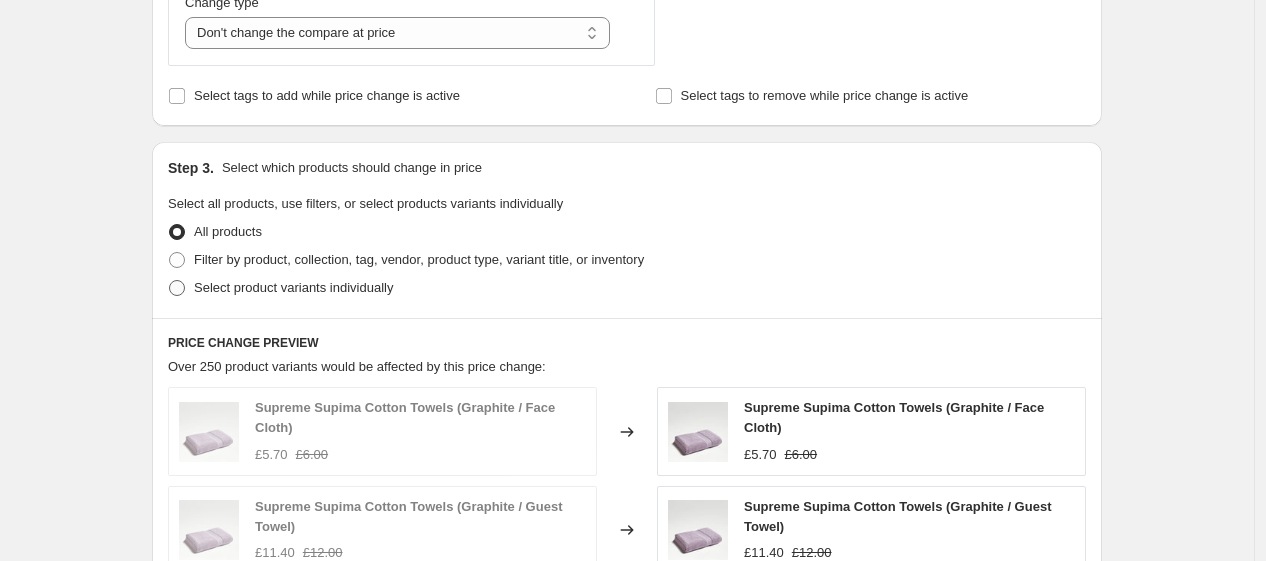 radio on "true" 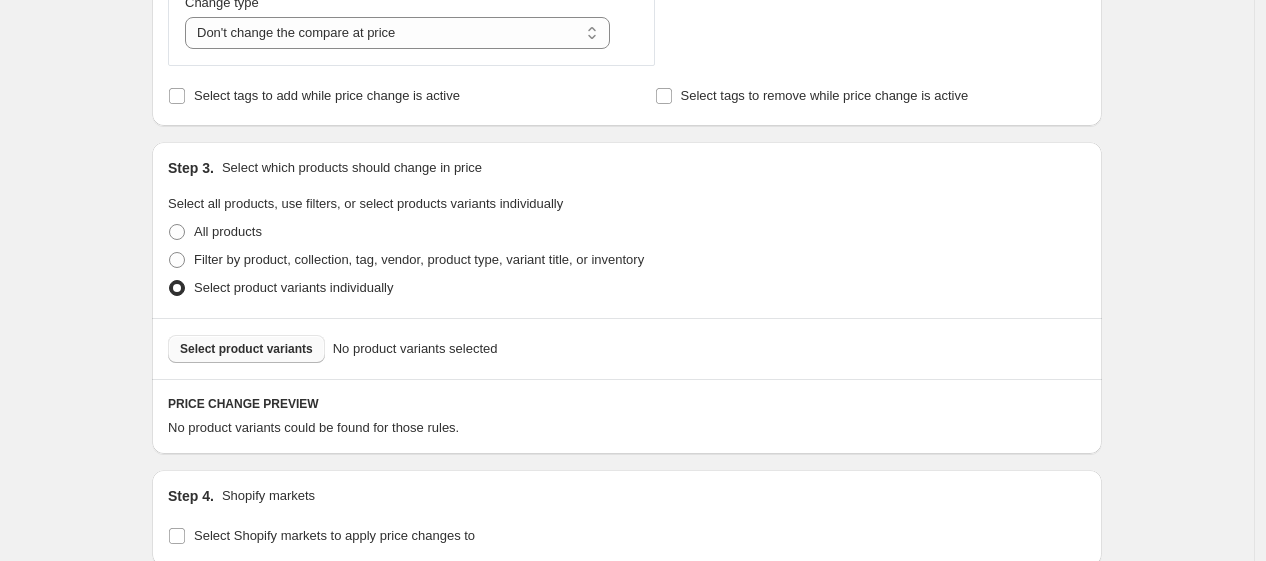 click on "Select product variants" at bounding box center (246, 349) 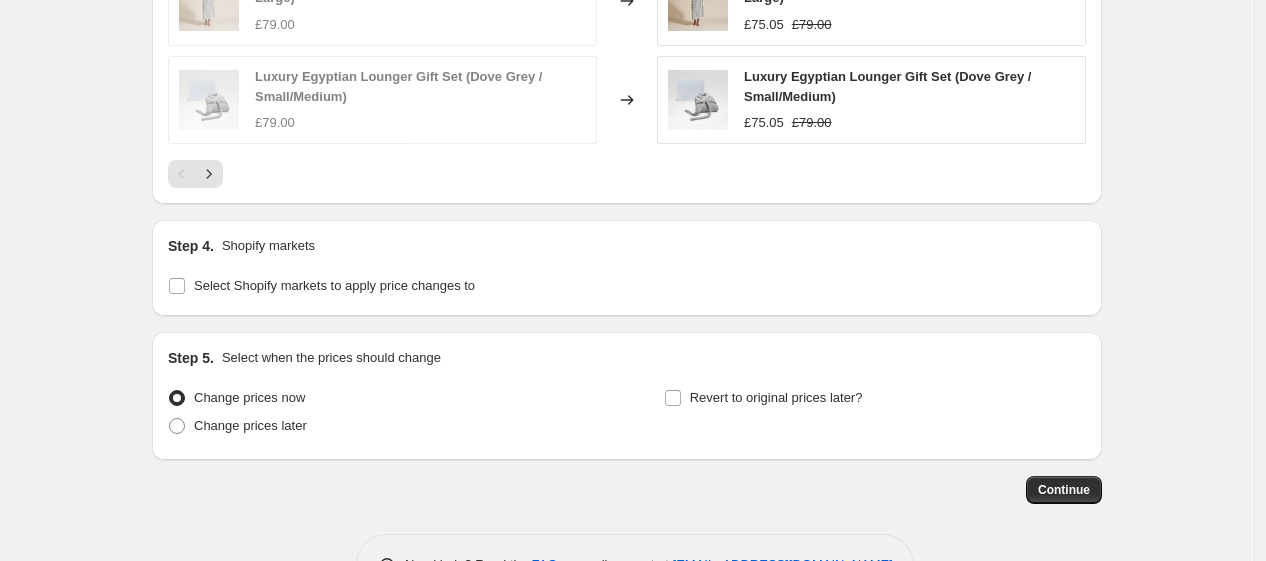scroll, scrollTop: 1672, scrollLeft: 0, axis: vertical 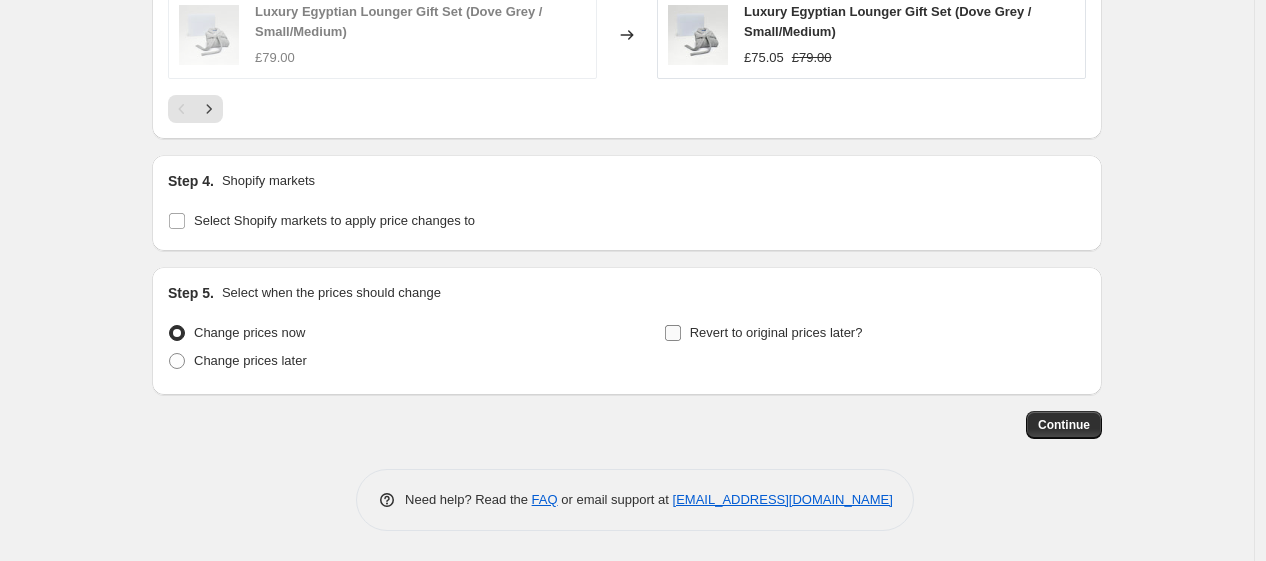 click on "Revert to original prices later?" at bounding box center (776, 332) 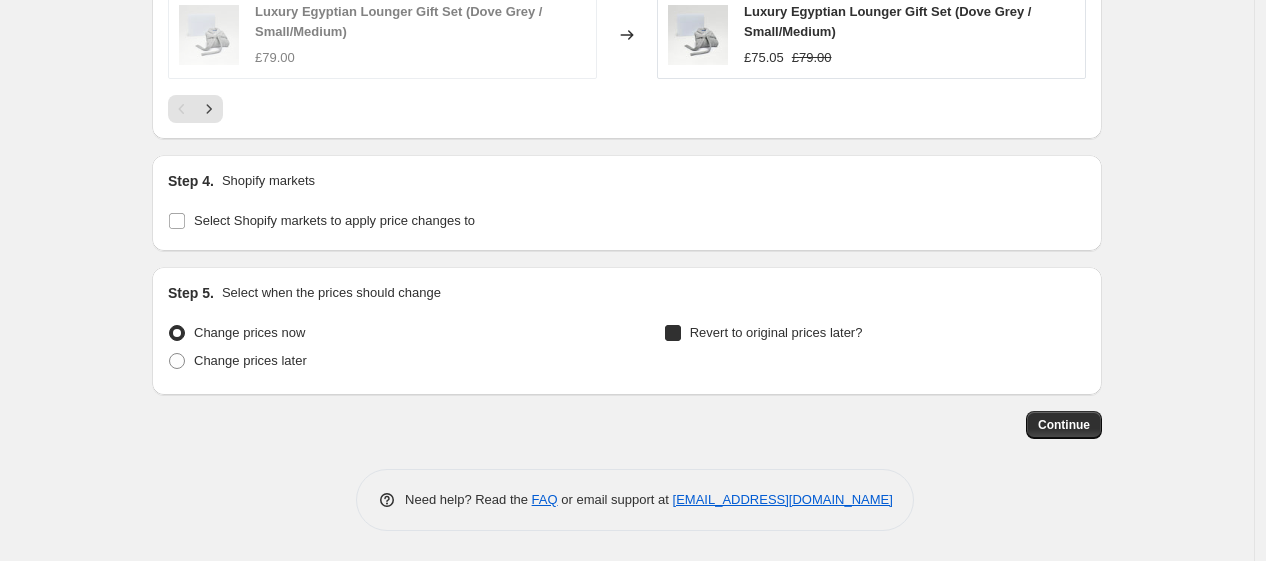 checkbox on "true" 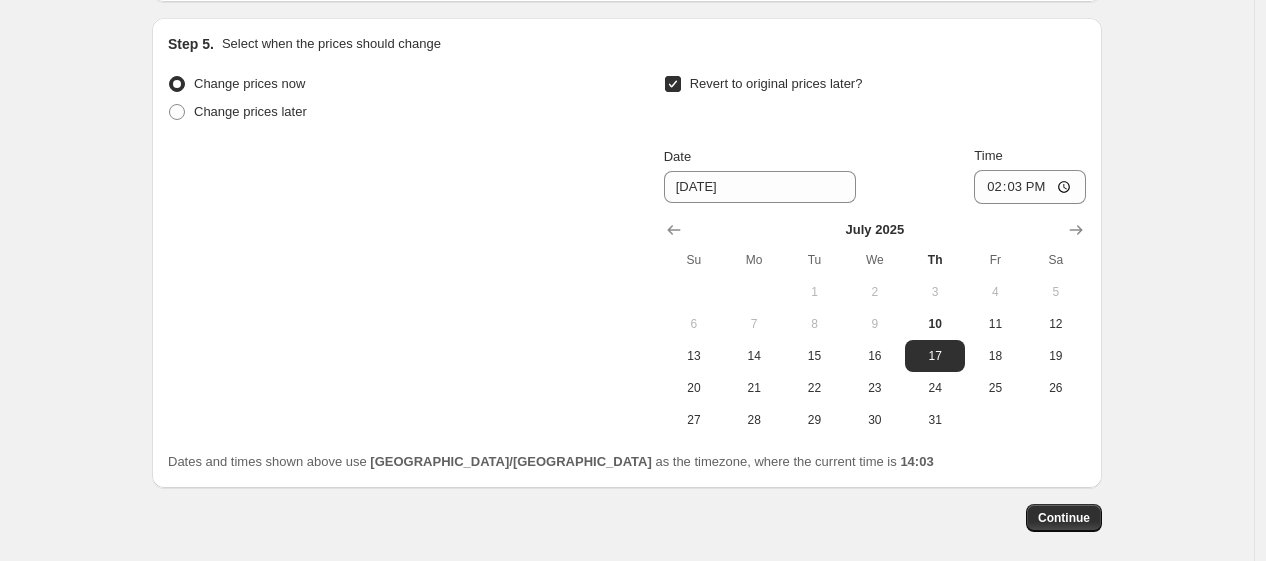 scroll, scrollTop: 1924, scrollLeft: 0, axis: vertical 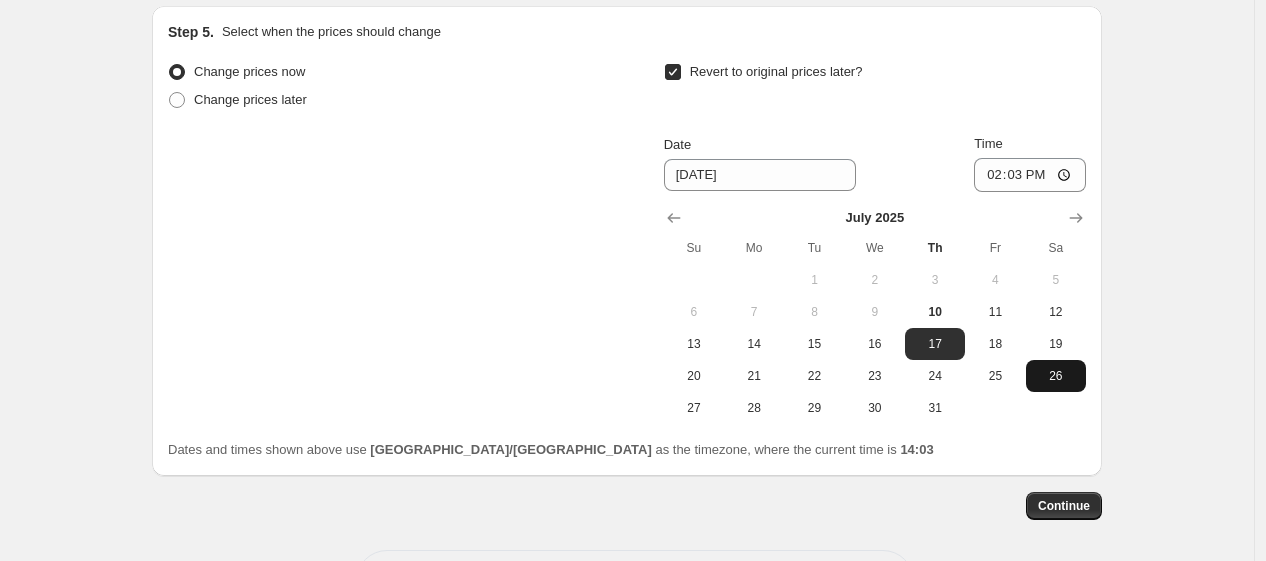 click on "26" at bounding box center [1056, 376] 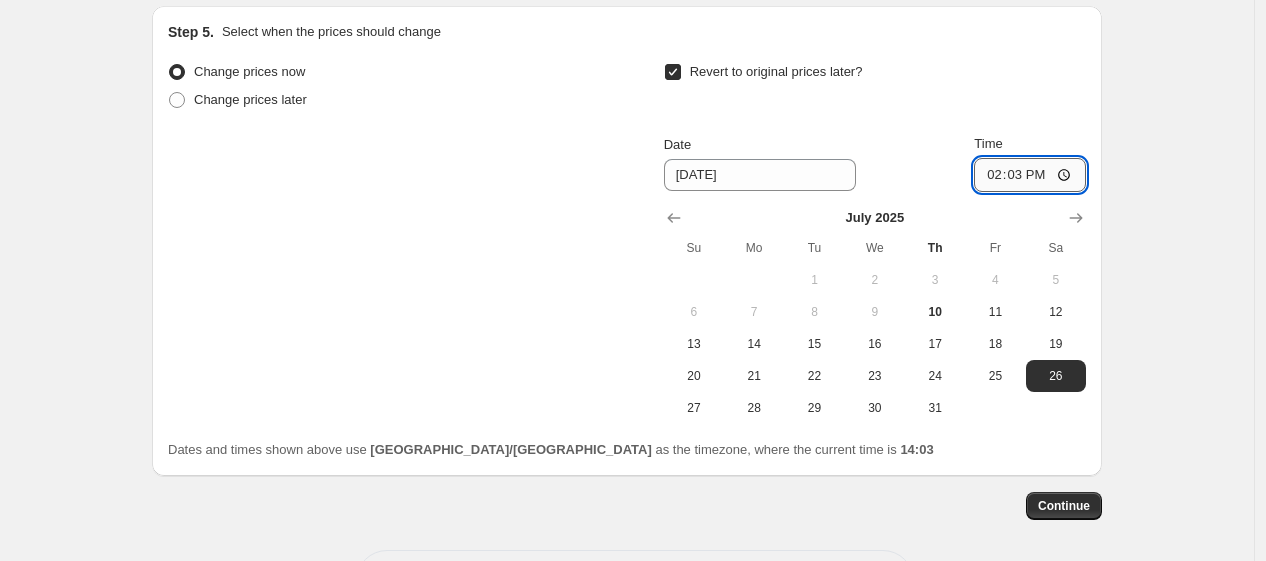 click on "14:03" at bounding box center [1030, 175] 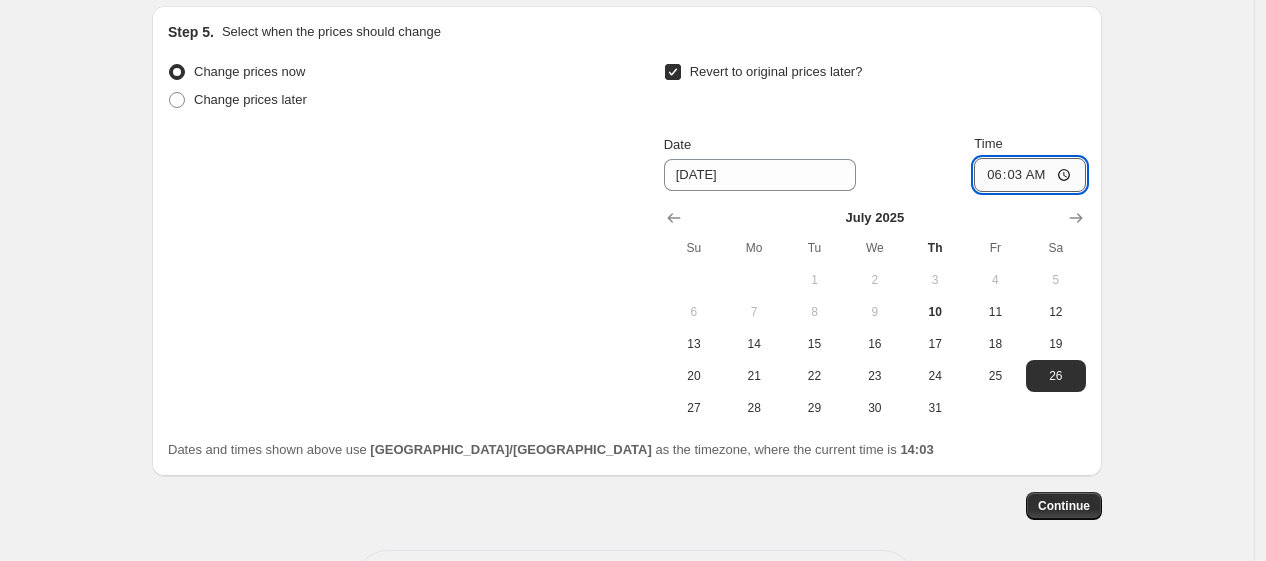 type on "06:00" 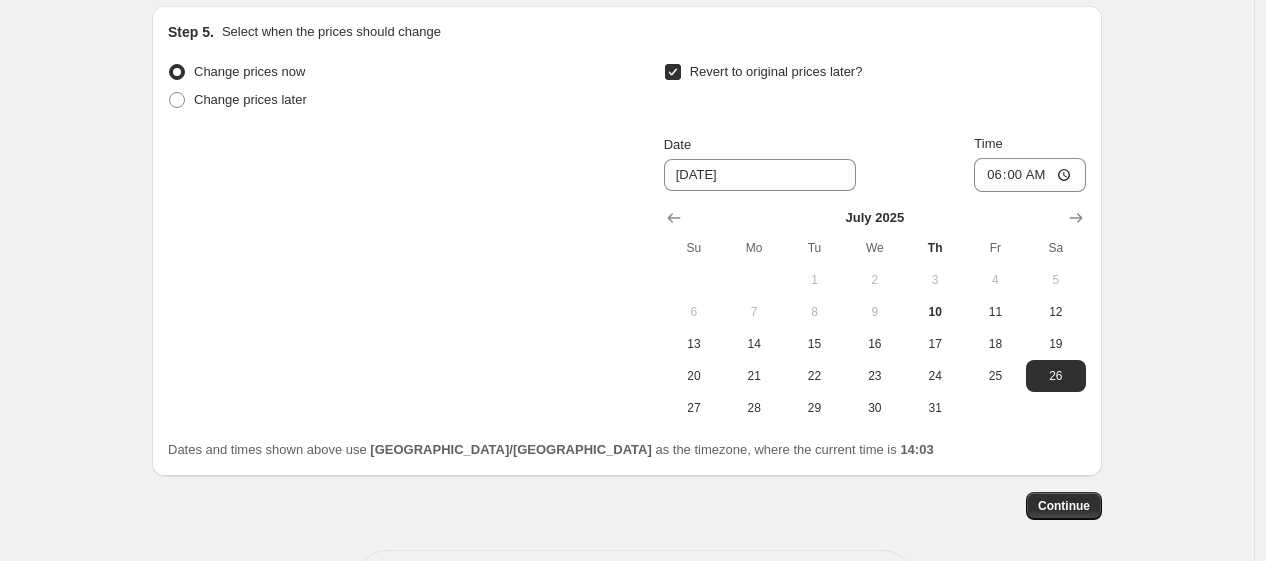 click on "Revert to original prices later?" at bounding box center (875, 88) 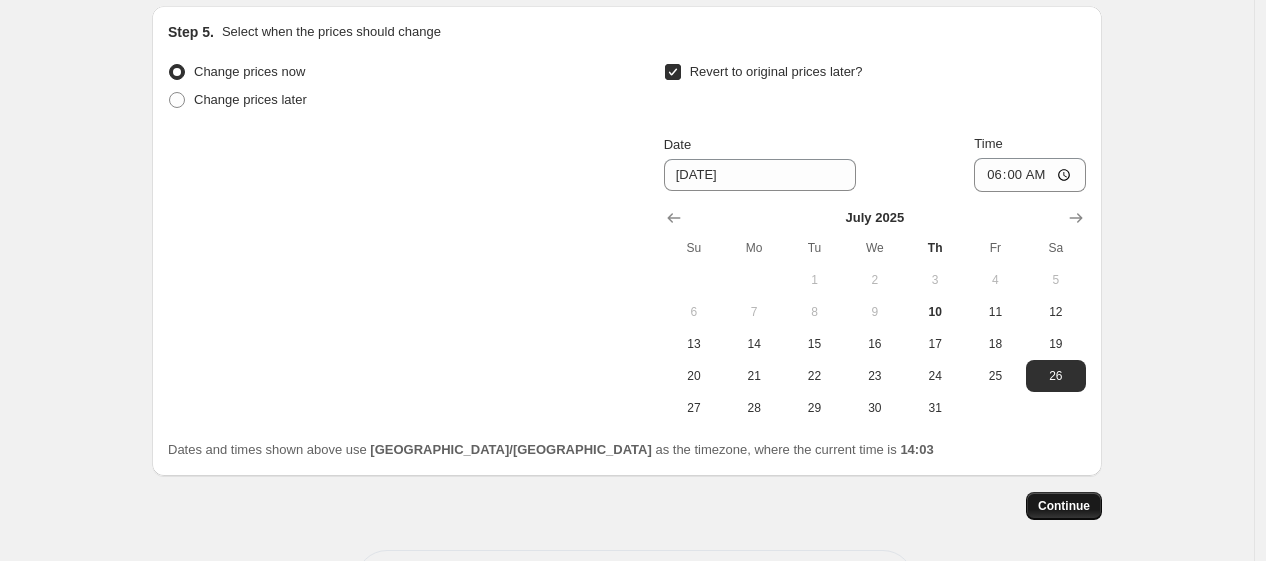 click on "Continue" at bounding box center (1064, 506) 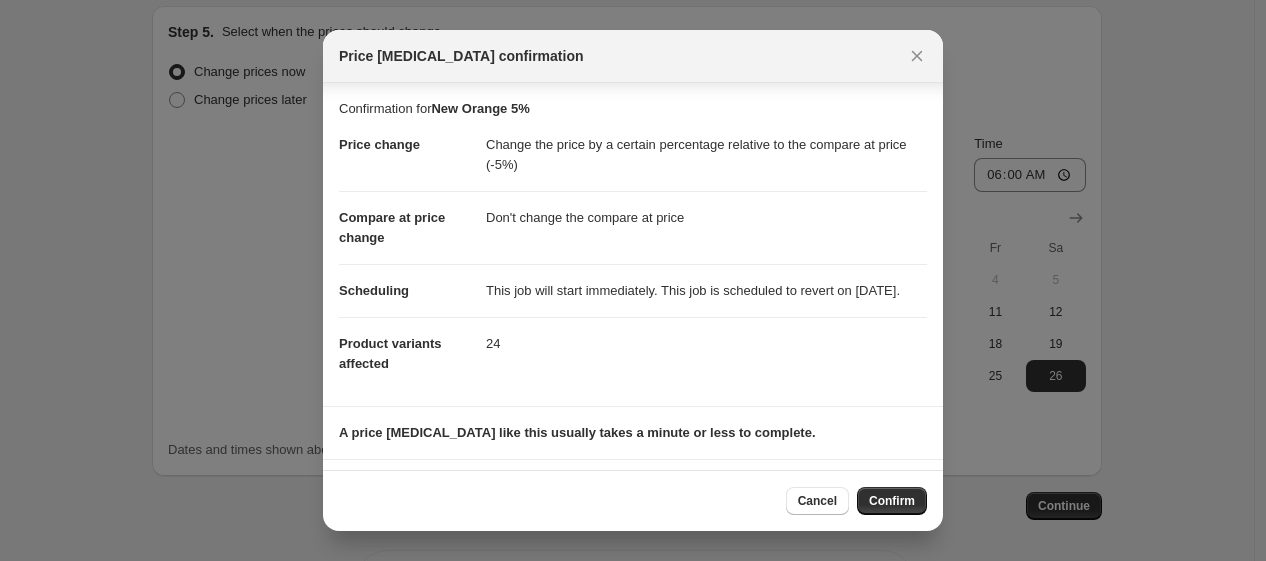 scroll, scrollTop: 136, scrollLeft: 0, axis: vertical 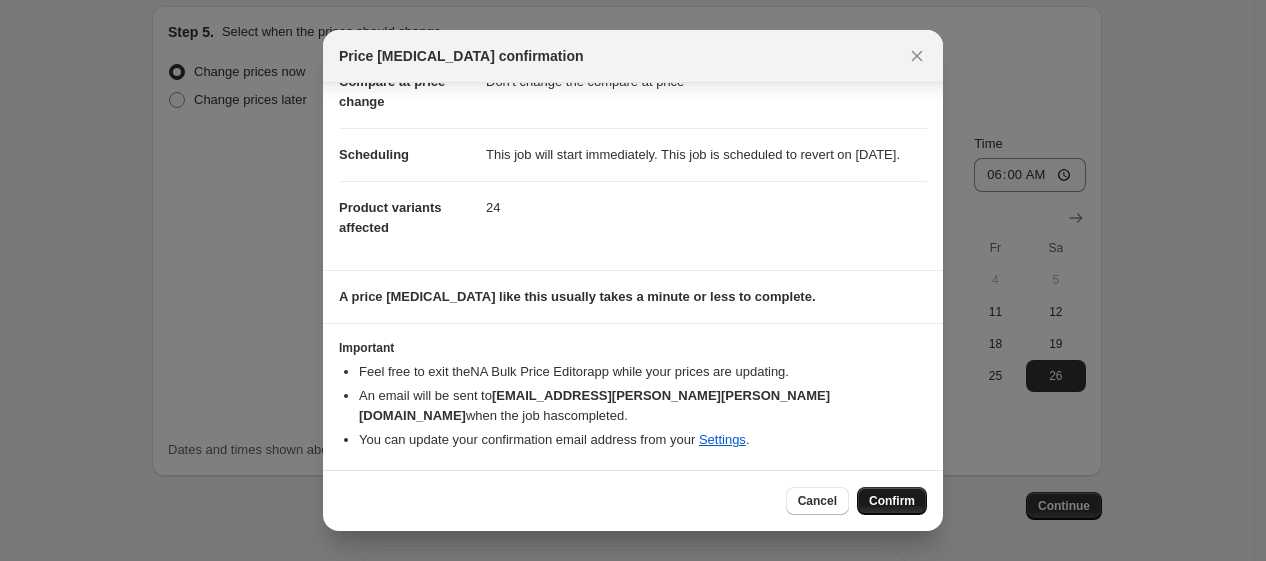 click on "Confirm" at bounding box center [892, 501] 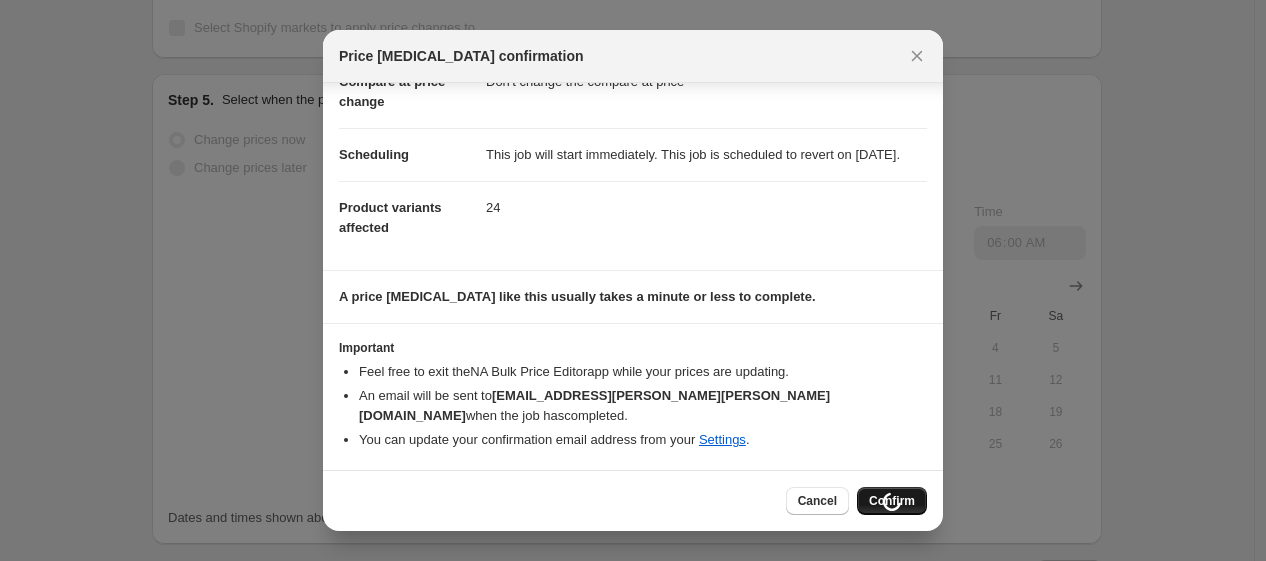 scroll, scrollTop: 1993, scrollLeft: 0, axis: vertical 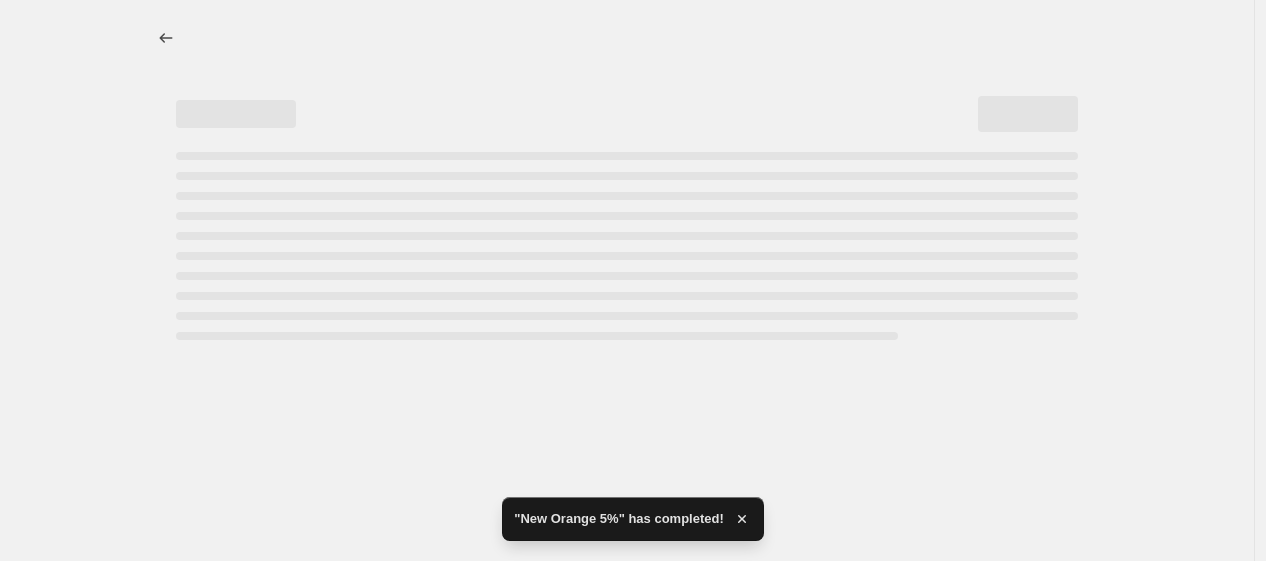 select on "pcap" 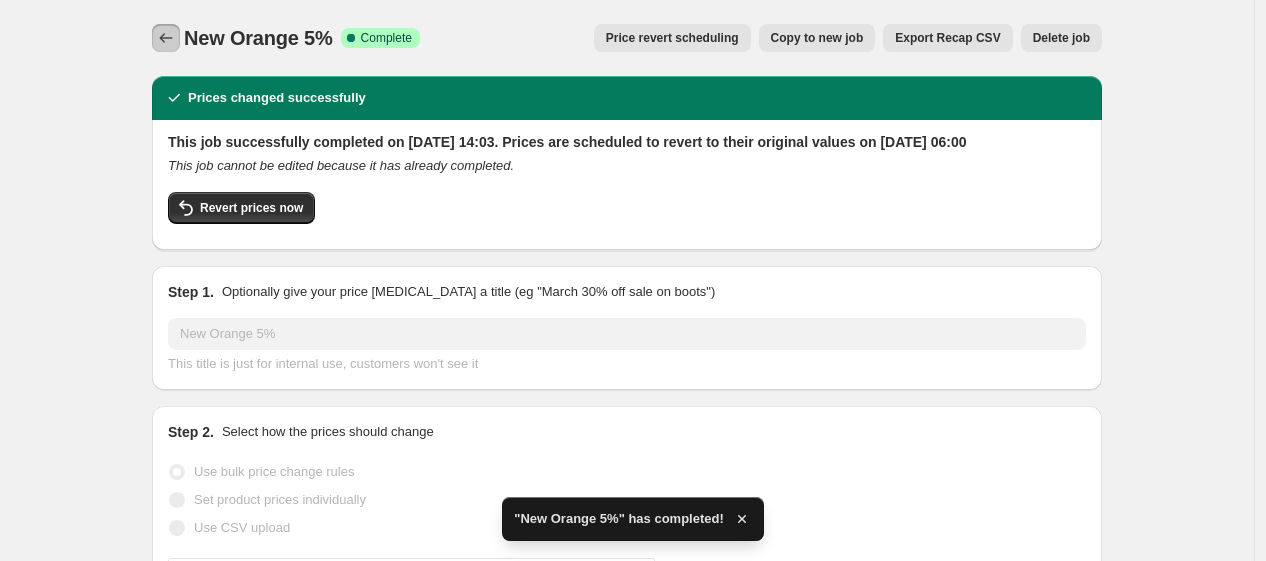 click 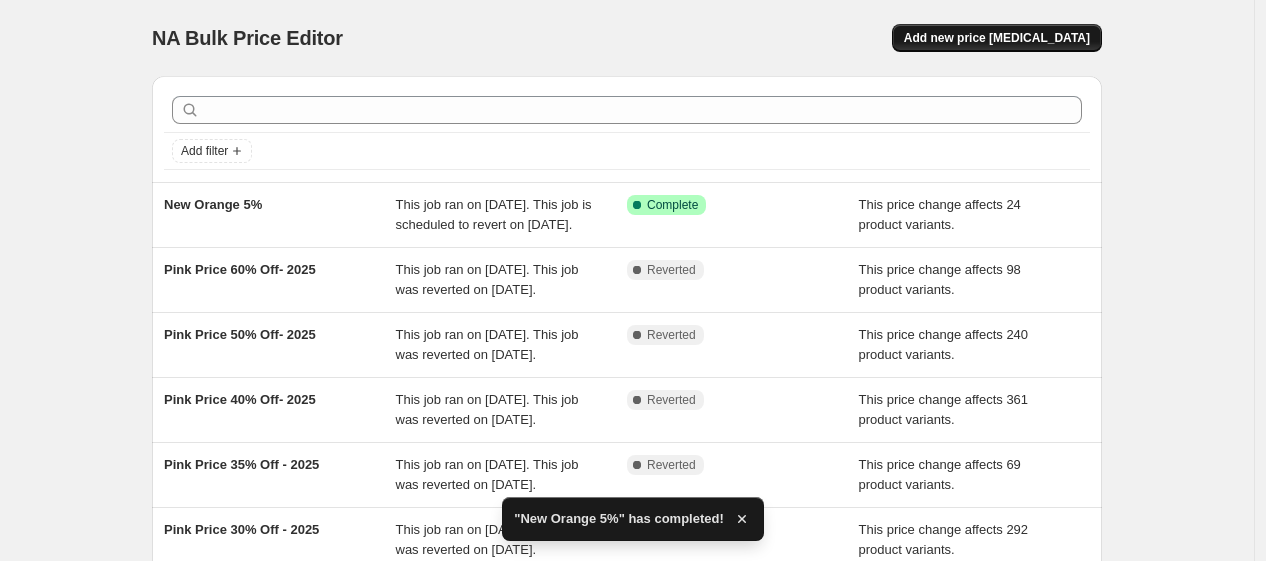 click on "Add new price [MEDICAL_DATA]" at bounding box center (997, 38) 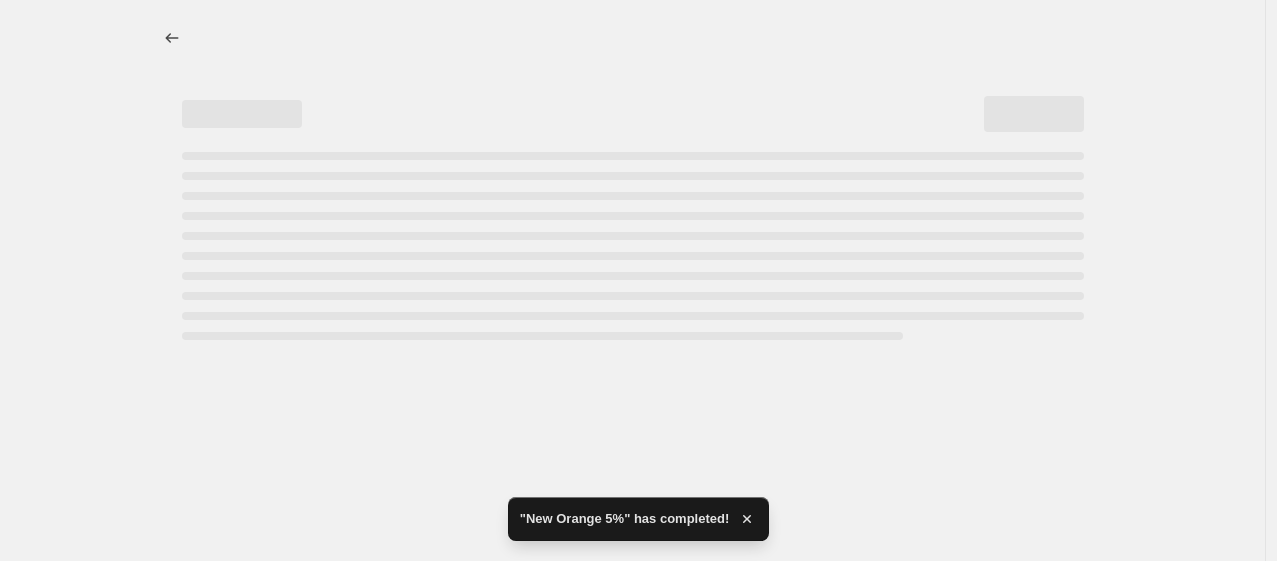 select on "percentage" 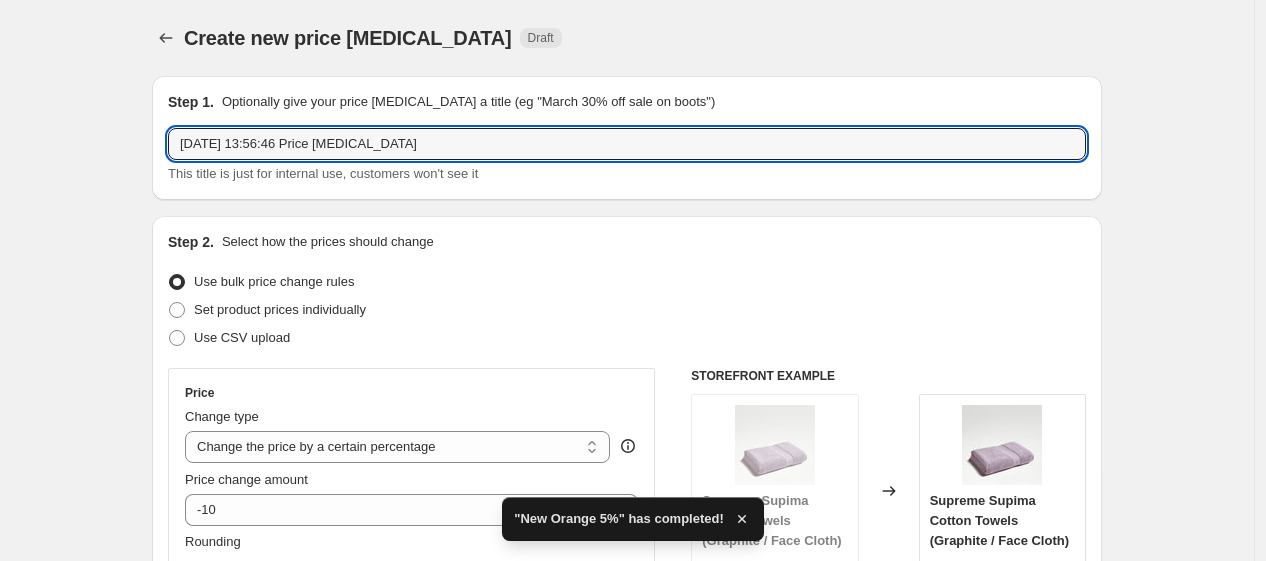 drag, startPoint x: 475, startPoint y: 138, endPoint x: 156, endPoint y: 150, distance: 319.22562 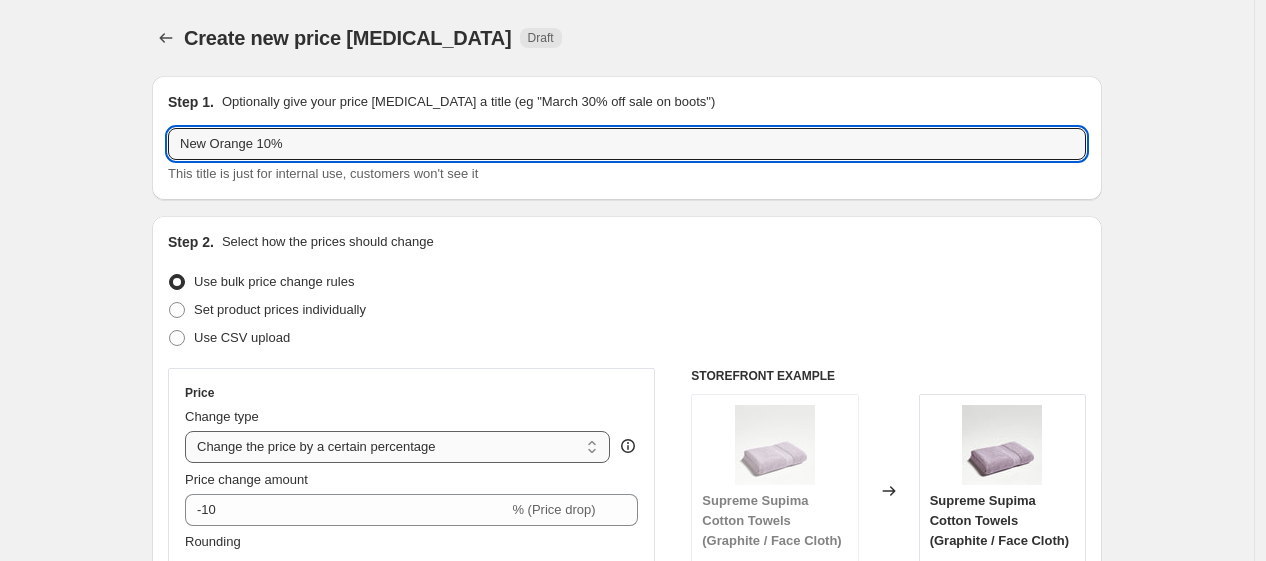 type on "New Orange 10%" 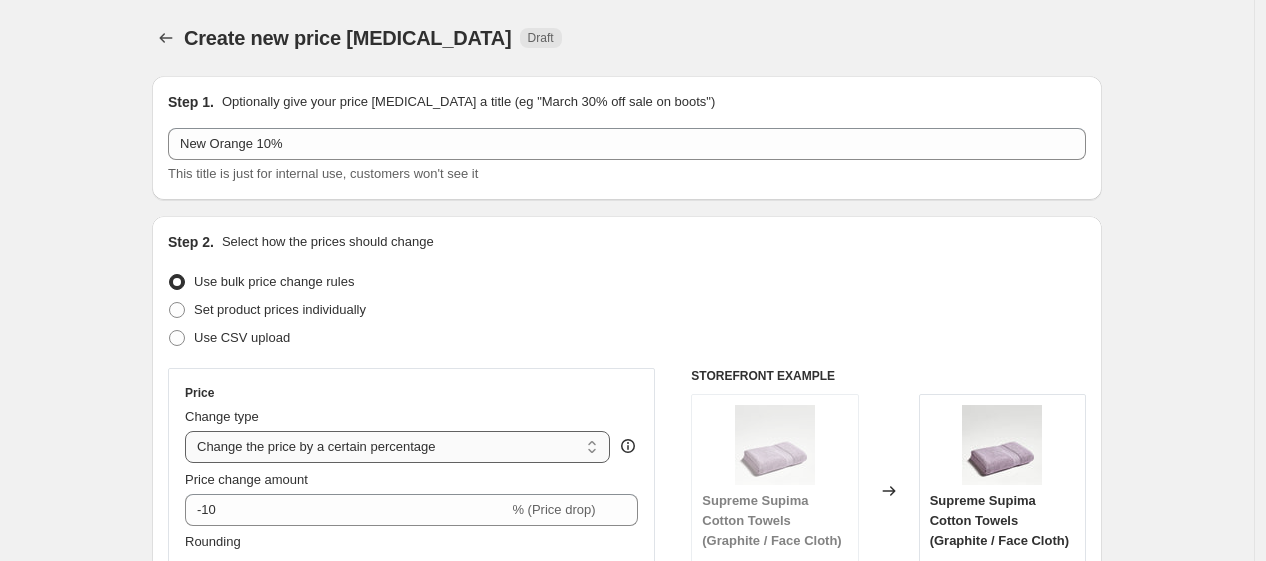 click on "Change the price to a certain amount Change the price by a certain amount Change the price by a certain percentage Change the price to the current compare at price (price before sale) Change the price by a certain amount relative to the compare at price Change the price by a certain percentage relative to the compare at price Don't change the price Change the price by a certain percentage relative to the cost per item Change price to certain cost margin" at bounding box center [397, 447] 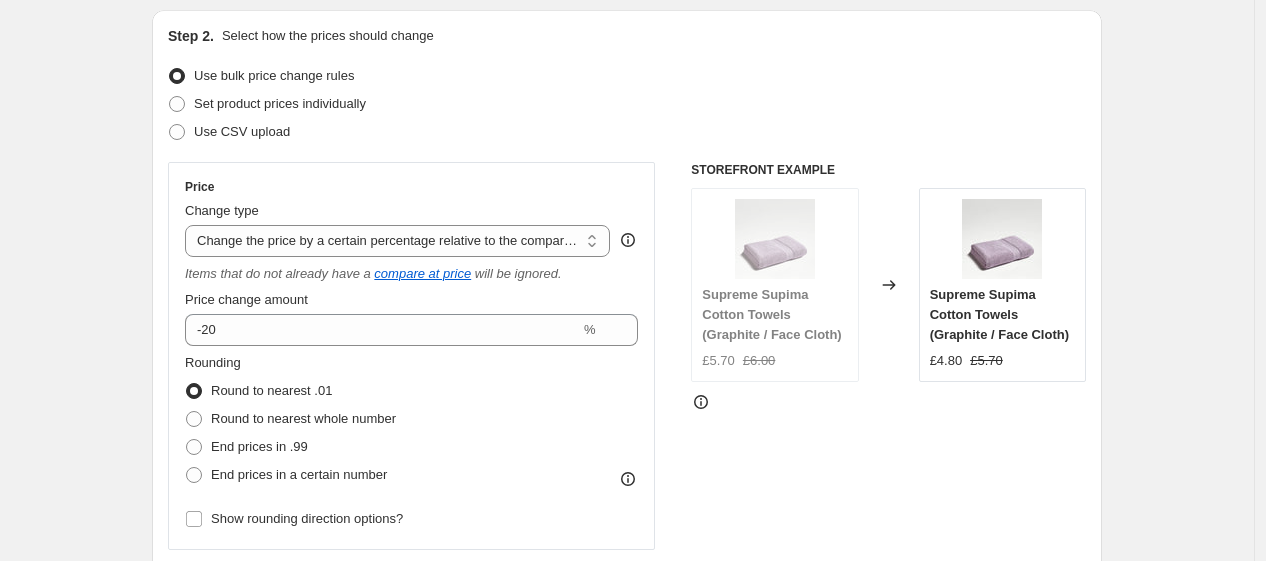 scroll, scrollTop: 212, scrollLeft: 0, axis: vertical 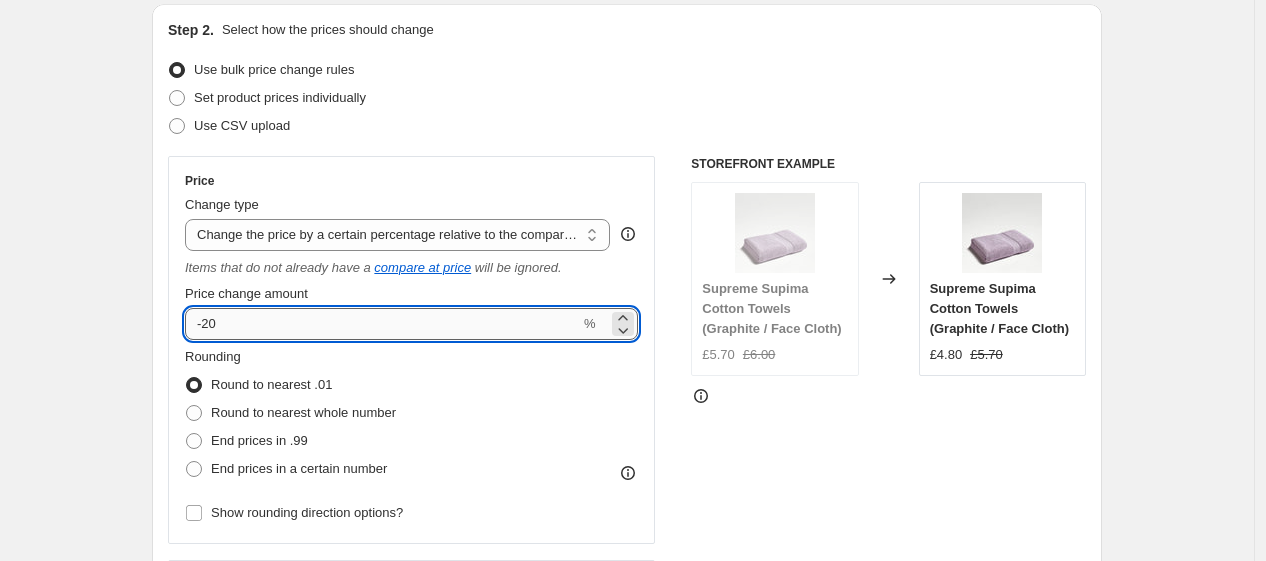 click on "-20" at bounding box center [382, 324] 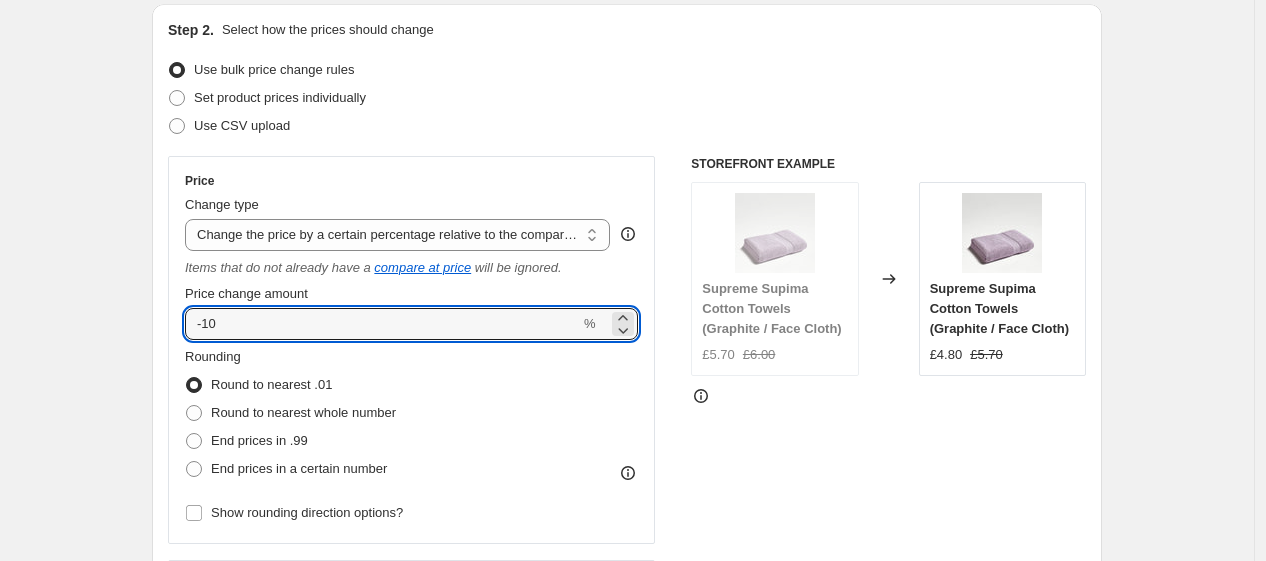 type on "-10" 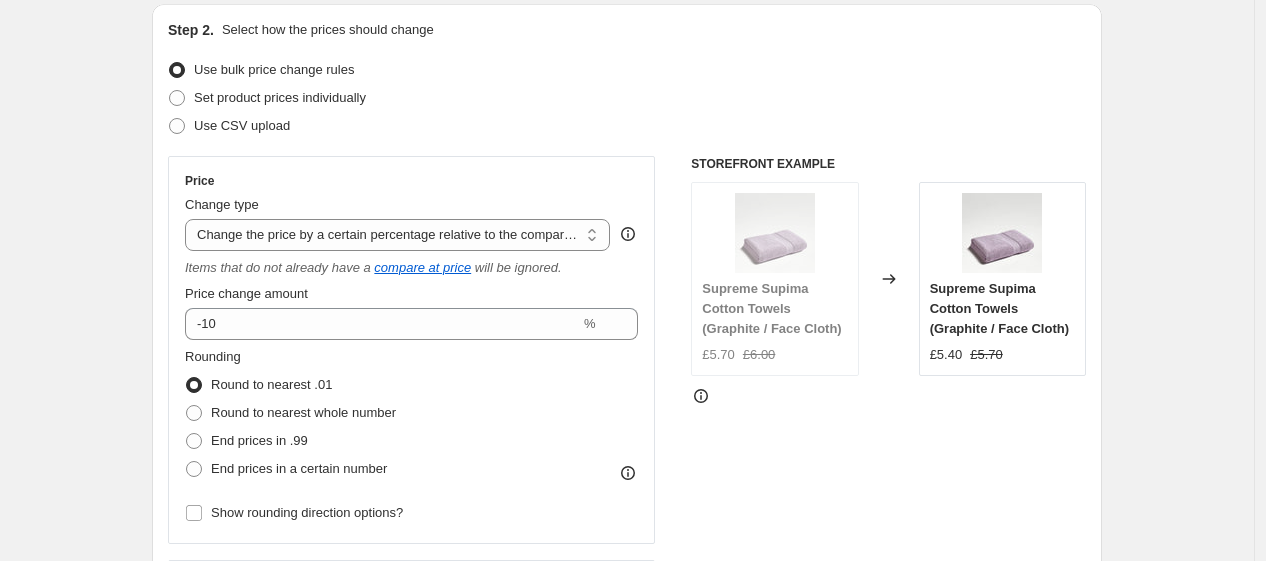 click on "Rounding Round to nearest .01 Round to nearest whole number End prices in .99 End prices in a certain number" at bounding box center [411, 415] 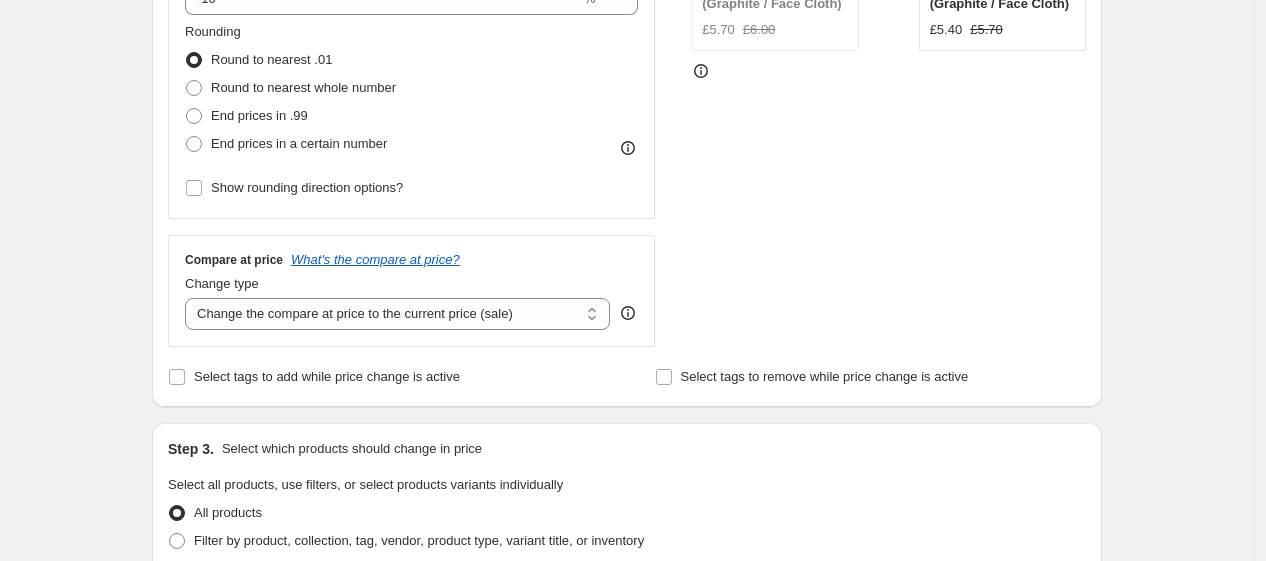 scroll, scrollTop: 538, scrollLeft: 0, axis: vertical 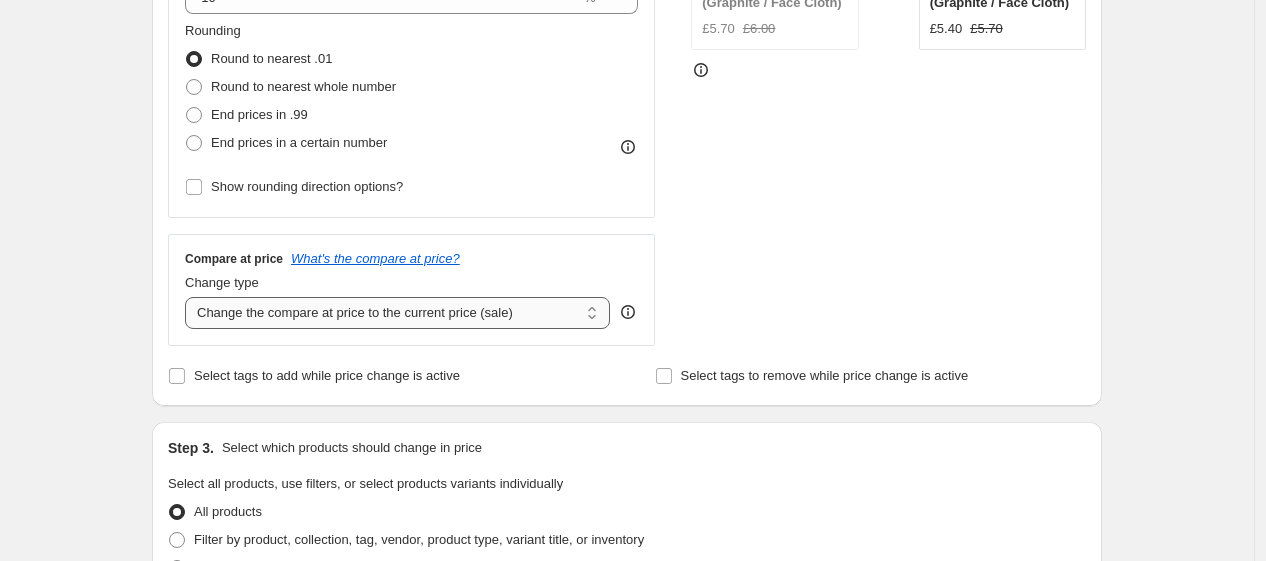 click on "Change the compare at price to the current price (sale) Change the compare at price to a certain amount Change the compare at price by a certain amount Change the compare at price by a certain percentage Change the compare at price by a certain amount relative to the actual price Change the compare at price by a certain percentage relative to the actual price Don't change the compare at price Remove the compare at price" at bounding box center [397, 313] 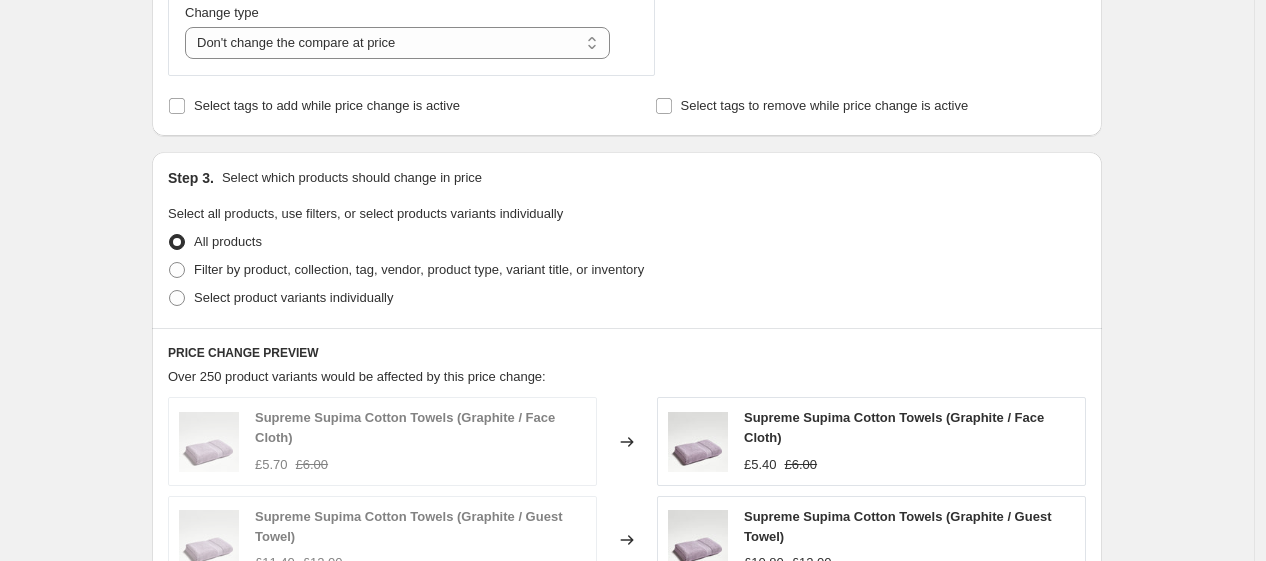 scroll, scrollTop: 967, scrollLeft: 0, axis: vertical 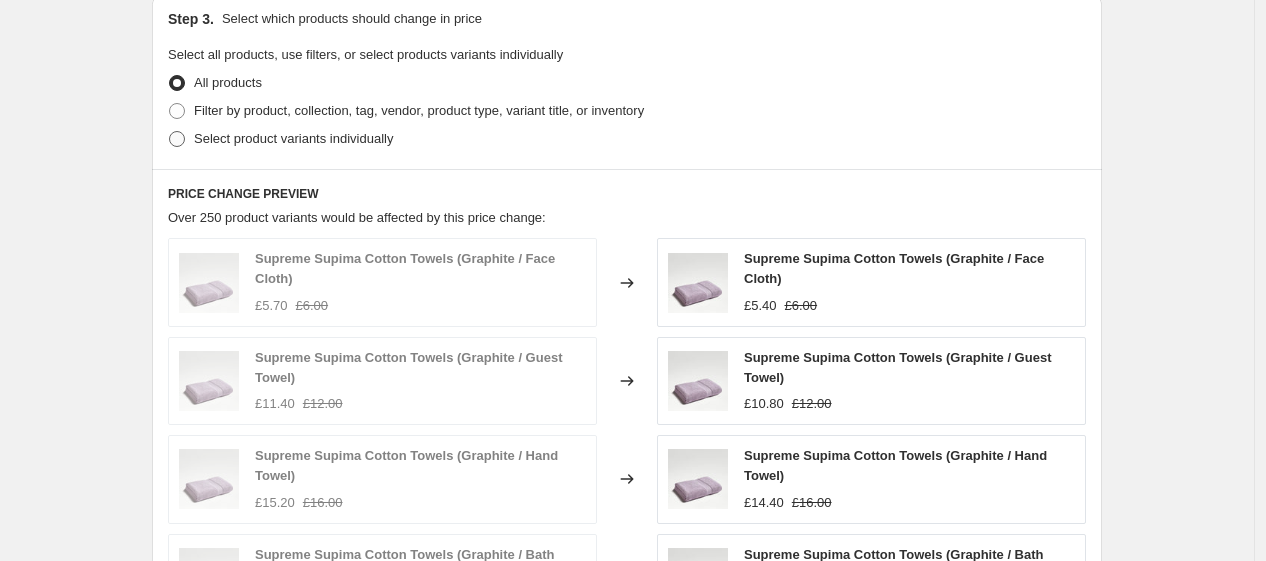 click on "Select product variants individually" at bounding box center [293, 138] 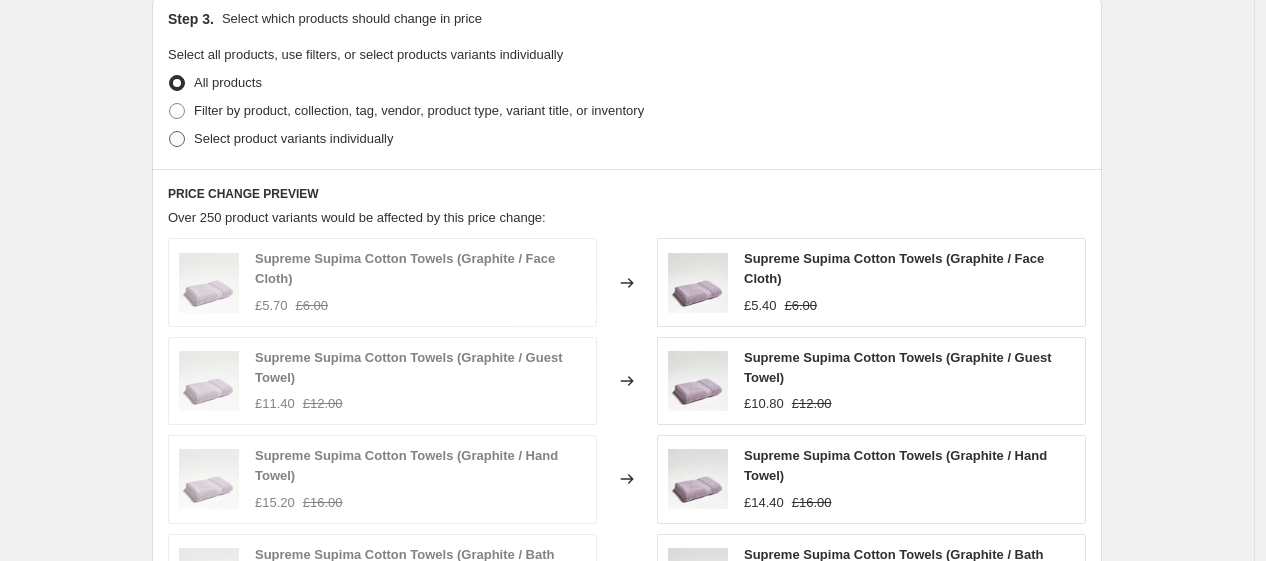 radio on "true" 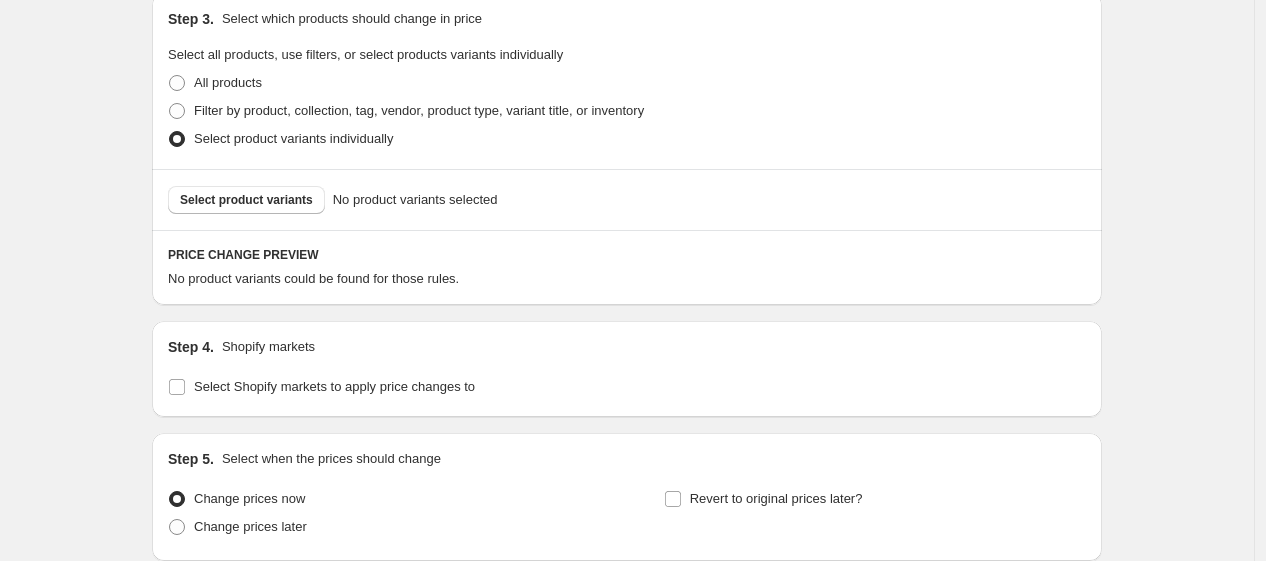click on "Select product variants" at bounding box center (246, 200) 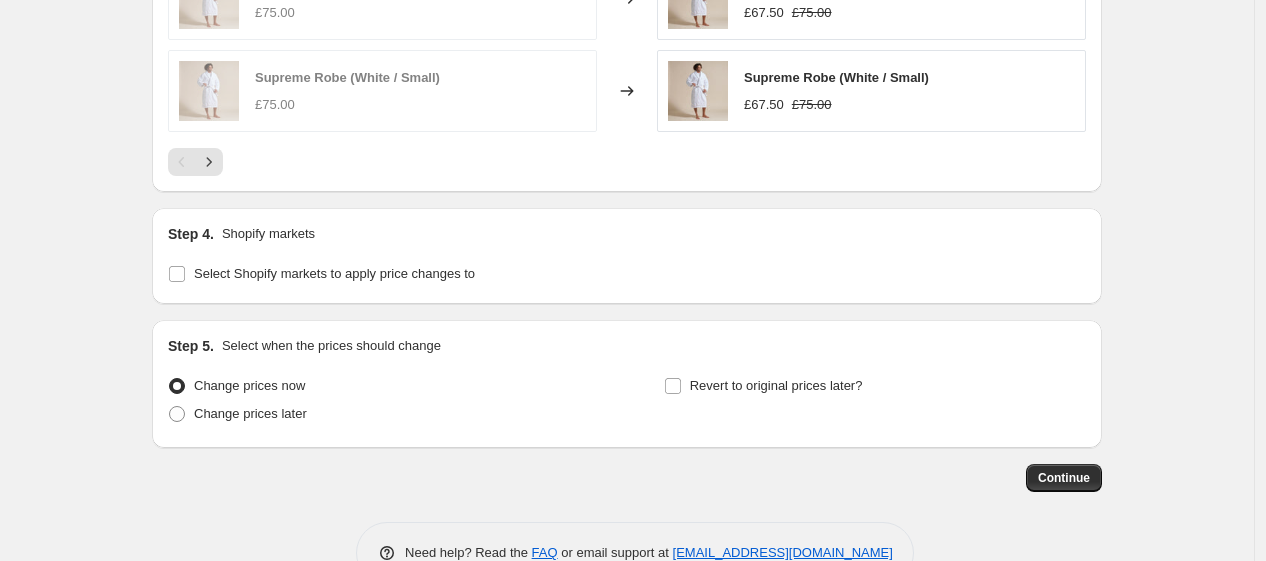 scroll, scrollTop: 1640, scrollLeft: 0, axis: vertical 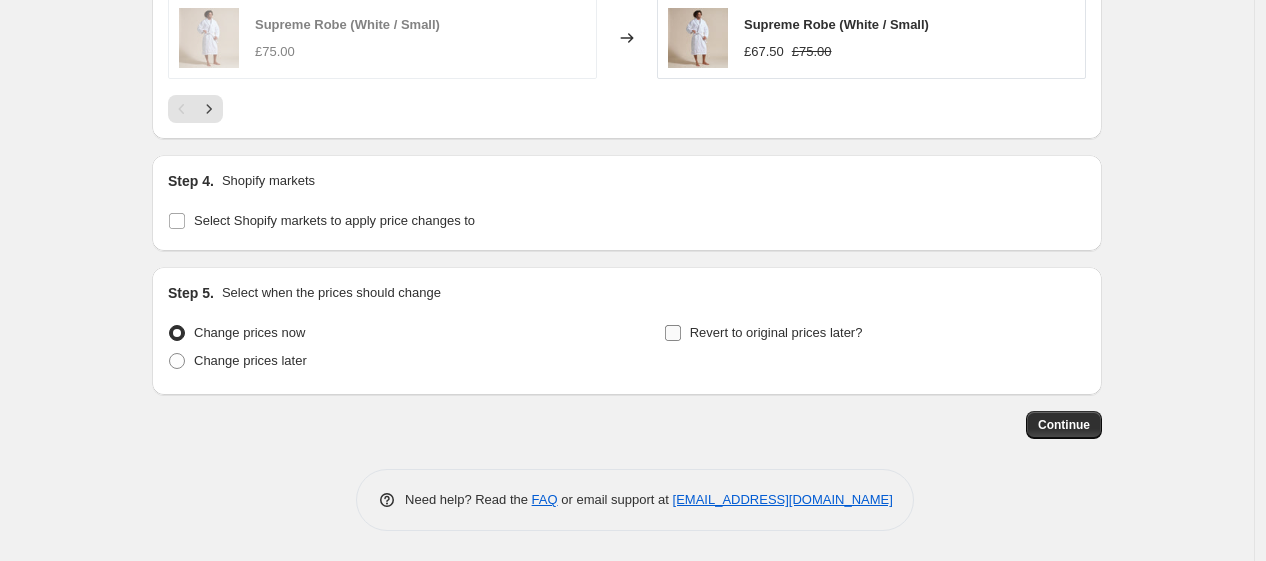 click on "Revert to original prices later?" at bounding box center (776, 332) 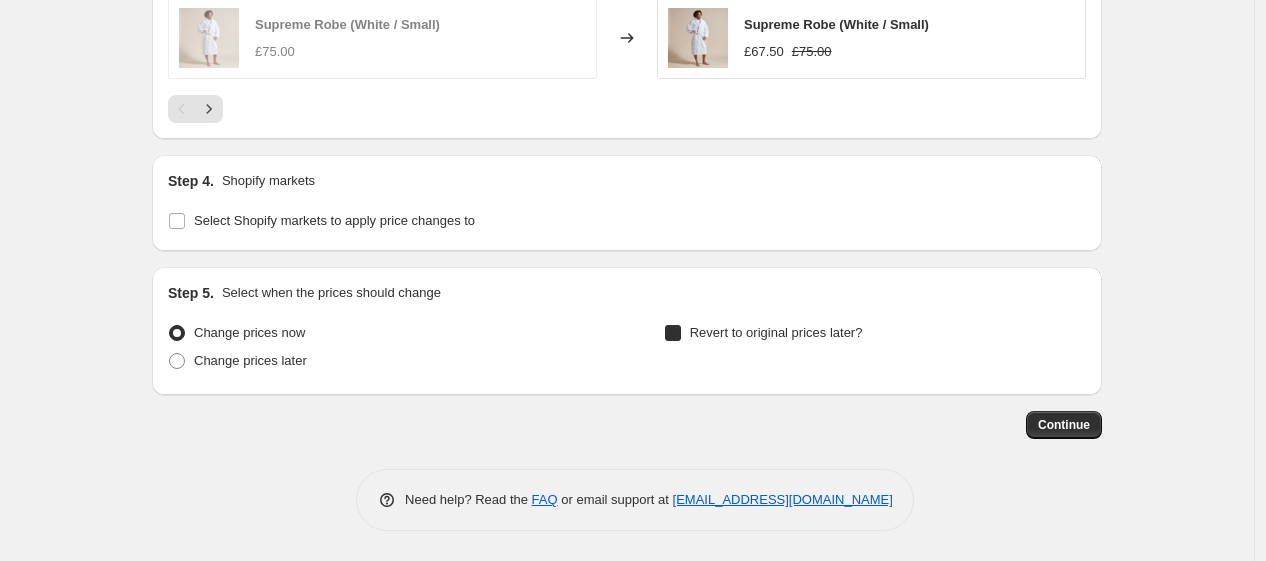 checkbox on "true" 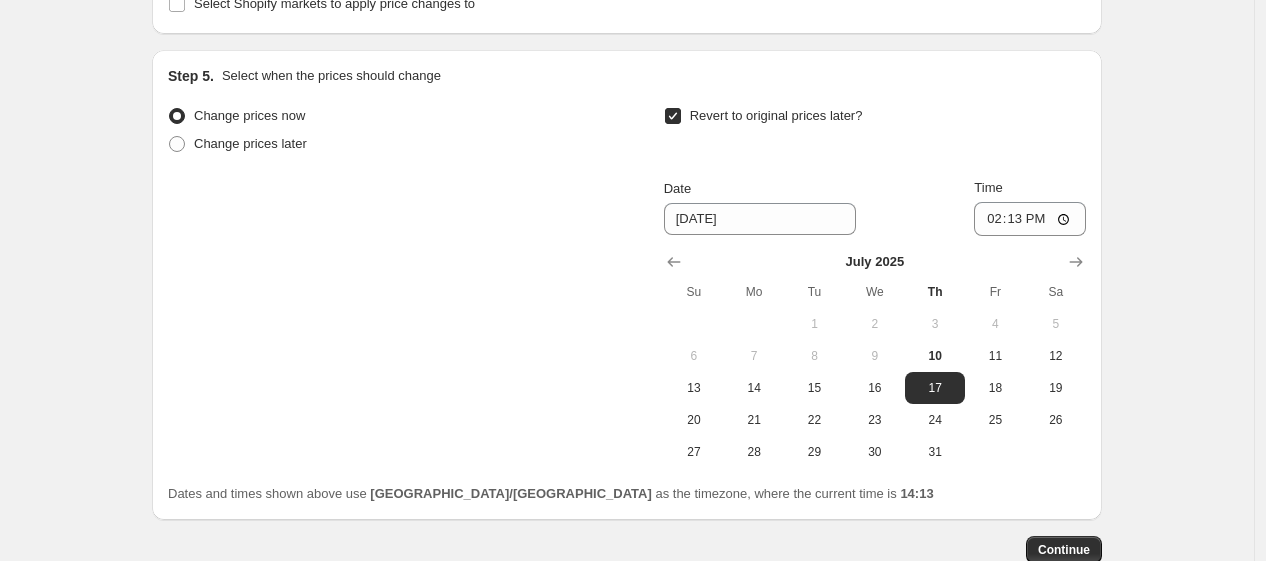 scroll, scrollTop: 1856, scrollLeft: 0, axis: vertical 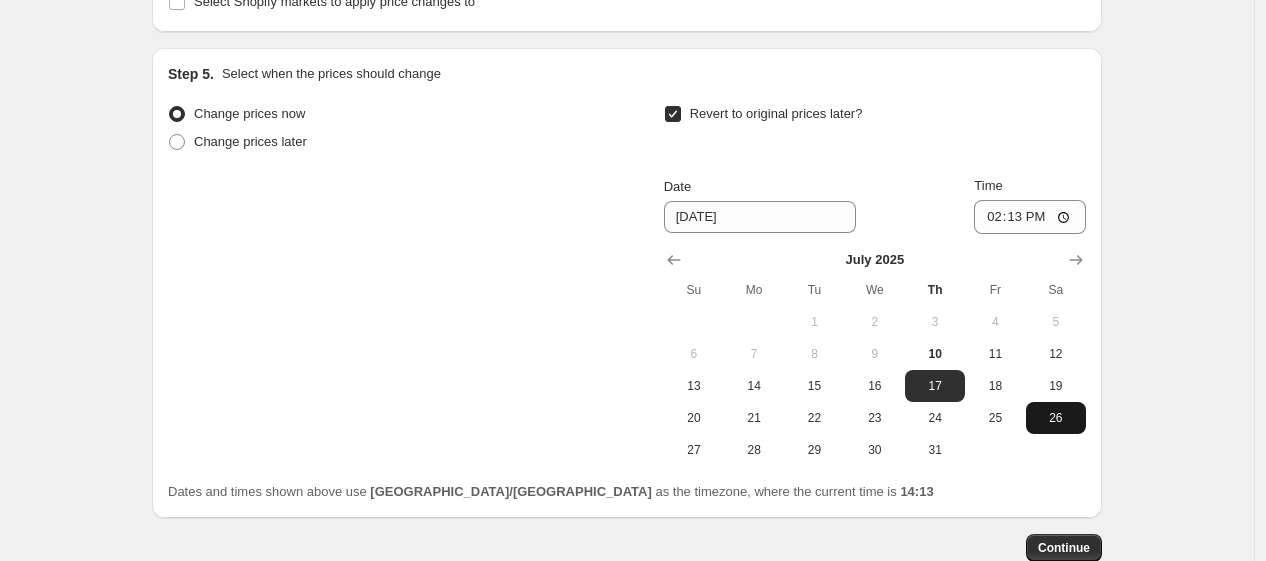 click on "26" at bounding box center [1056, 418] 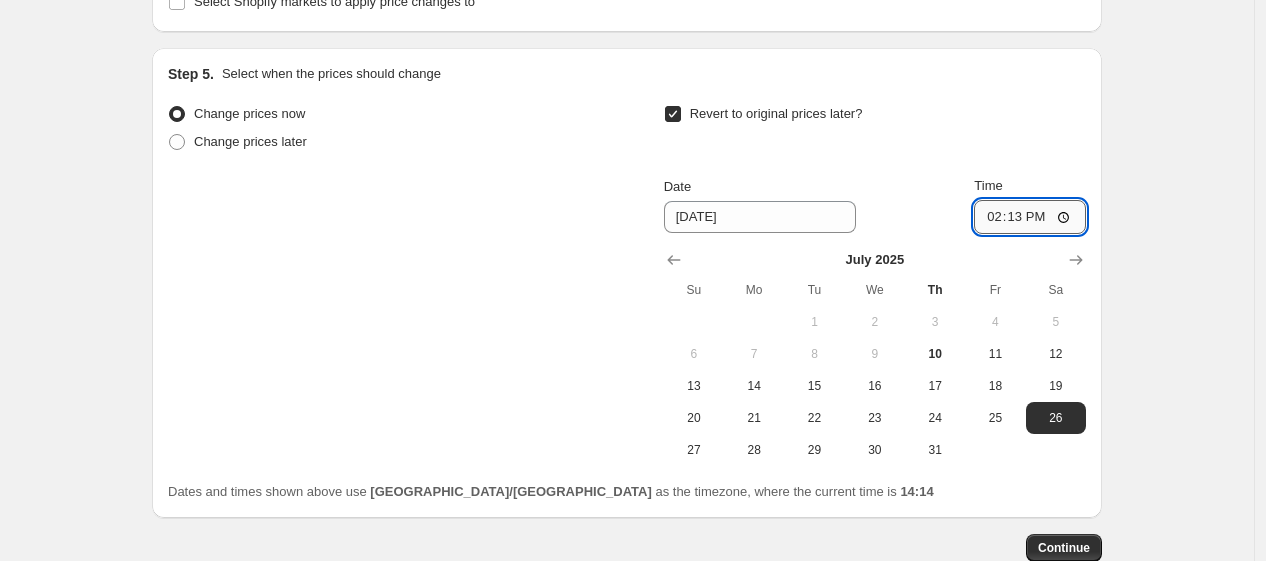 click on "14:13" at bounding box center [1030, 217] 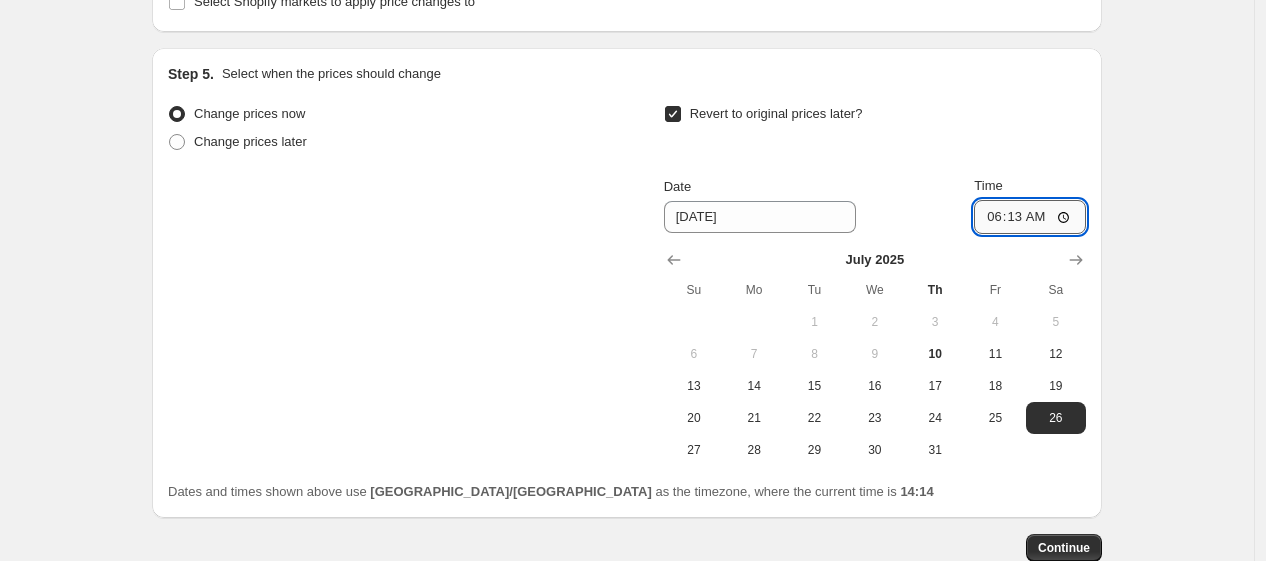 type on "06:00" 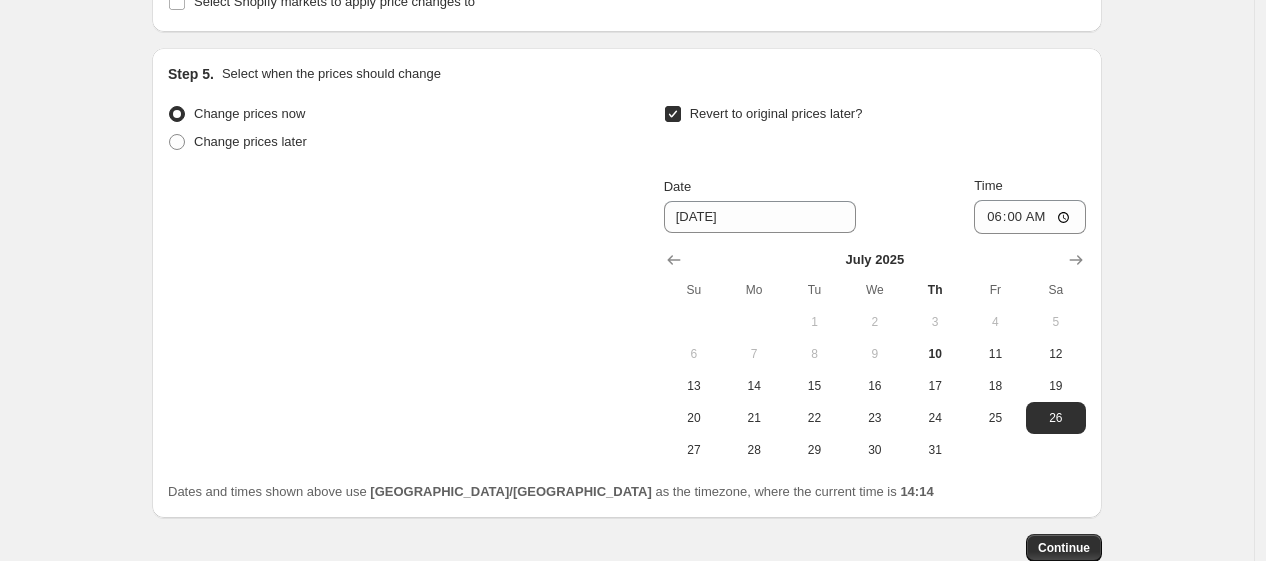 click on "Dates and times shown above use   Asia/Calcutta   as the timezone, where the current time is   14:14" at bounding box center [627, 492] 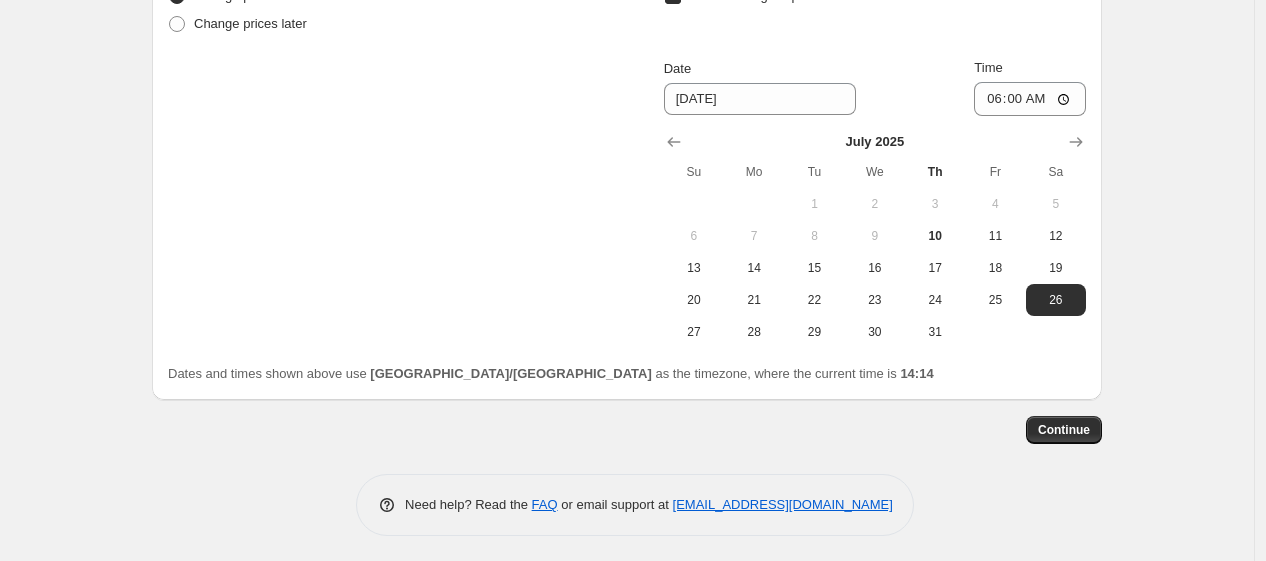 scroll, scrollTop: 1975, scrollLeft: 0, axis: vertical 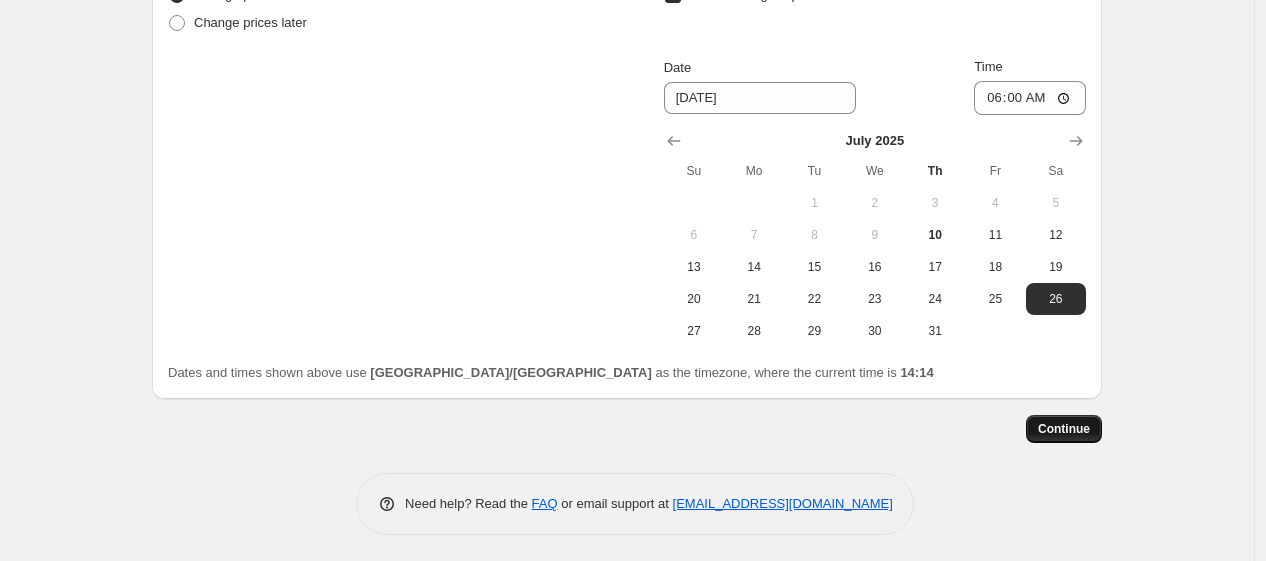 click on "Continue" at bounding box center (1064, 429) 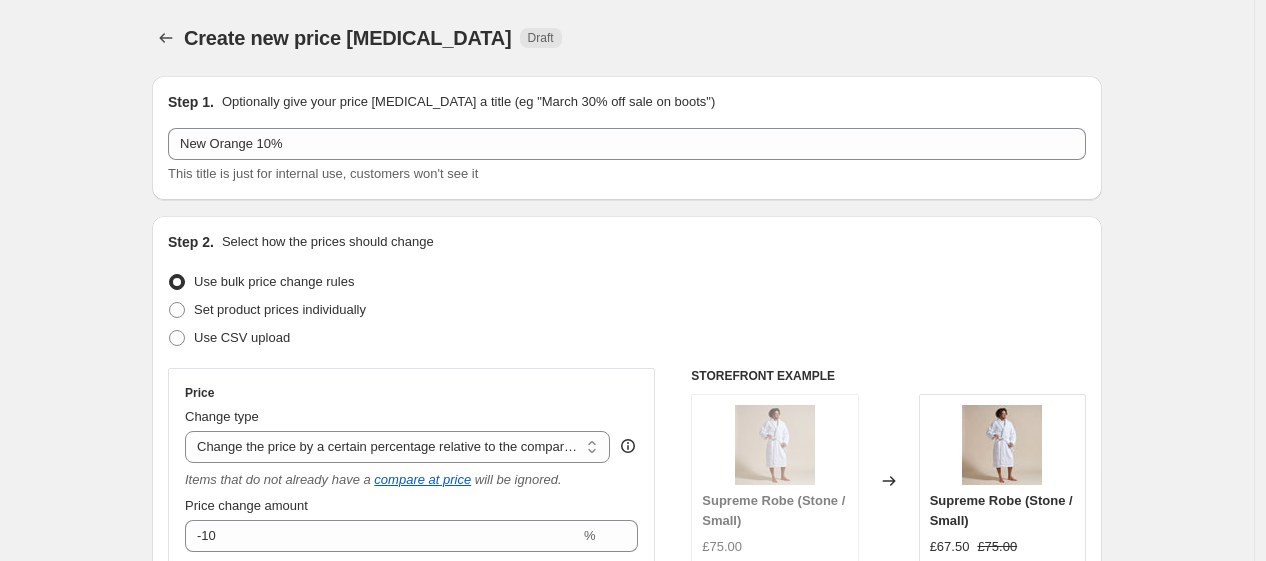 scroll, scrollTop: 1975, scrollLeft: 0, axis: vertical 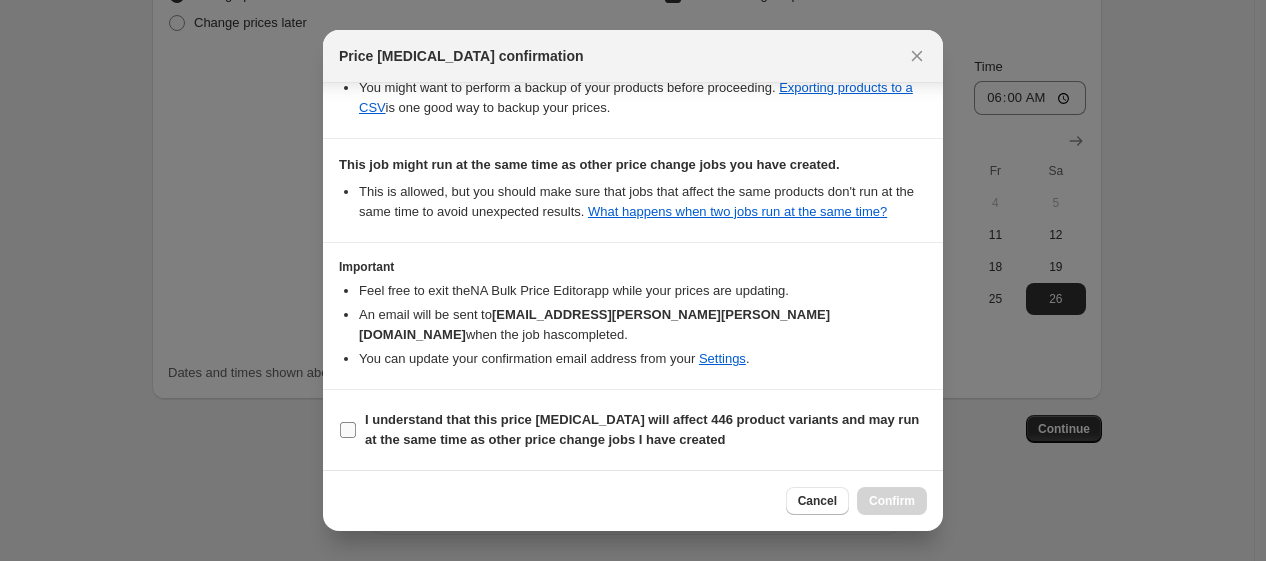 click on "I understand that this price change job will affect 446 product variants and may run at the same time as other price change jobs I have created" at bounding box center (642, 429) 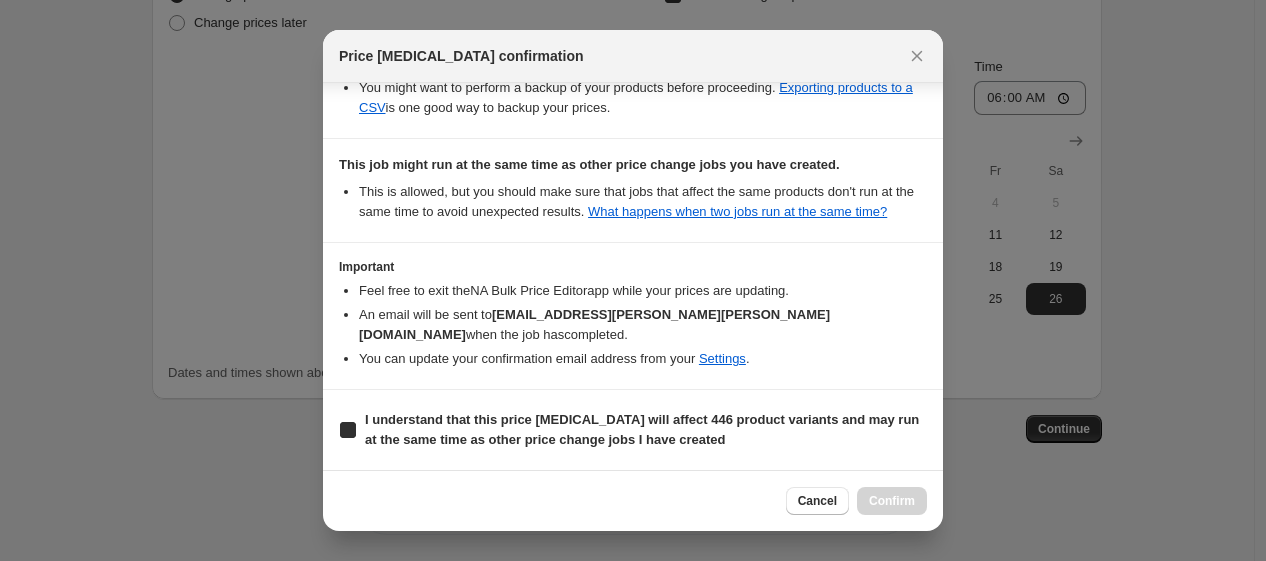 checkbox on "true" 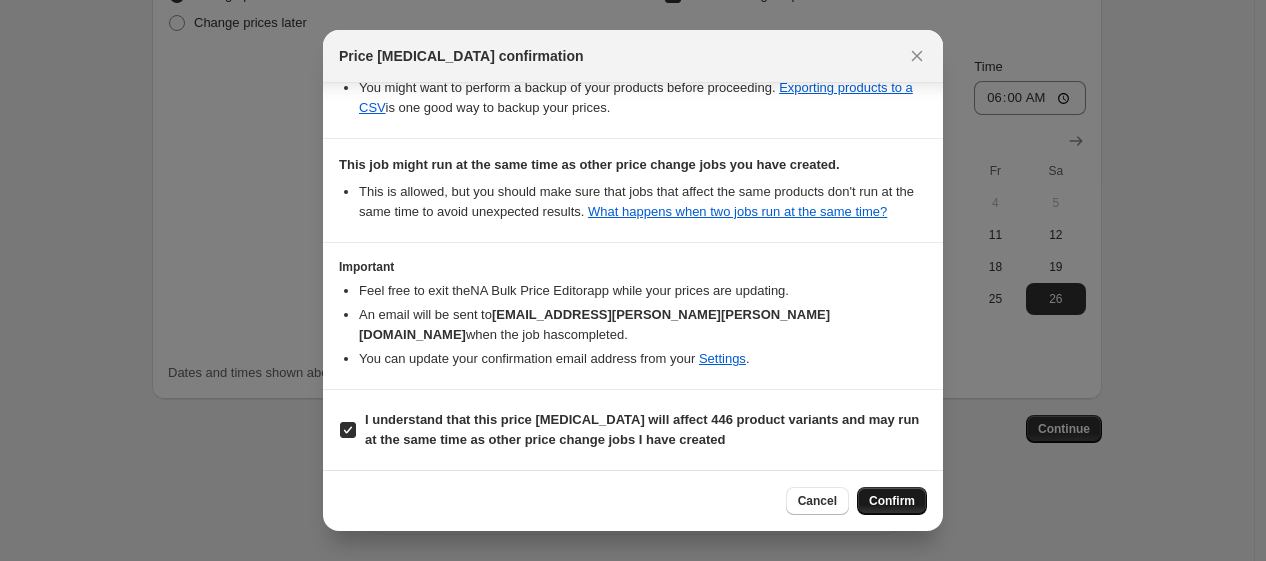 click on "Confirm" at bounding box center [892, 501] 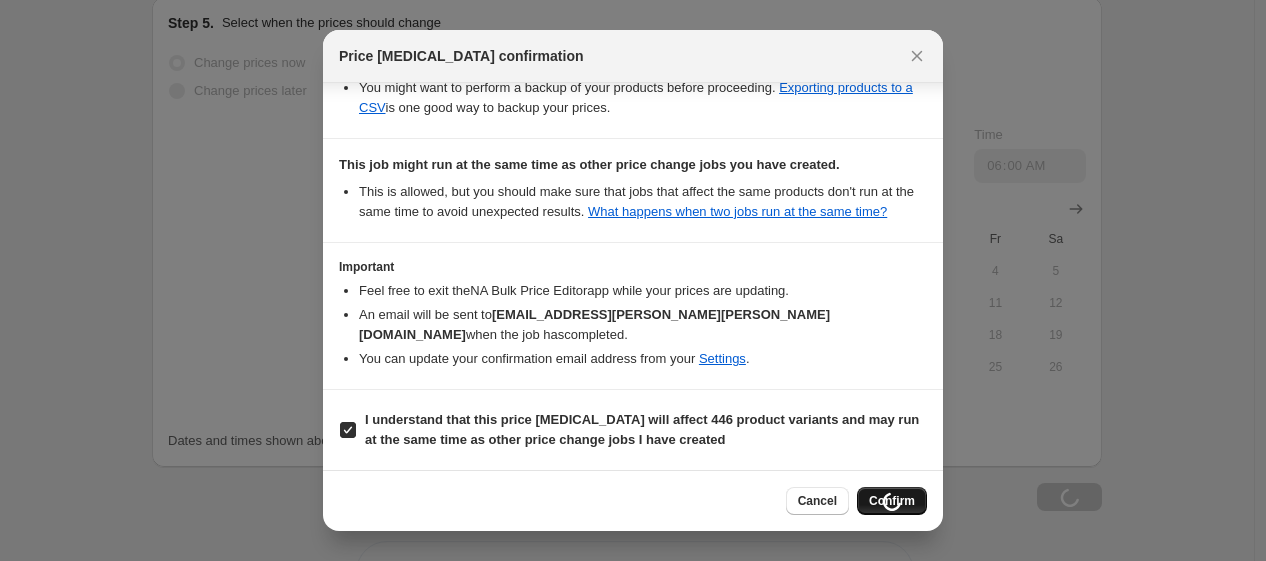 scroll, scrollTop: 2043, scrollLeft: 0, axis: vertical 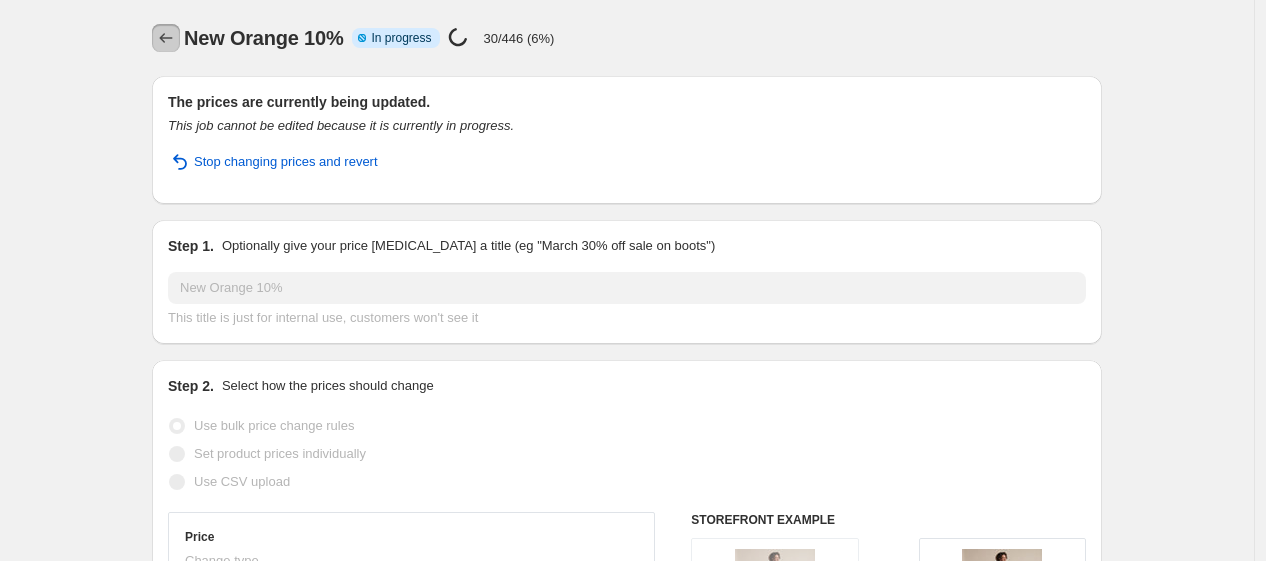 click 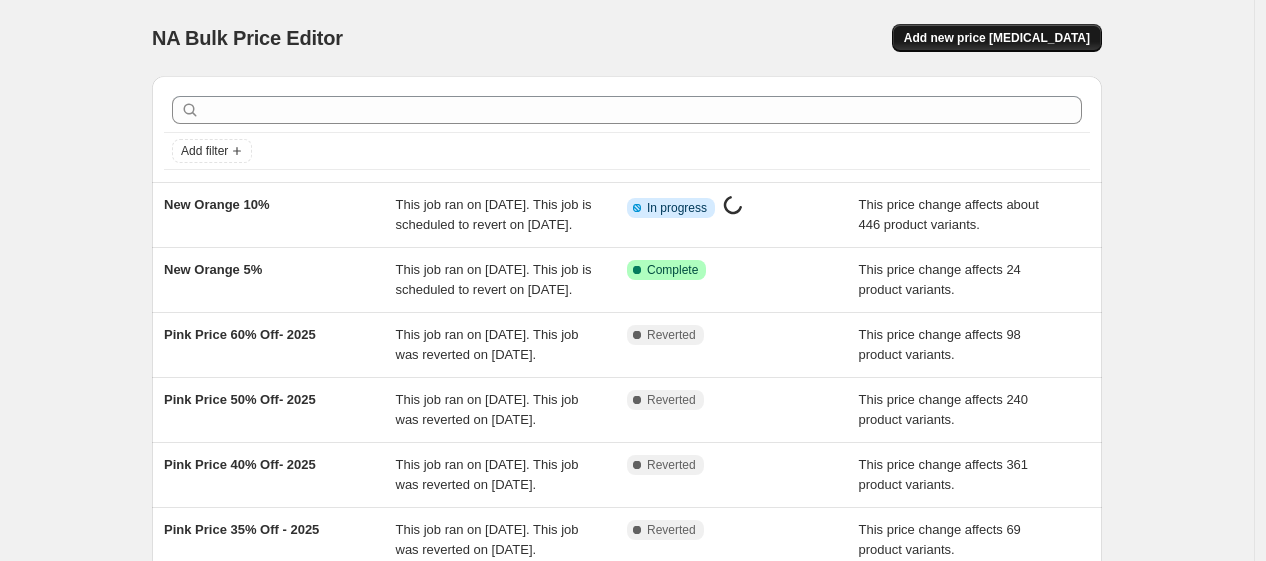 click on "Add new price [MEDICAL_DATA]" at bounding box center [997, 38] 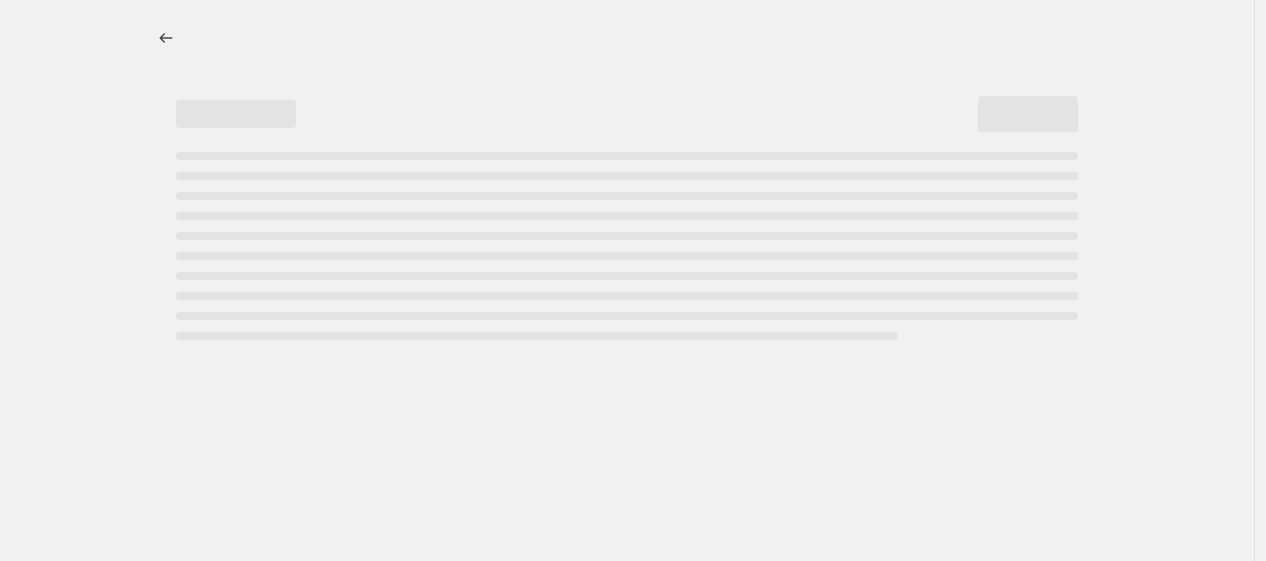 select on "percentage" 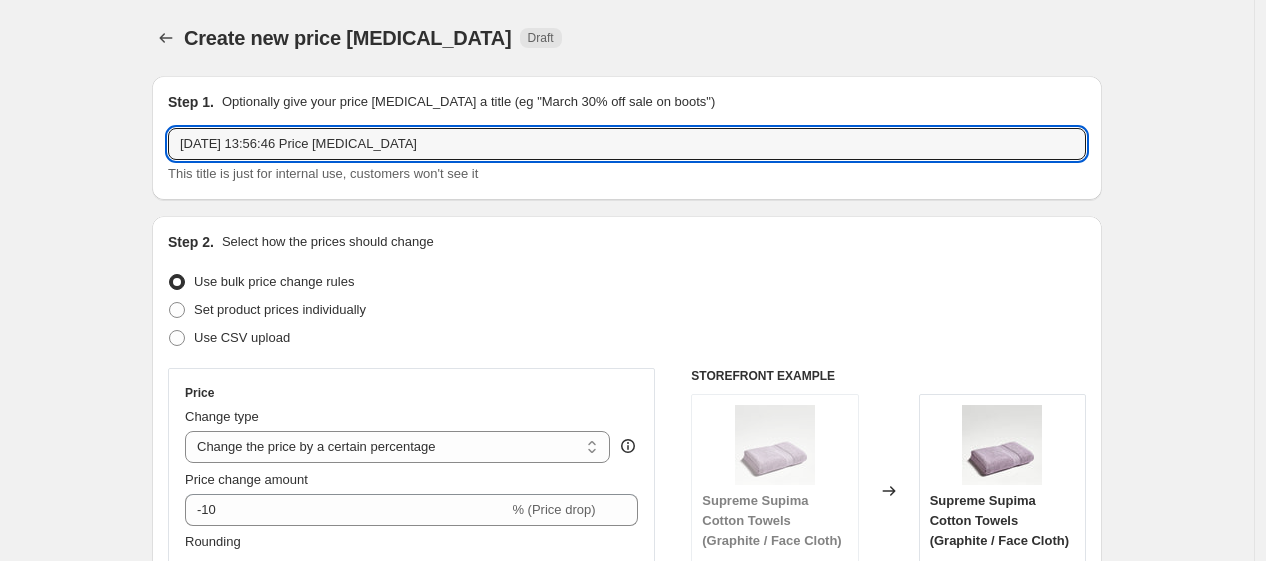 drag, startPoint x: 440, startPoint y: 144, endPoint x: 161, endPoint y: 155, distance: 279.21677 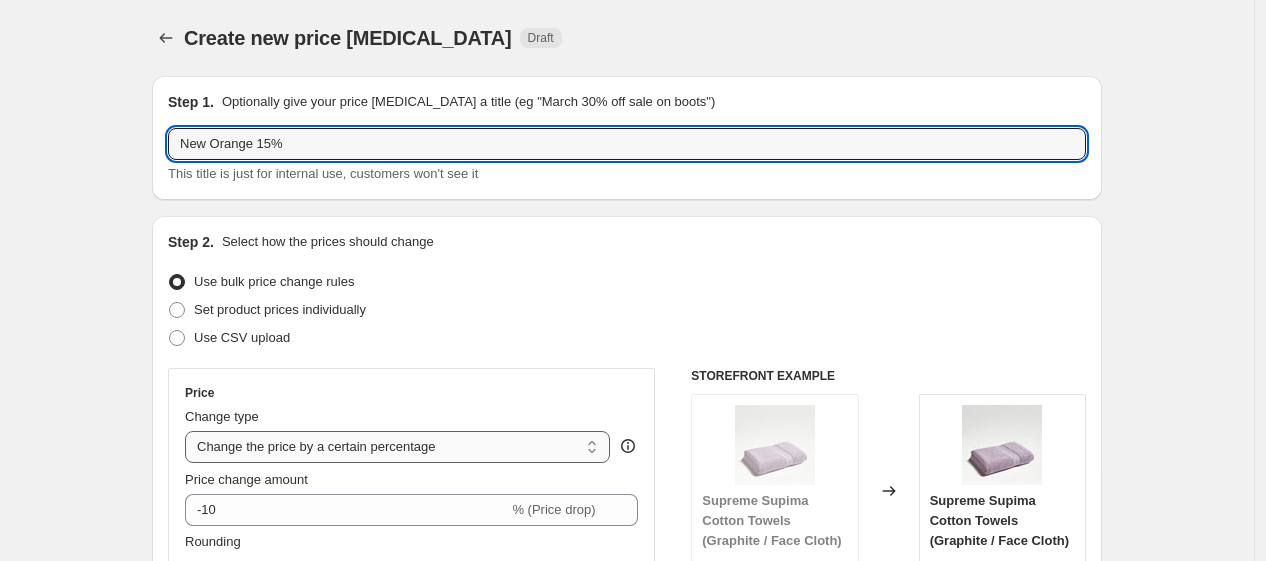 type on "New Orange 15%" 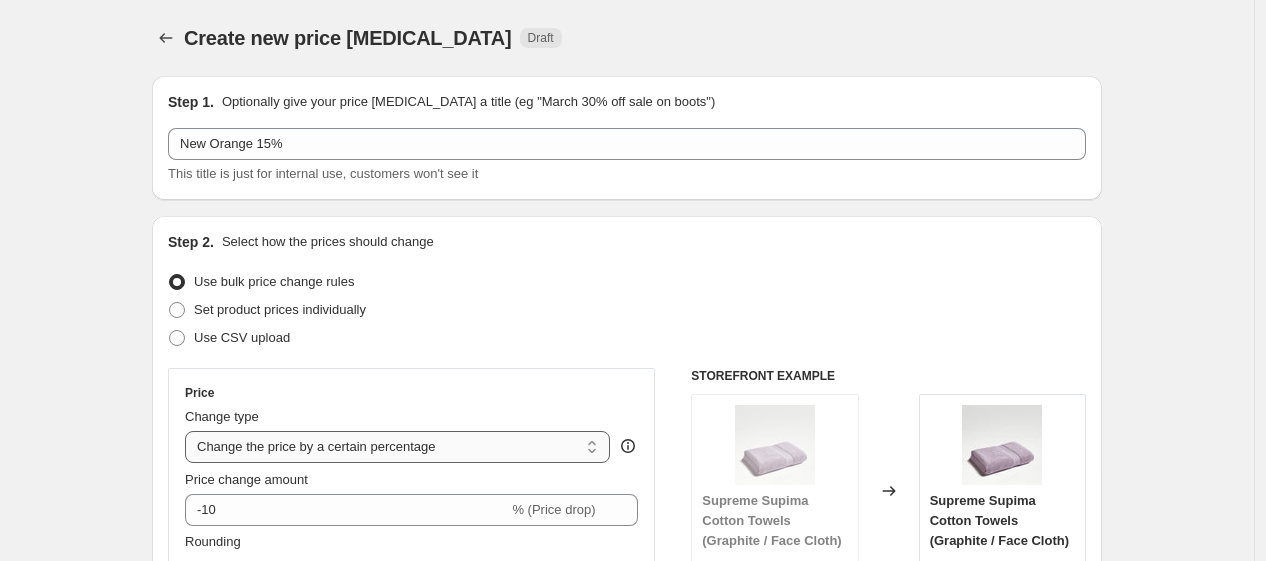 click on "Change the price to a certain amount Change the price by a certain amount Change the price by a certain percentage Change the price to the current compare at price (price before sale) Change the price by a certain amount relative to the compare at price Change the price by a certain percentage relative to the compare at price Don't change the price Change the price by a certain percentage relative to the cost per item Change price to certain cost margin" at bounding box center (397, 447) 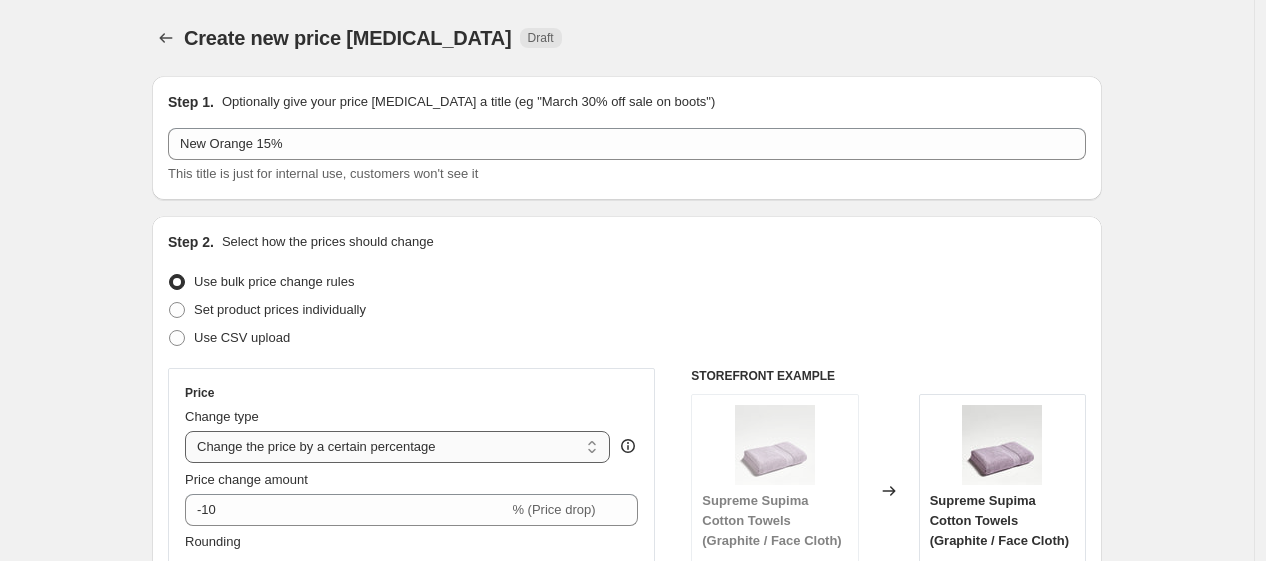 select on "pcap" 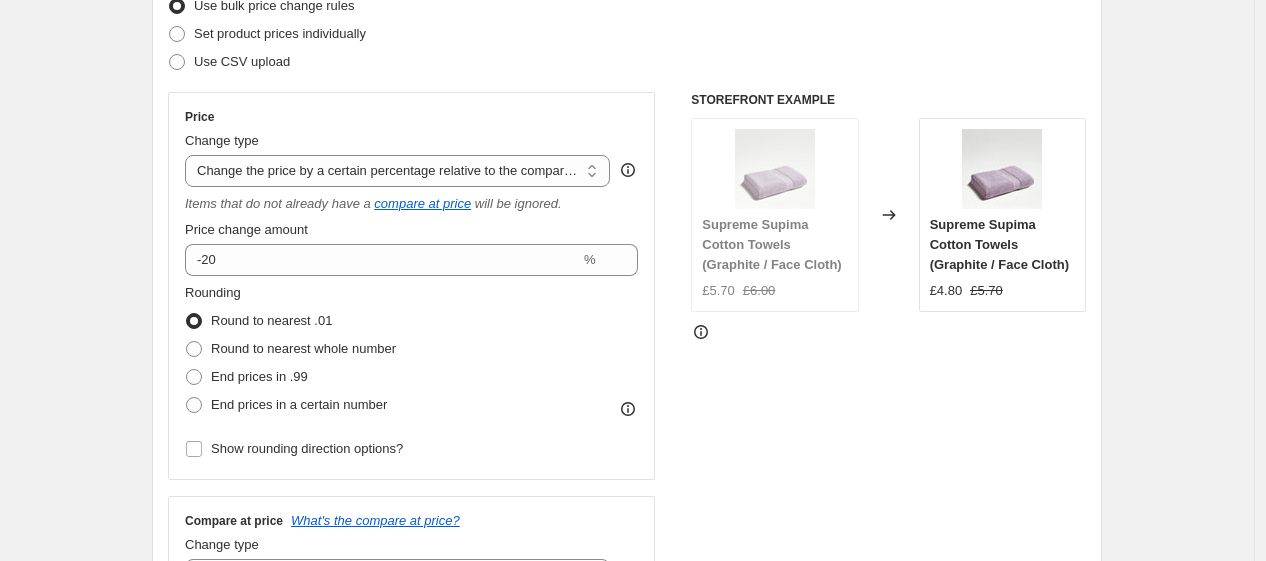 scroll, scrollTop: 281, scrollLeft: 0, axis: vertical 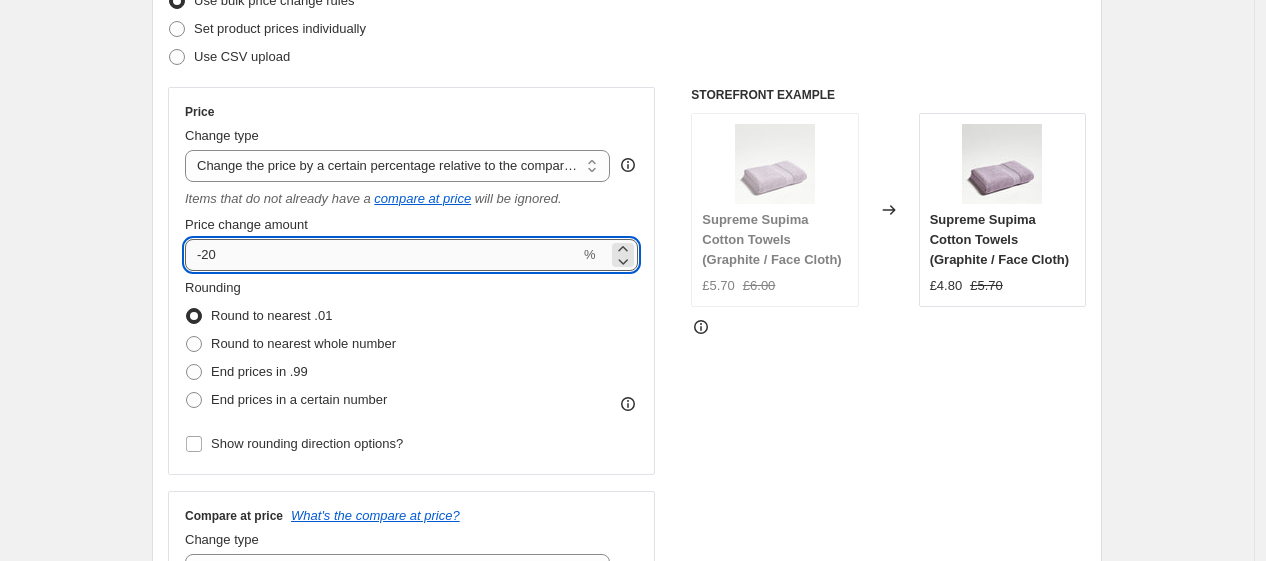 click on "-20" at bounding box center [382, 255] 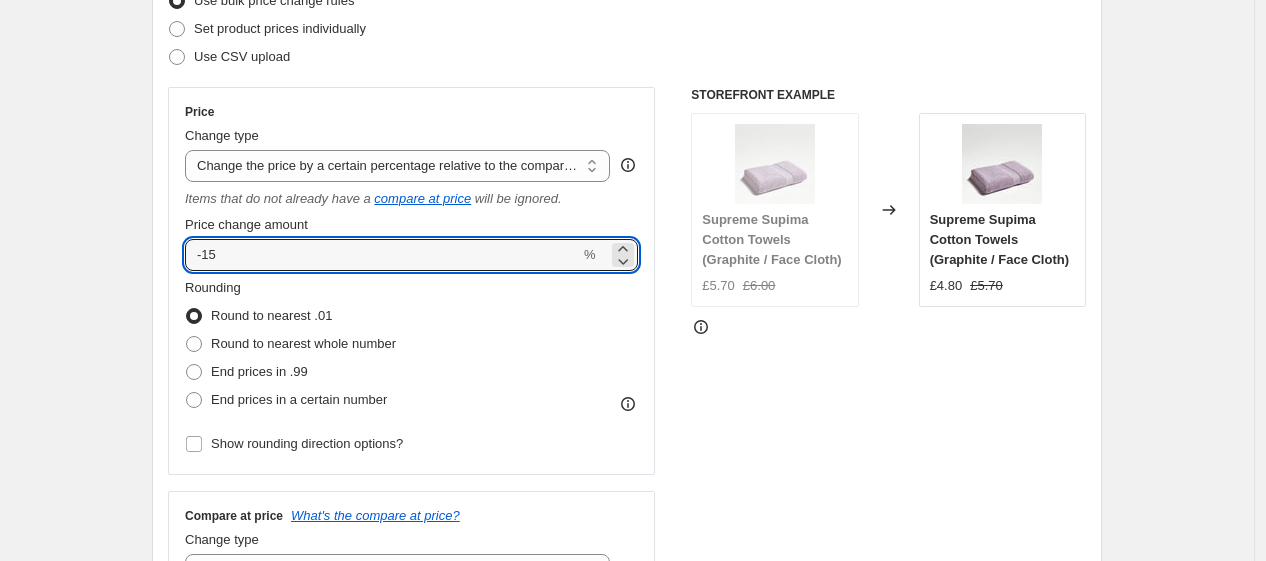 type on "-15" 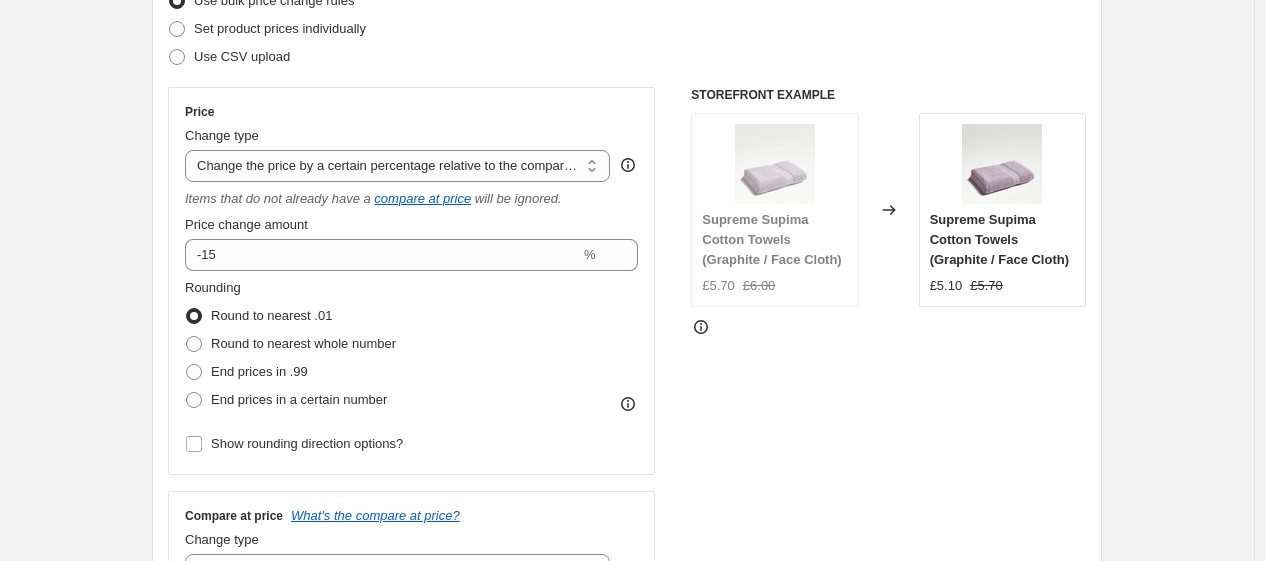 click on "Rounding Round to nearest .01 Round to nearest whole number End prices in .99 End prices in a certain number" at bounding box center [411, 346] 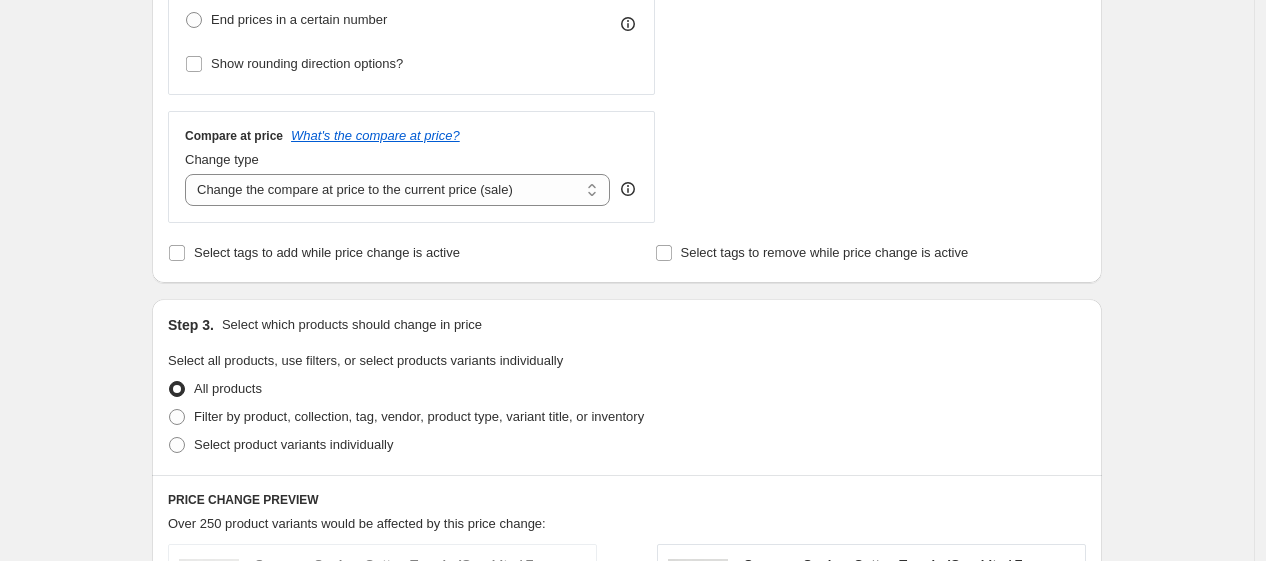 scroll, scrollTop: 702, scrollLeft: 0, axis: vertical 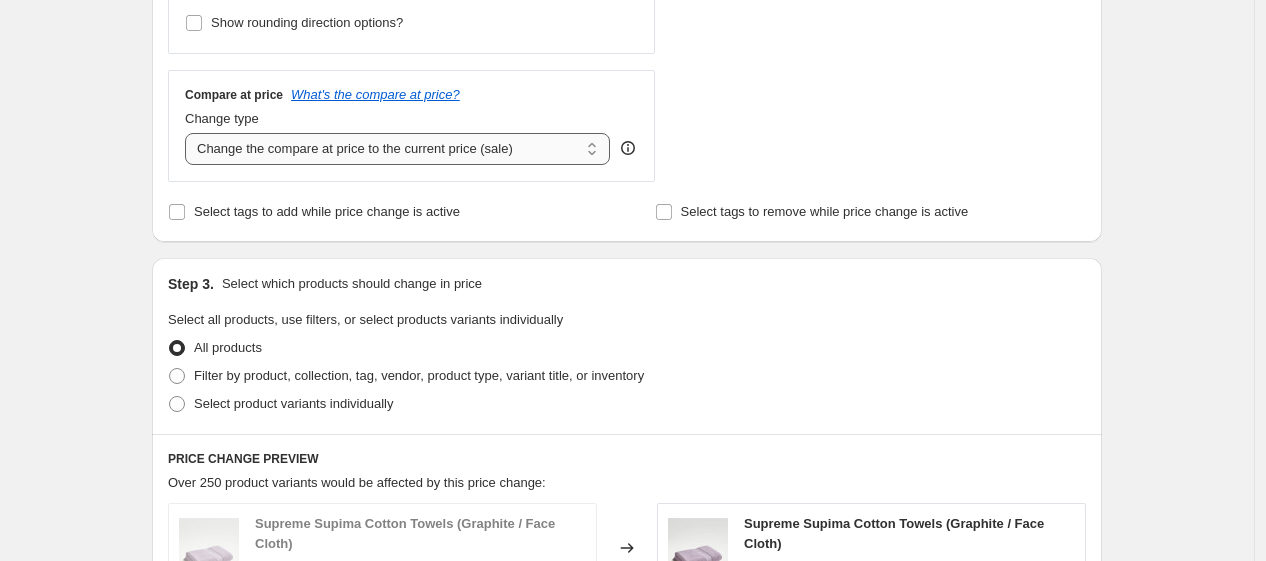 click on "Change the compare at price to the current price (sale) Change the compare at price to a certain amount Change the compare at price by a certain amount Change the compare at price by a certain percentage Change the compare at price by a certain amount relative to the actual price Change the compare at price by a certain percentage relative to the actual price Don't change the compare at price Remove the compare at price" at bounding box center (397, 149) 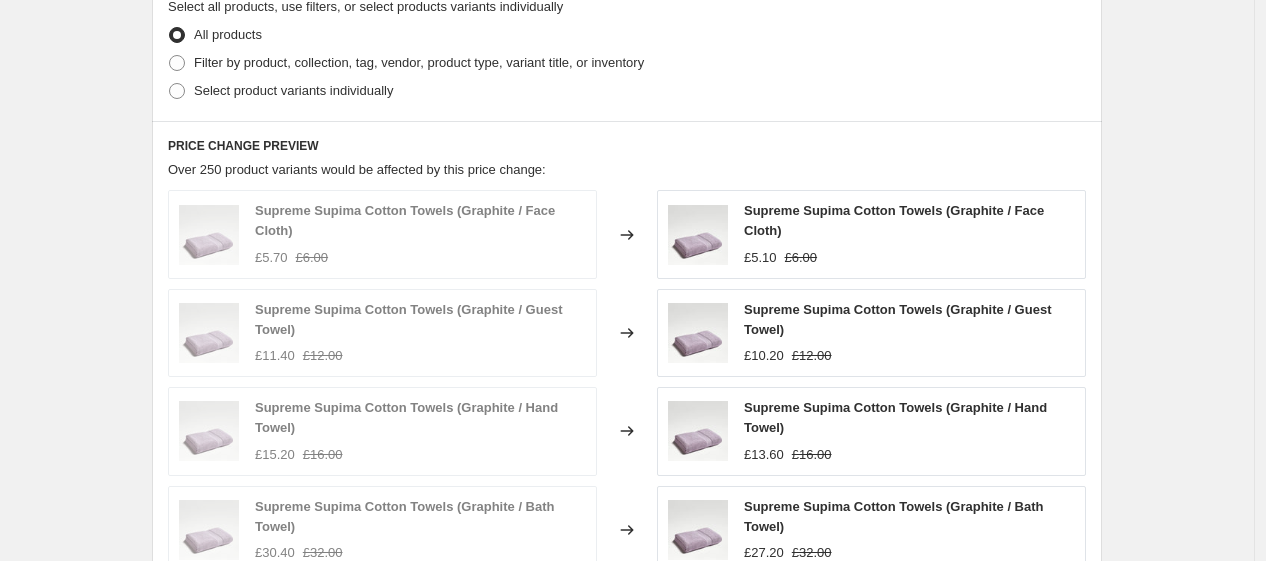 scroll, scrollTop: 1014, scrollLeft: 0, axis: vertical 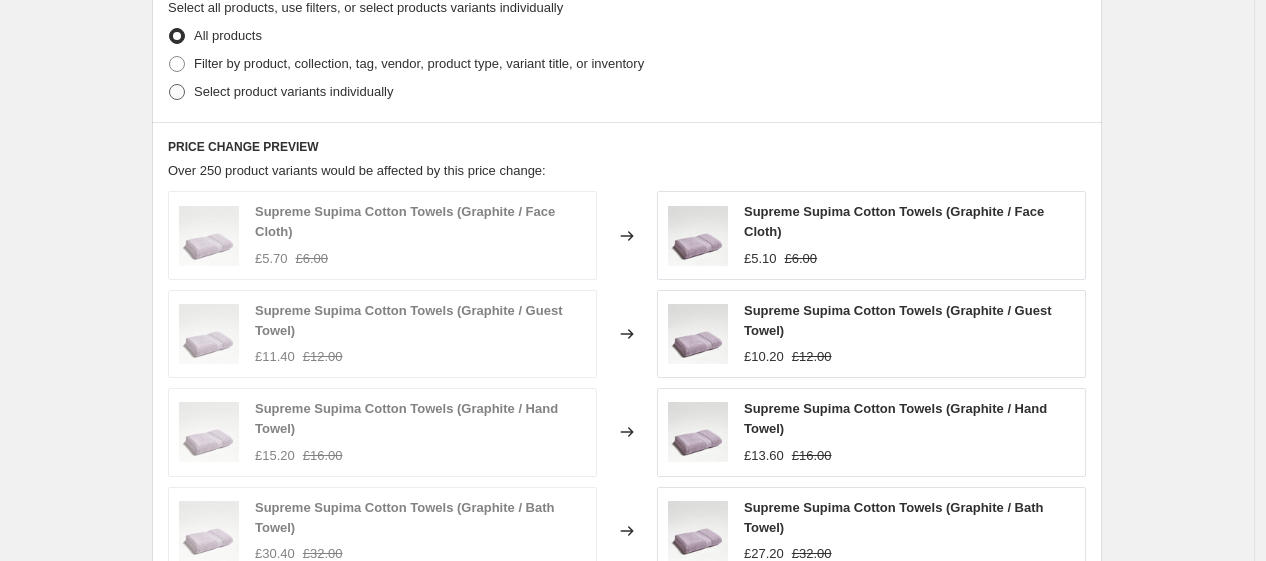 click on "Select product variants individually" at bounding box center [293, 91] 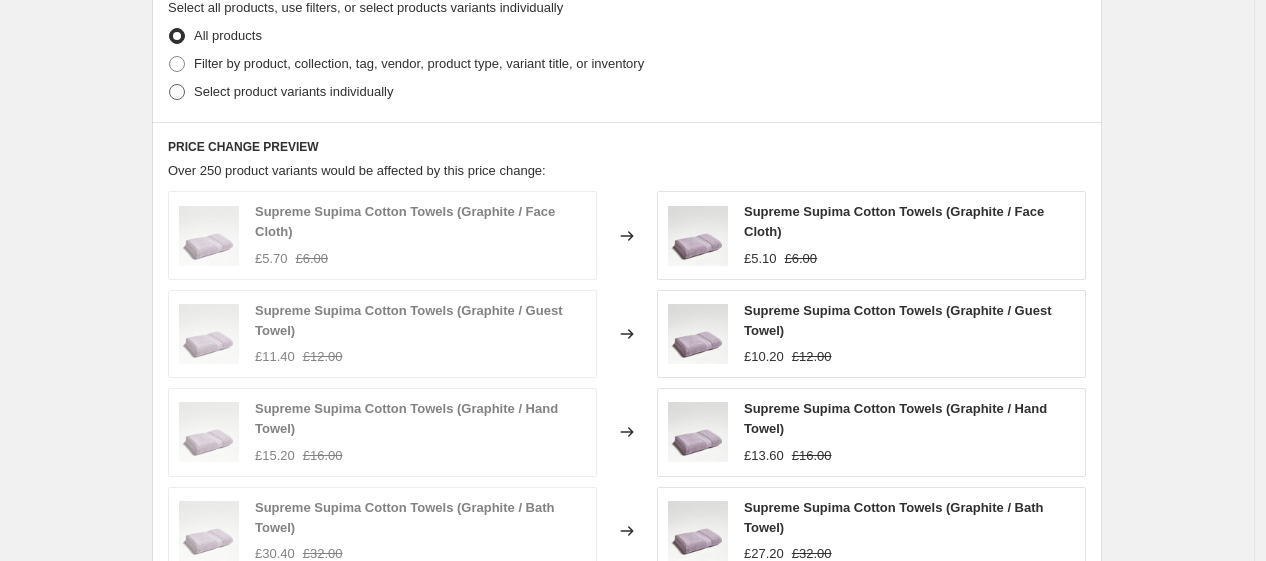 radio on "true" 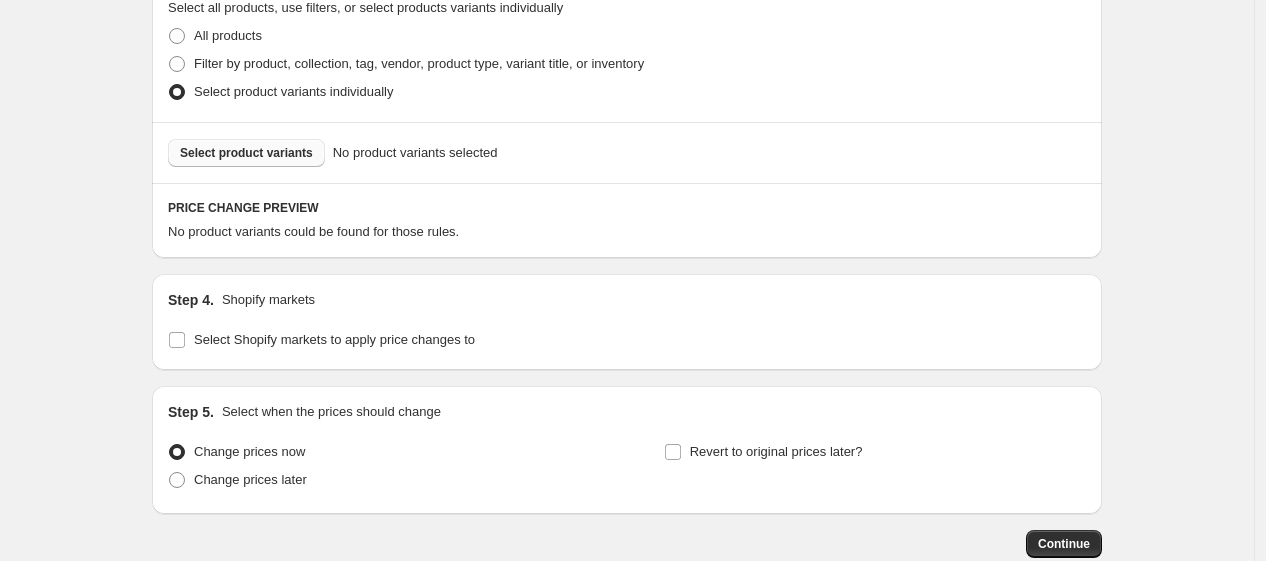 click on "Select product variants" at bounding box center (246, 153) 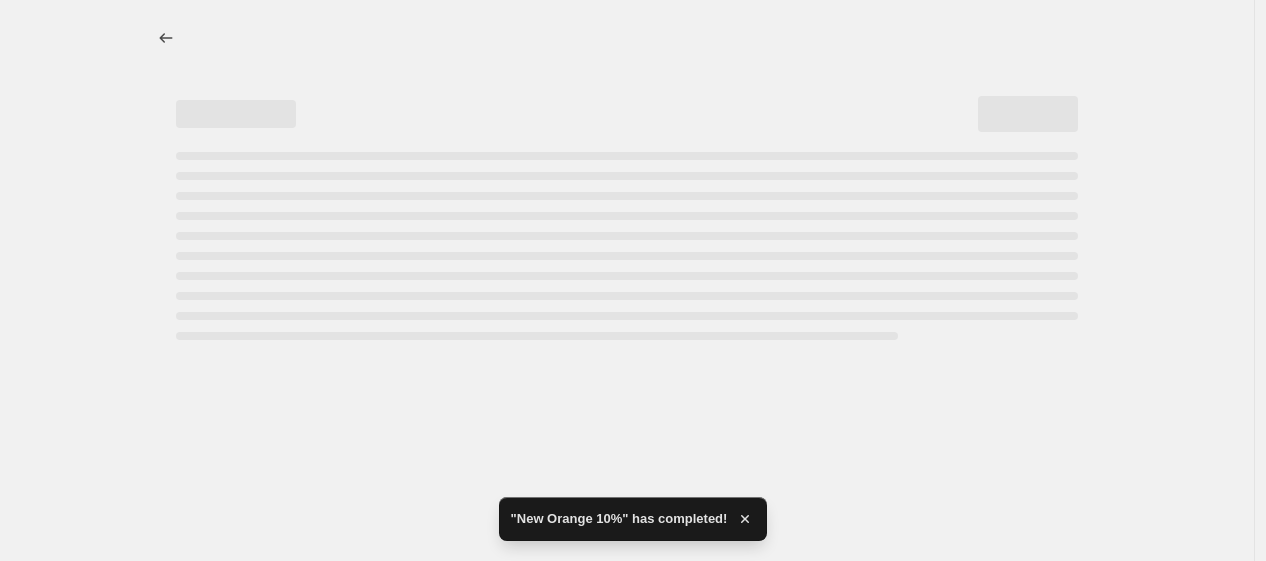 select on "pcap" 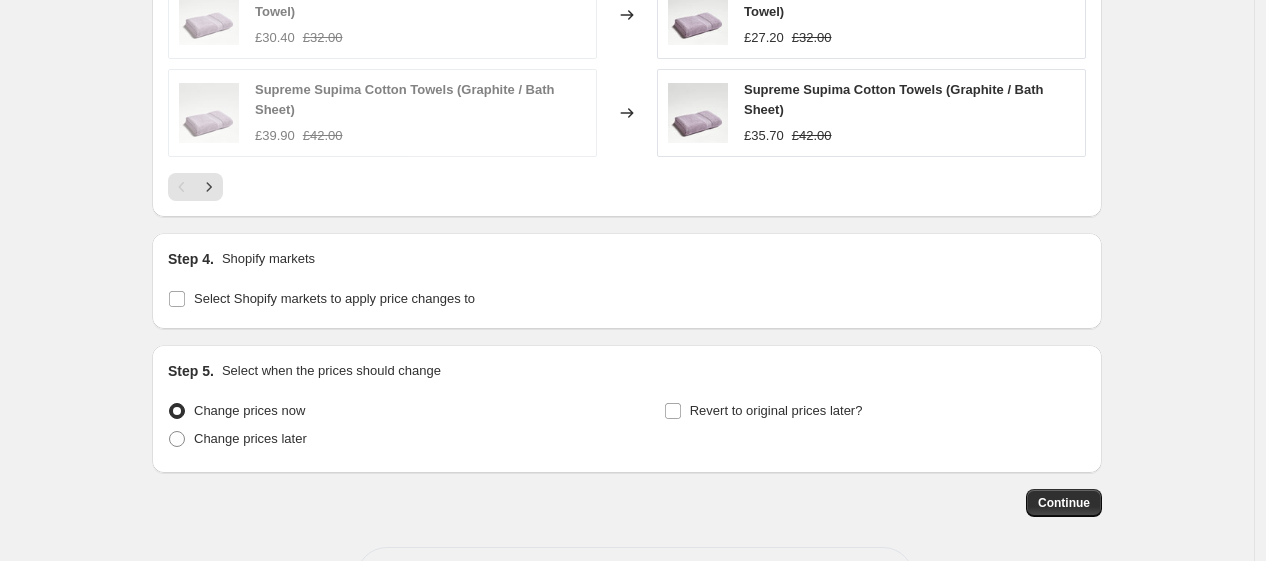 scroll, scrollTop: 1672, scrollLeft: 0, axis: vertical 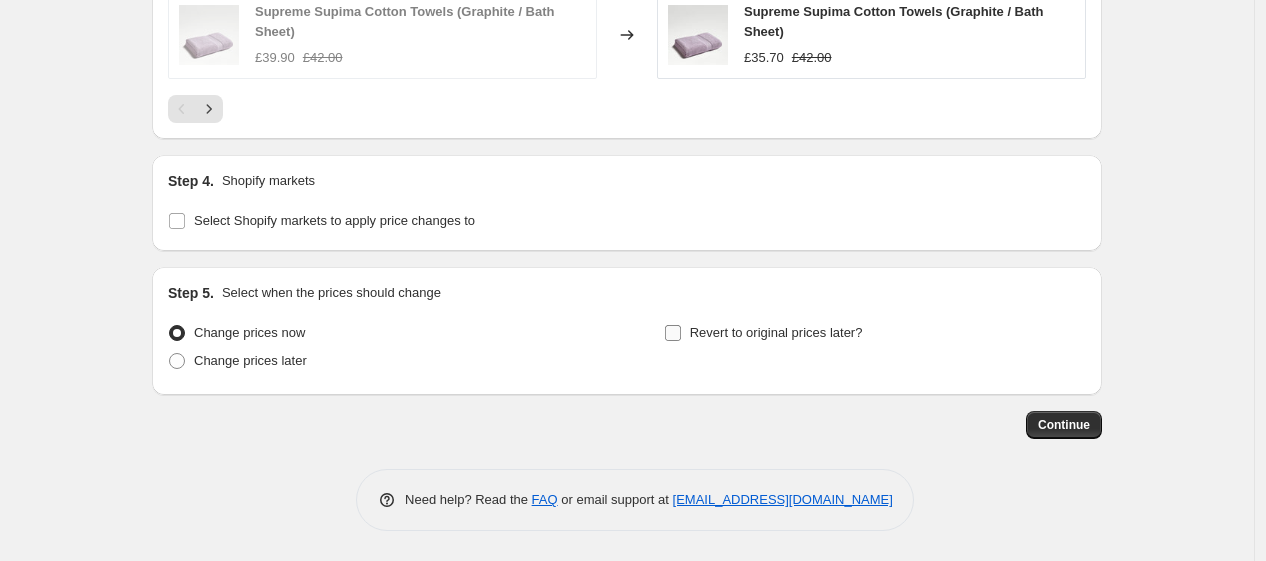 click on "Revert to original prices later?" at bounding box center [776, 332] 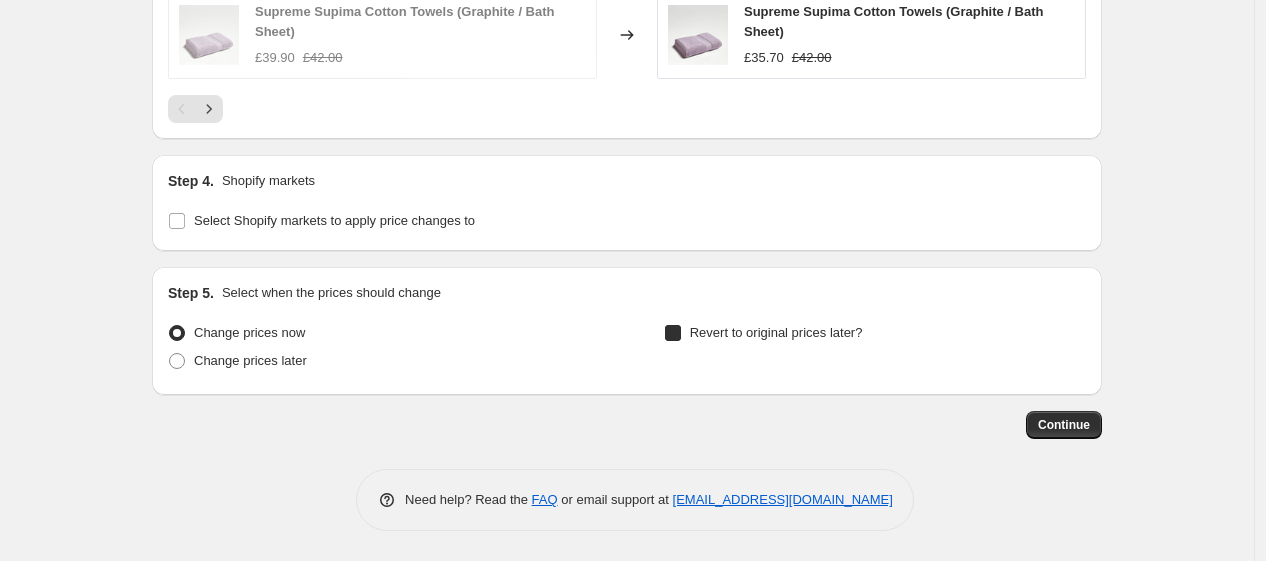 checkbox on "true" 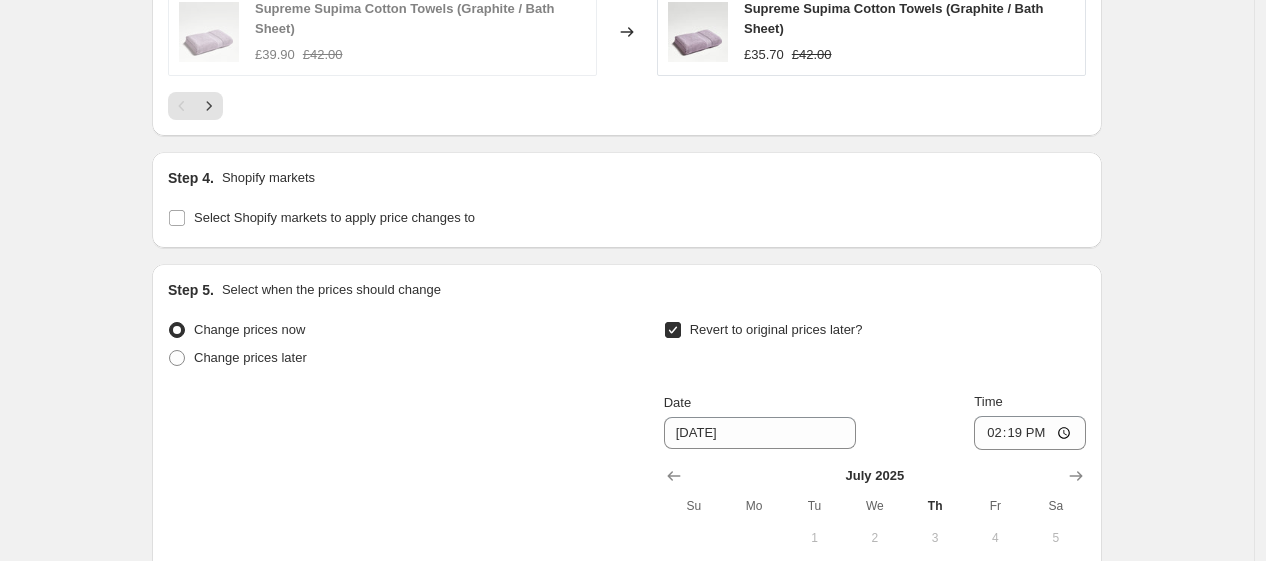 scroll, scrollTop: 2014, scrollLeft: 0, axis: vertical 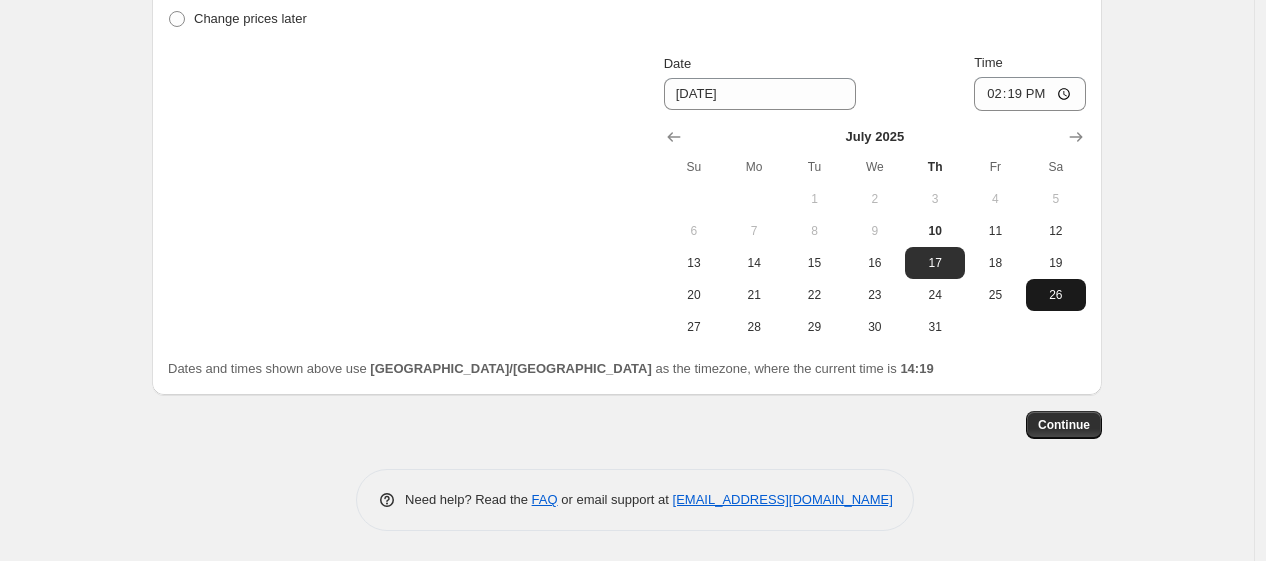 click on "26" at bounding box center [1056, 295] 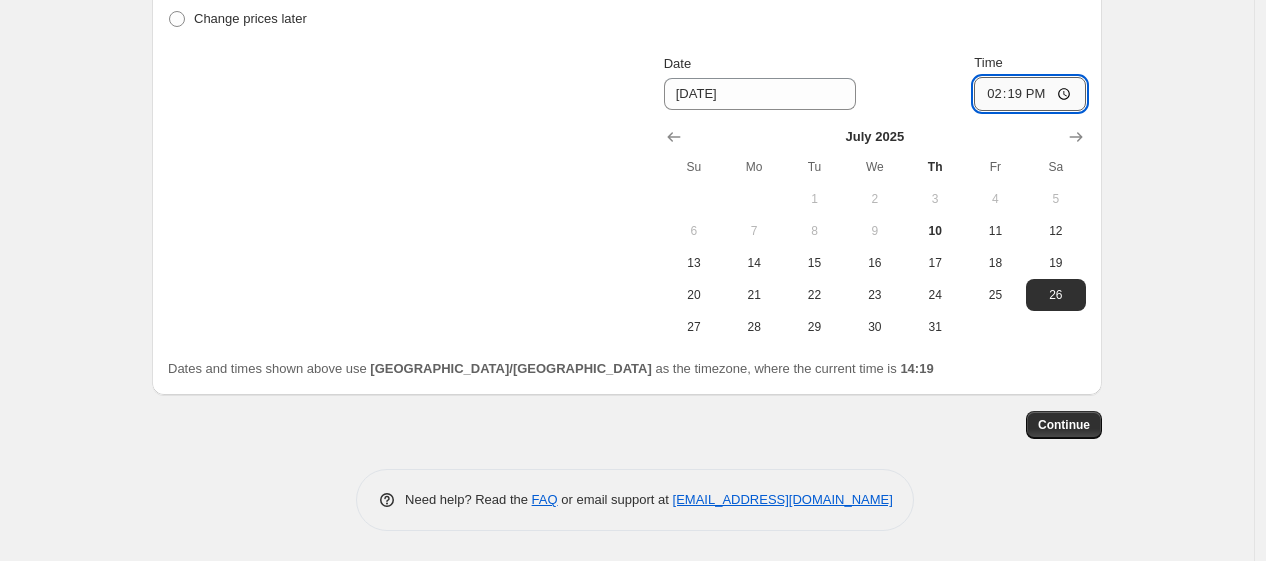 click on "14:19" at bounding box center (1030, 94) 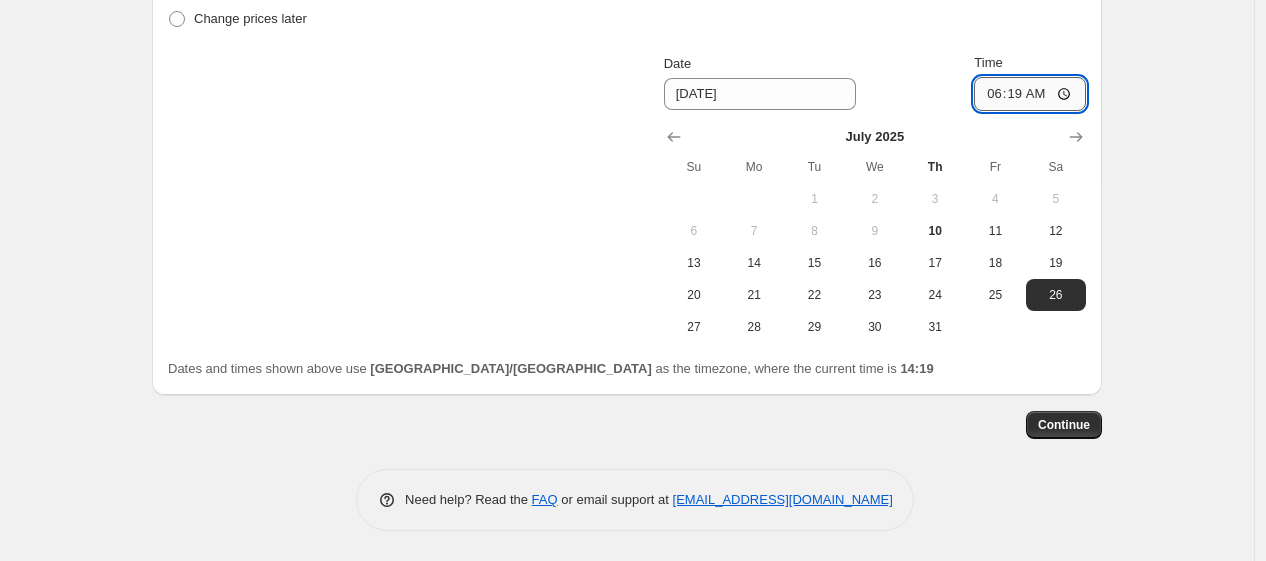 type on "06:00" 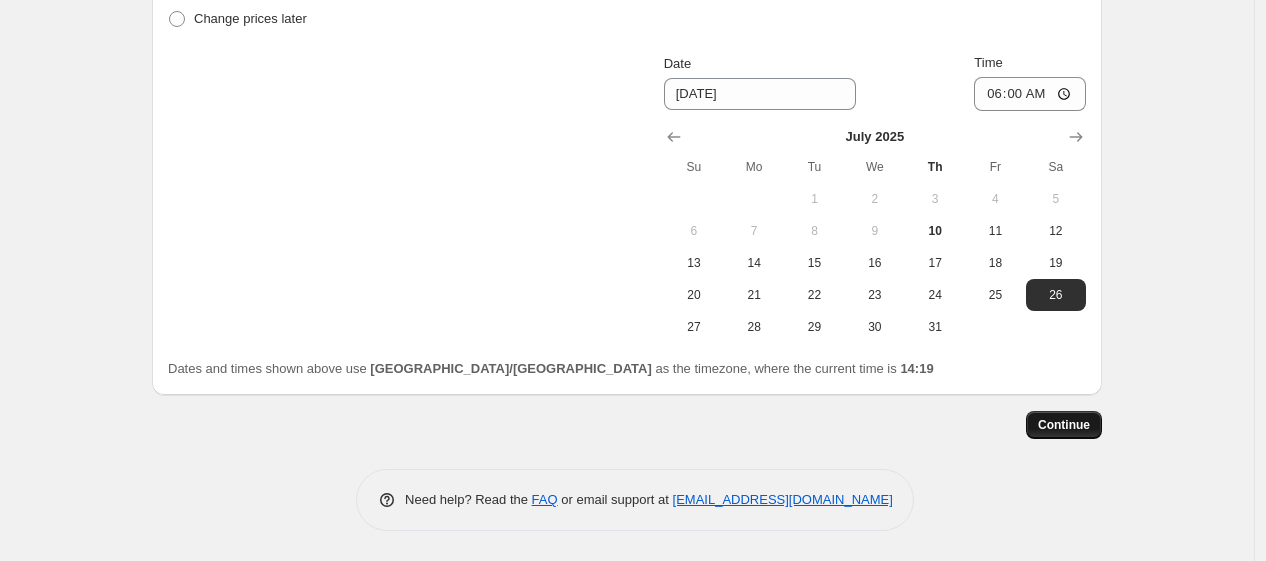 click on "Continue" at bounding box center [1064, 425] 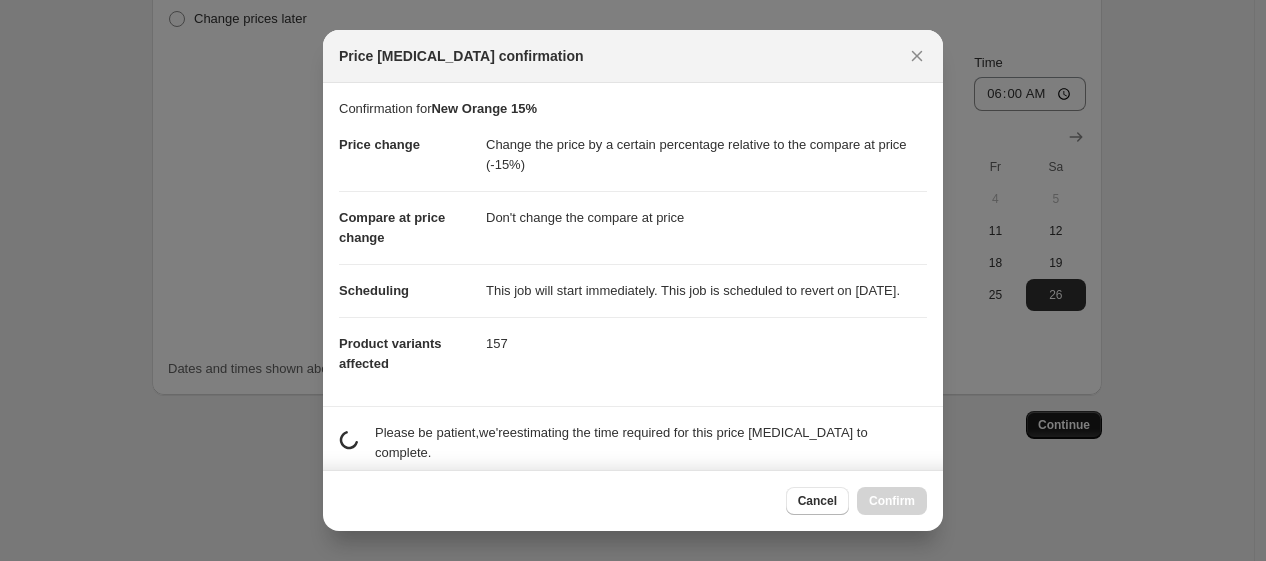 scroll, scrollTop: 0, scrollLeft: 0, axis: both 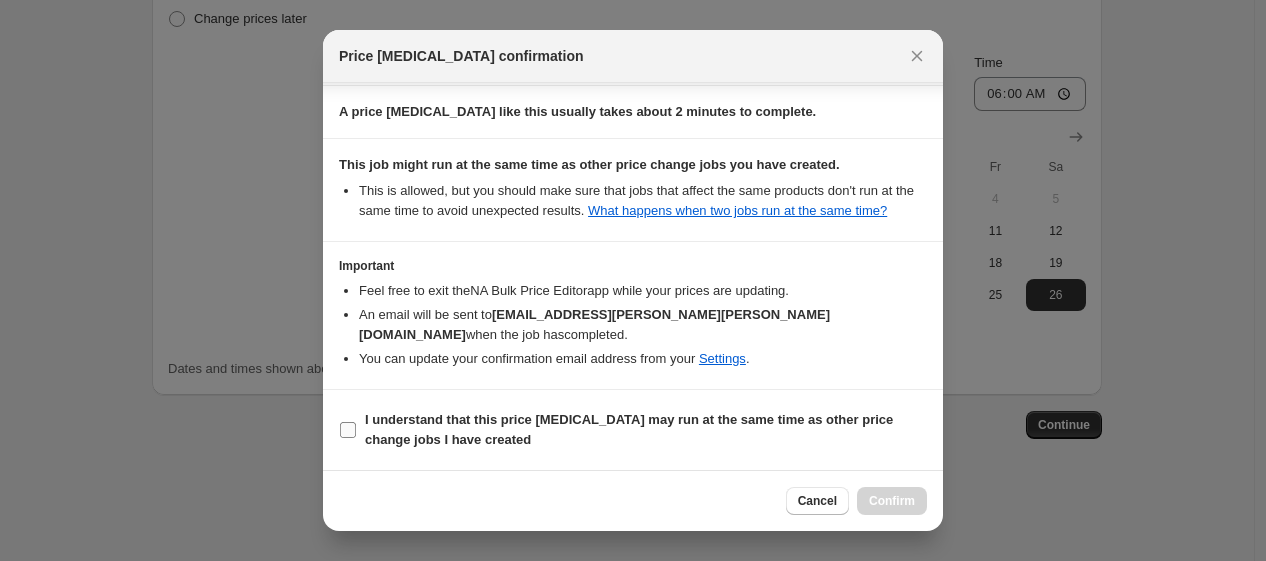 click on "I understand that this price change job may run at the same time as other price change jobs I have created" at bounding box center (629, 429) 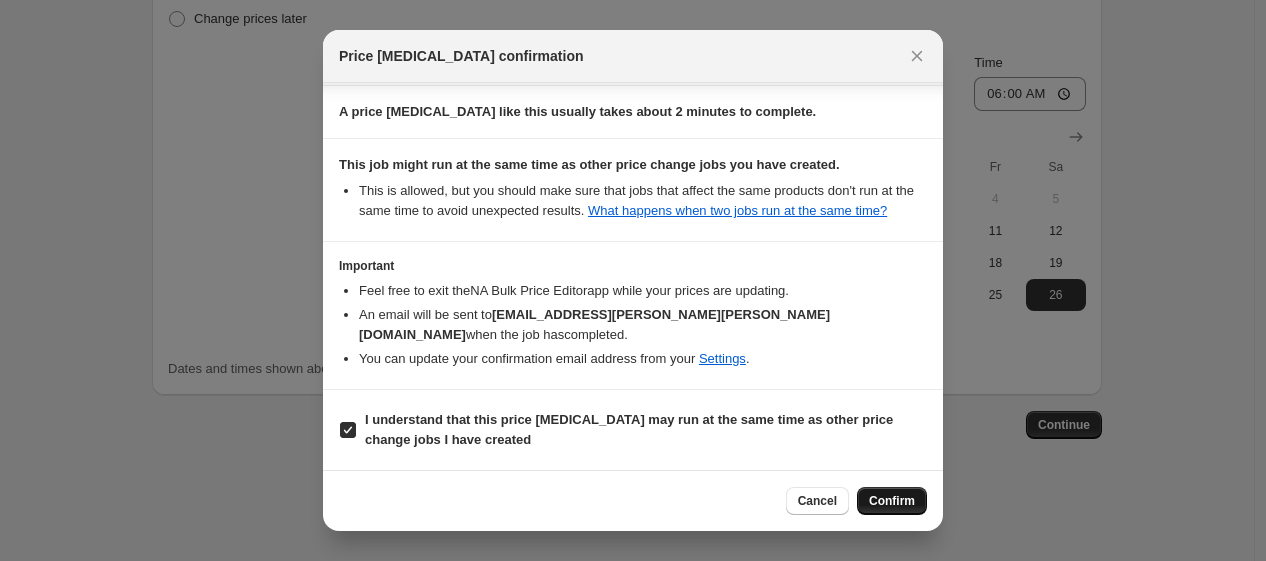 click on "Confirm" at bounding box center (892, 501) 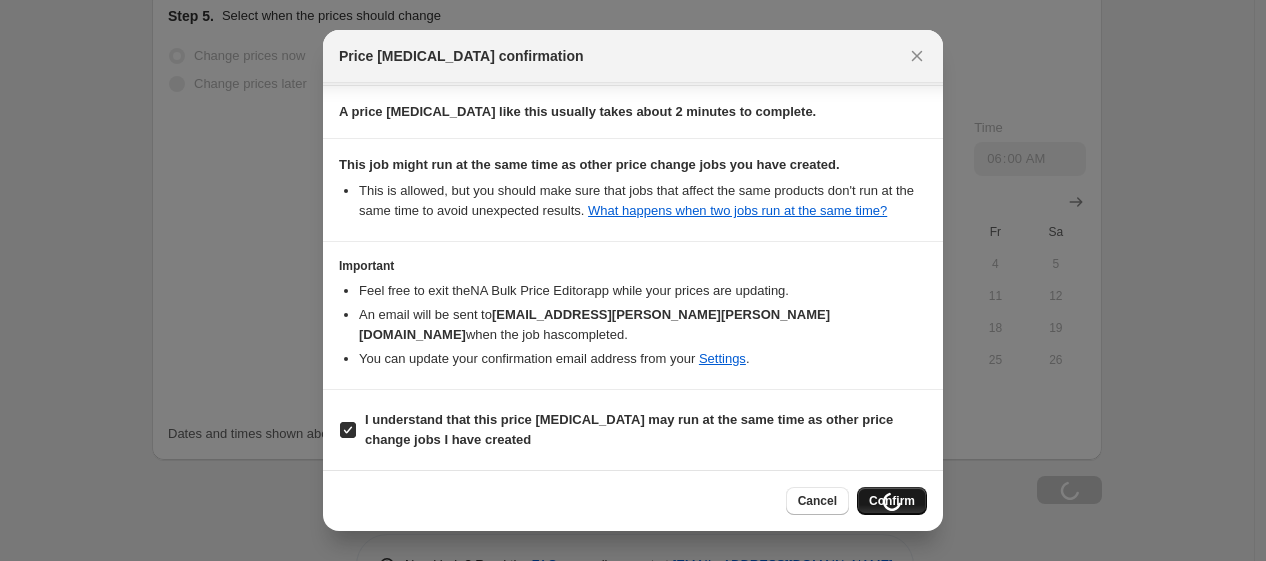 scroll, scrollTop: 2082, scrollLeft: 0, axis: vertical 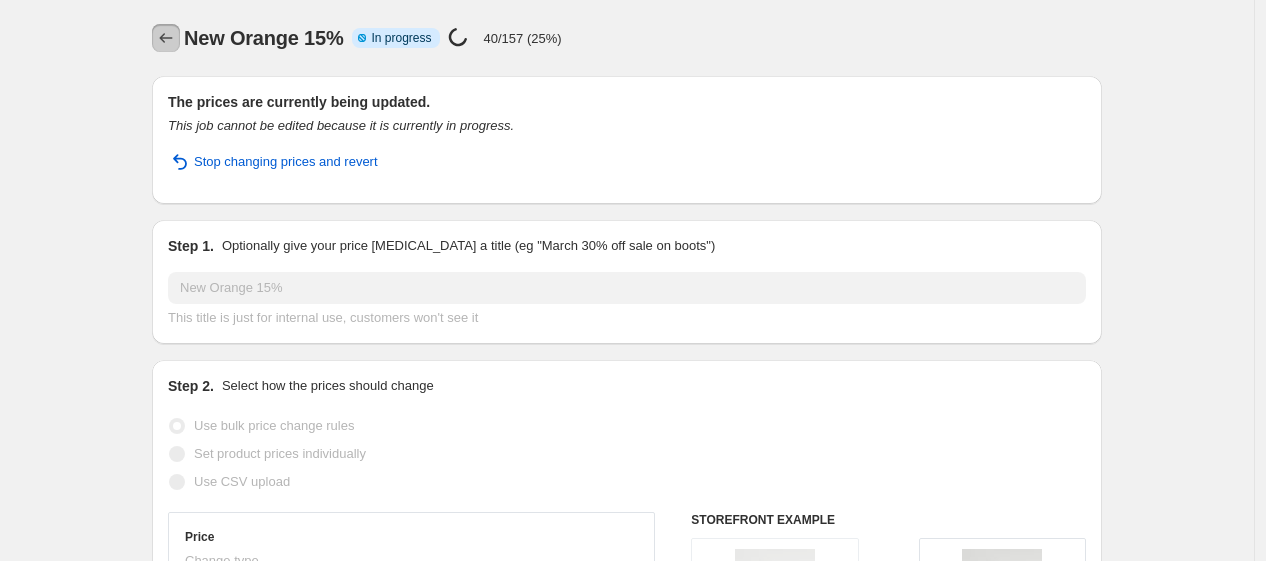 click 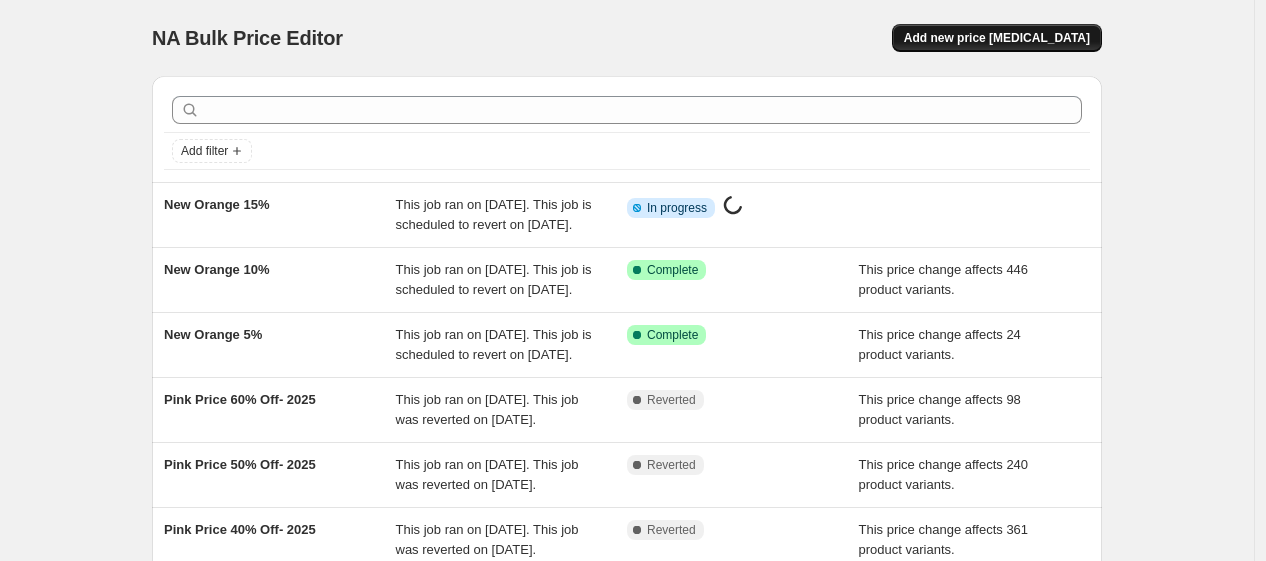 click on "Add new price [MEDICAL_DATA]" at bounding box center (997, 38) 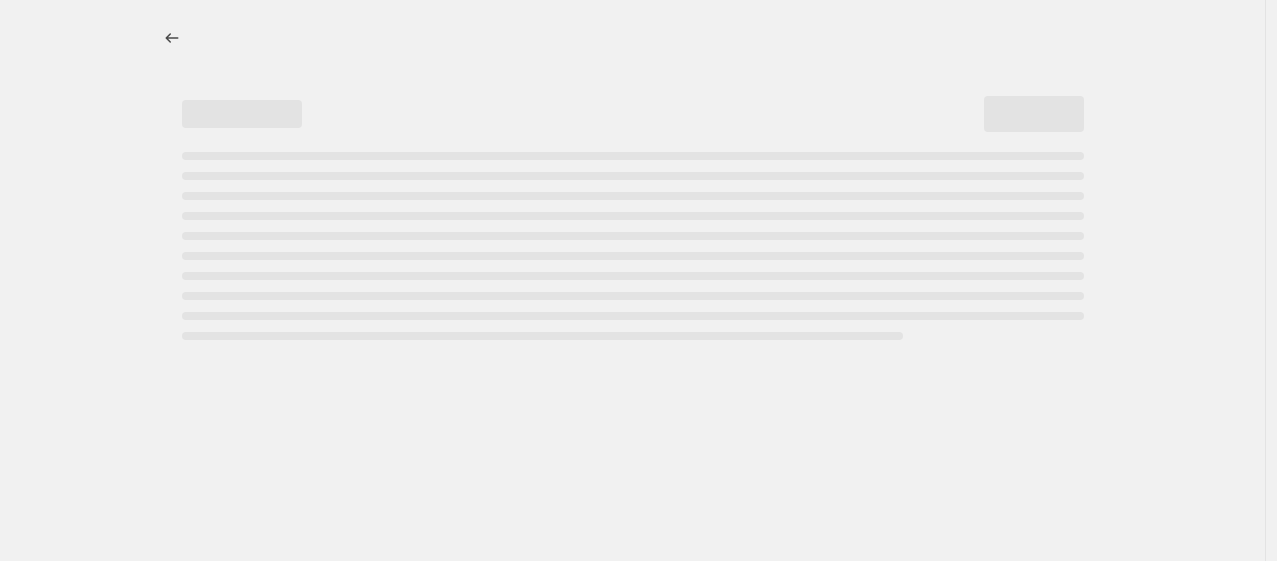 select on "percentage" 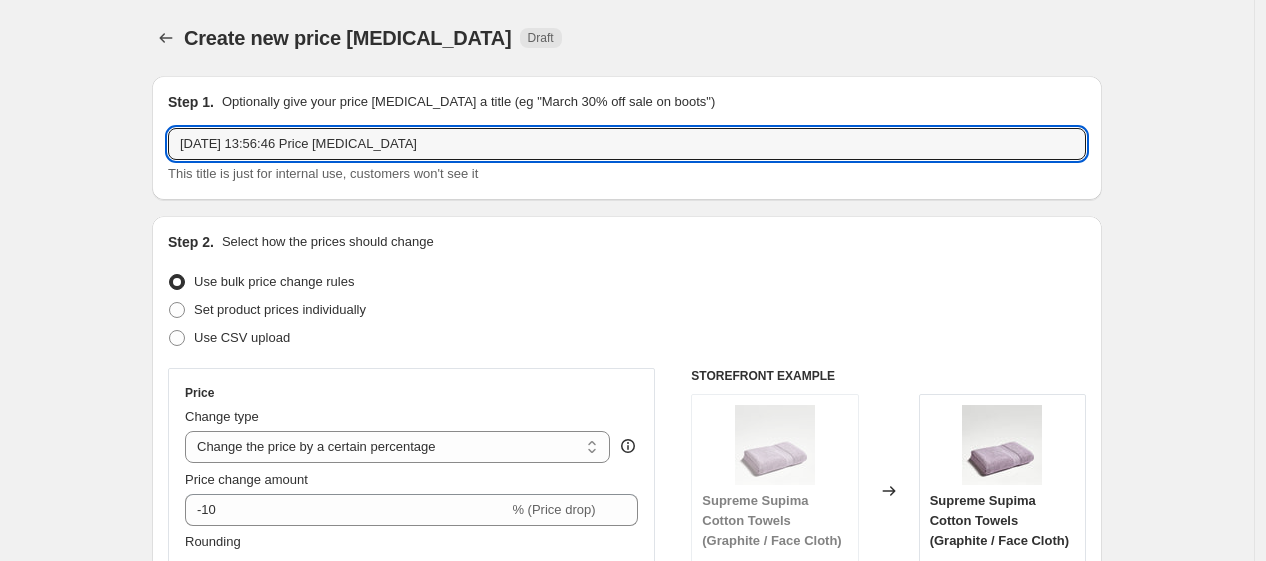 drag, startPoint x: 446, startPoint y: 145, endPoint x: 100, endPoint y: 153, distance: 346.09247 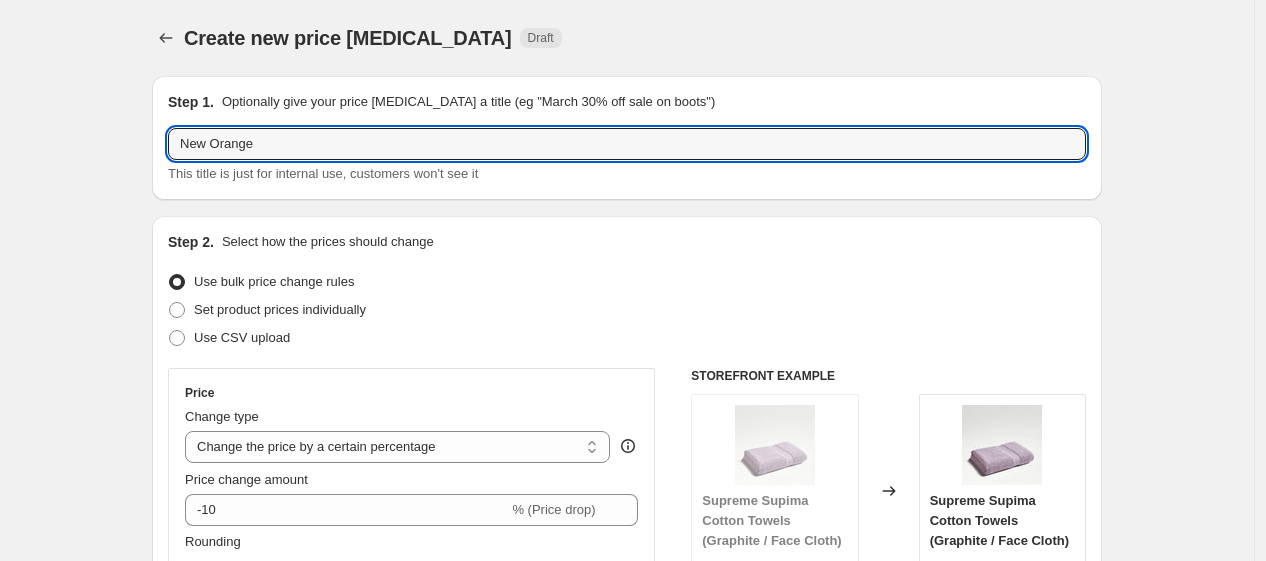 type on "New Orange 2" 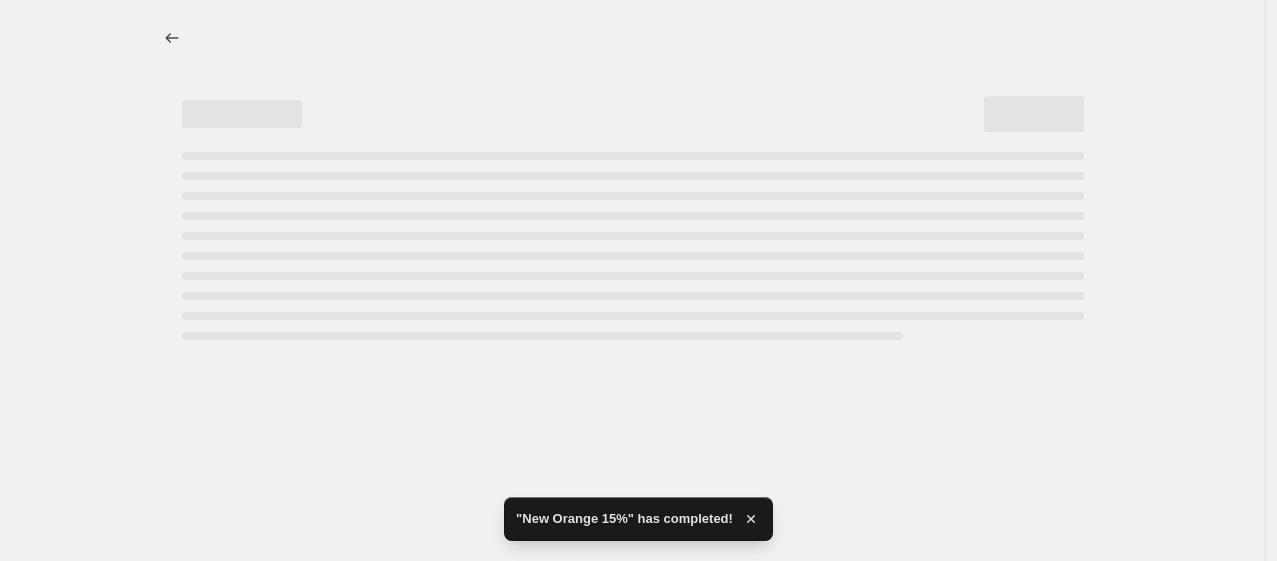 select on "percentage" 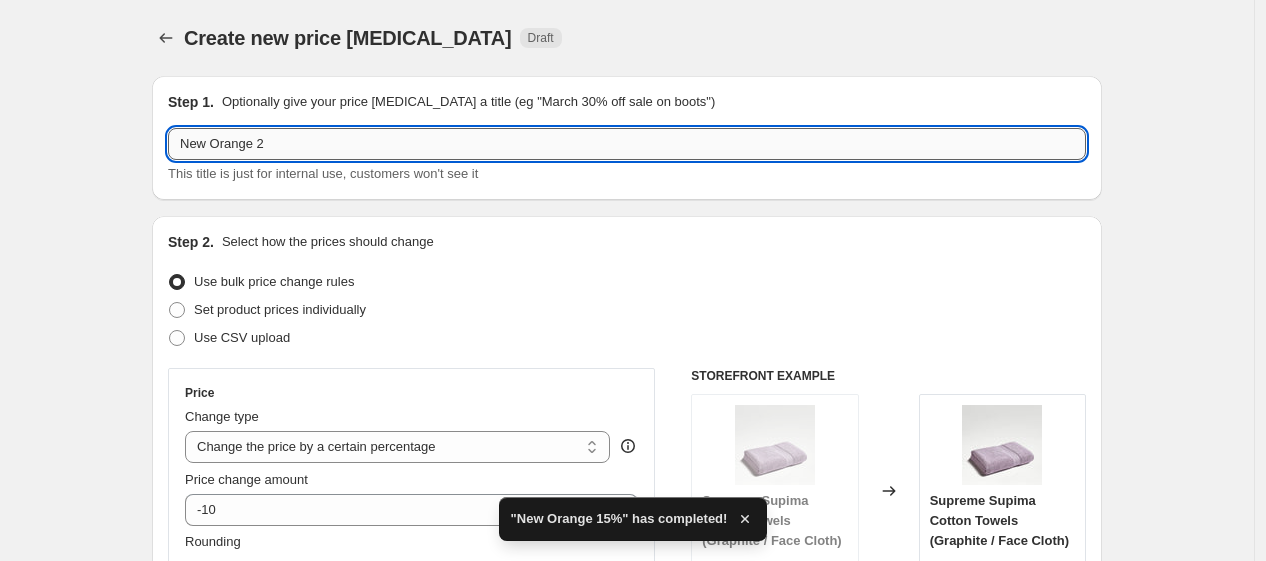 click on "New Orange 2" at bounding box center [627, 144] 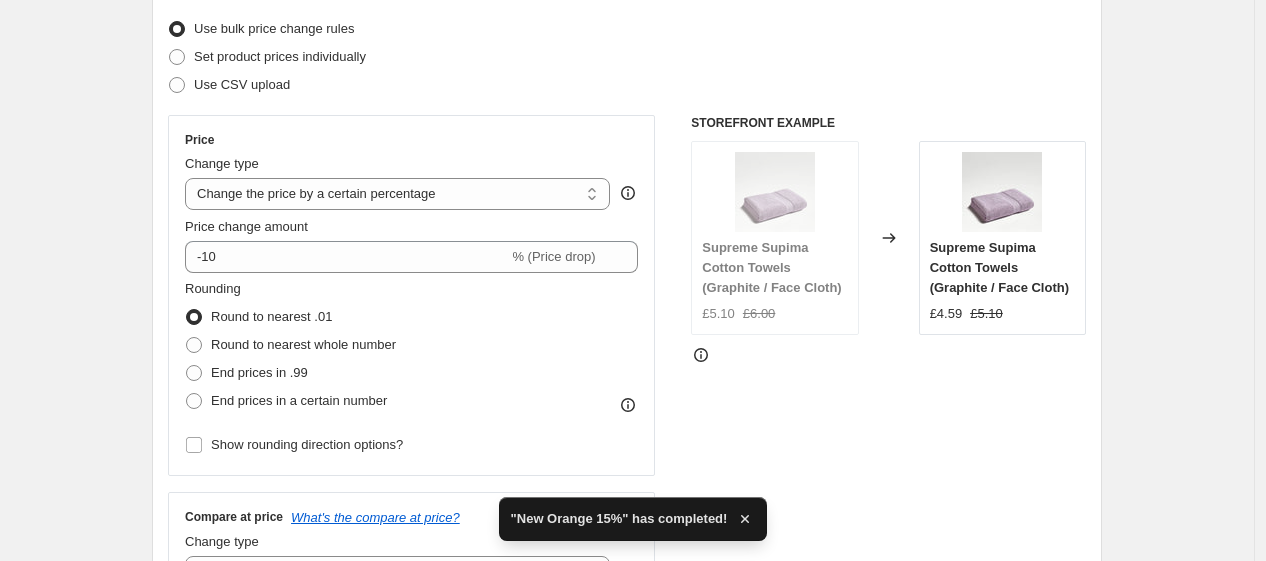 scroll, scrollTop: 254, scrollLeft: 0, axis: vertical 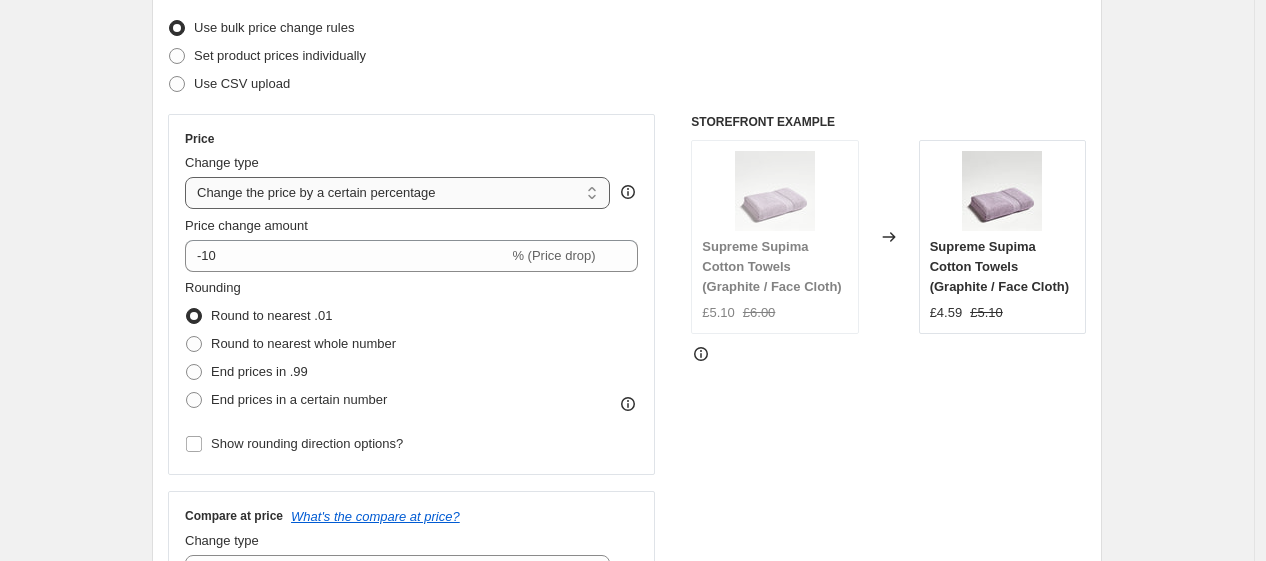 type on "New Orange 20%" 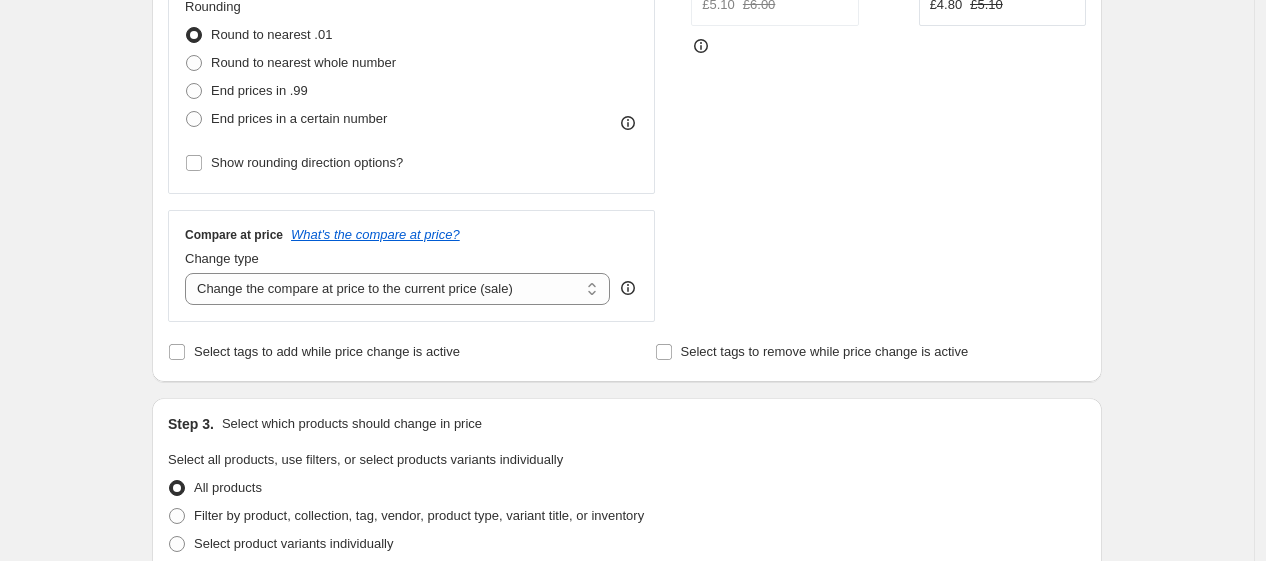 scroll, scrollTop: 565, scrollLeft: 0, axis: vertical 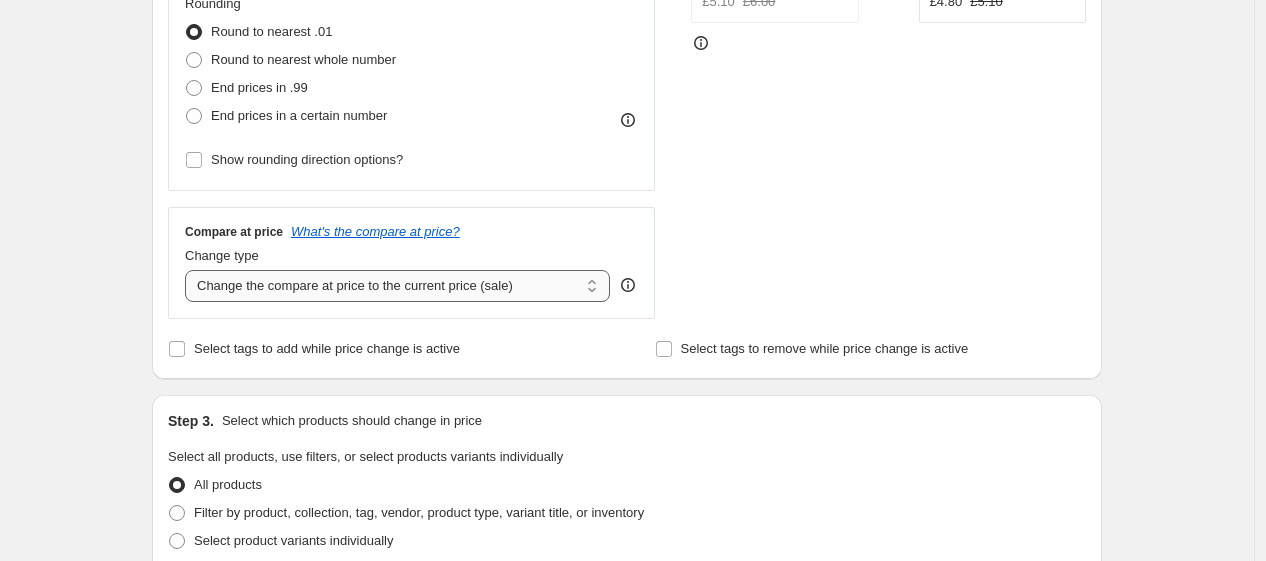 click on "Change the compare at price to the current price (sale) Change the compare at price to a certain amount Change the compare at price by a certain amount Change the compare at price by a certain percentage Change the compare at price by a certain amount relative to the actual price Change the compare at price by a certain percentage relative to the actual price Don't change the compare at price Remove the compare at price" at bounding box center (397, 286) 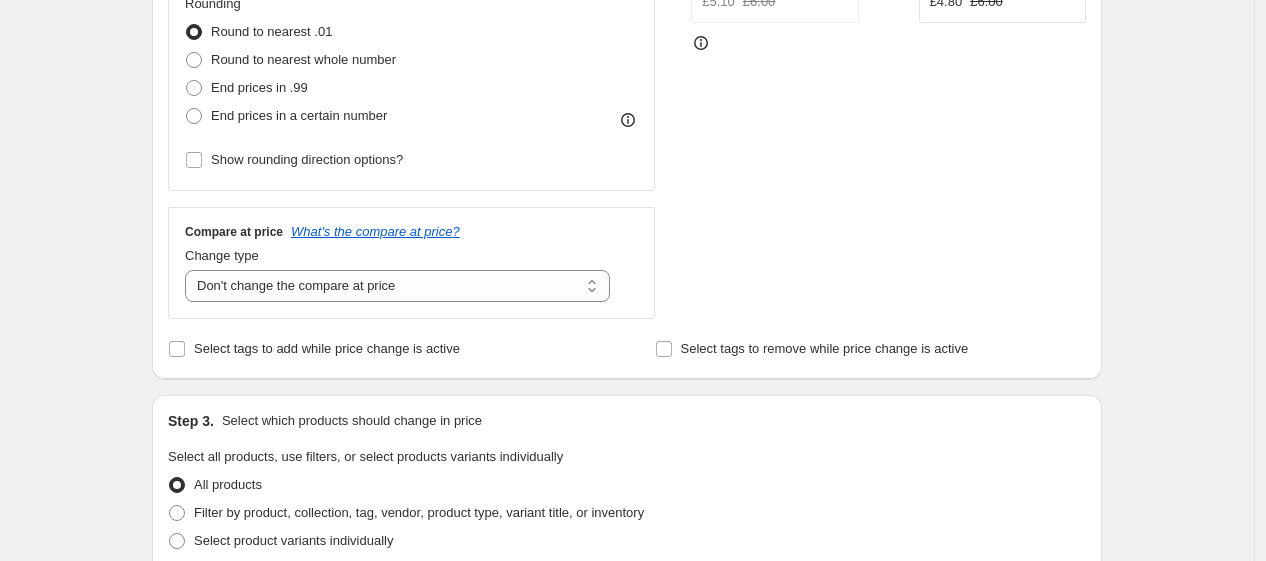 scroll, scrollTop: 796, scrollLeft: 0, axis: vertical 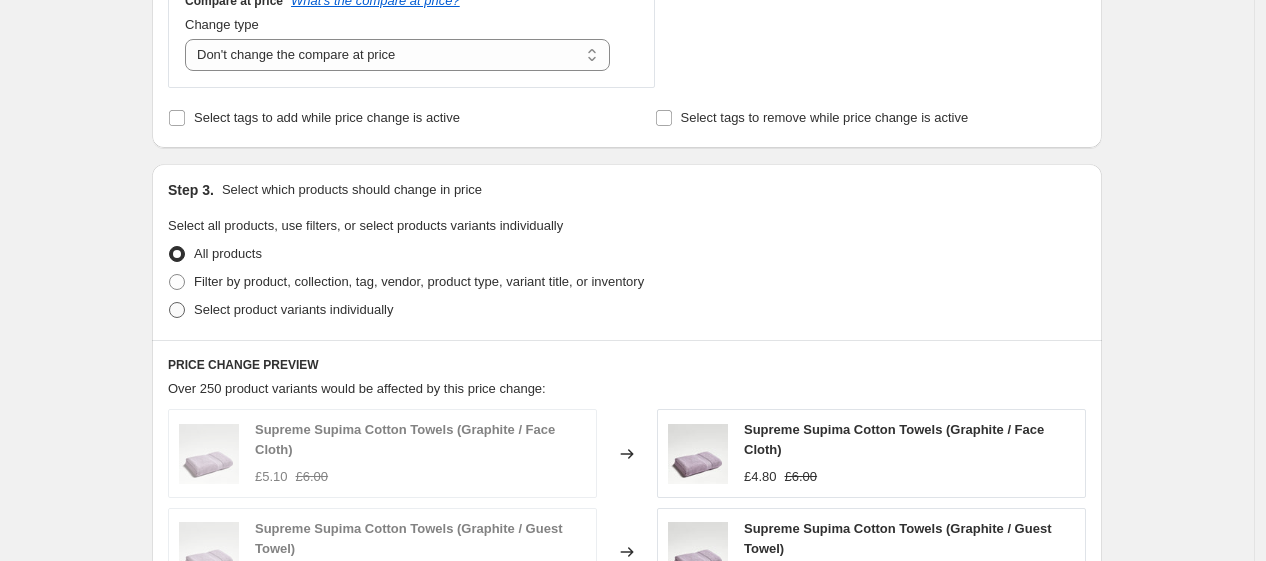 click on "Select product variants individually" at bounding box center (293, 309) 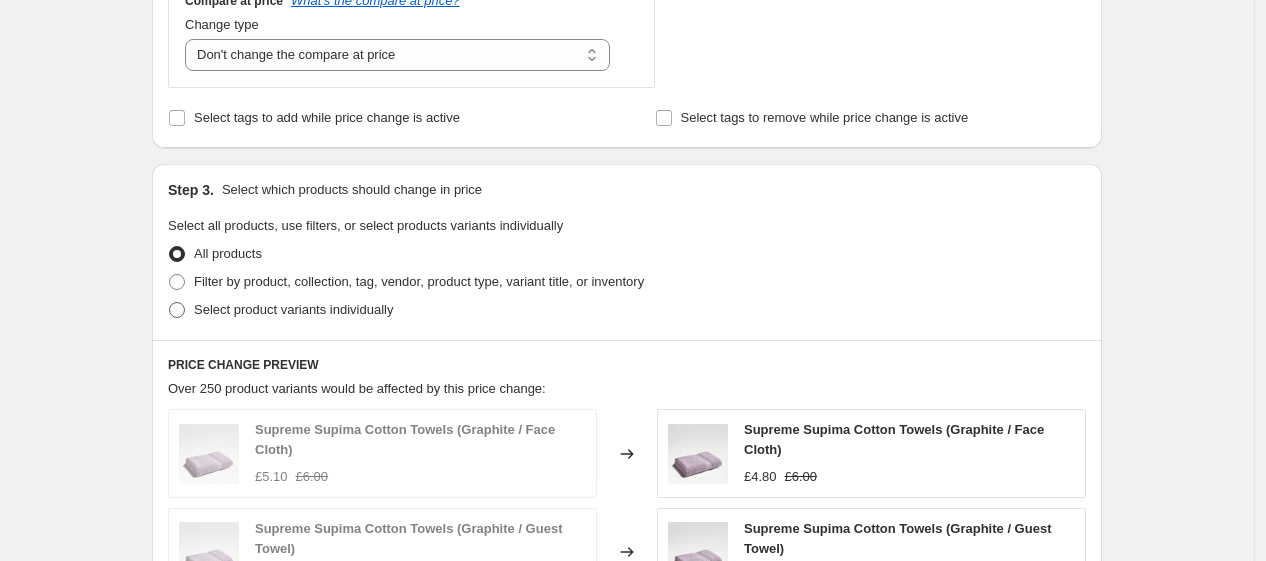 radio on "true" 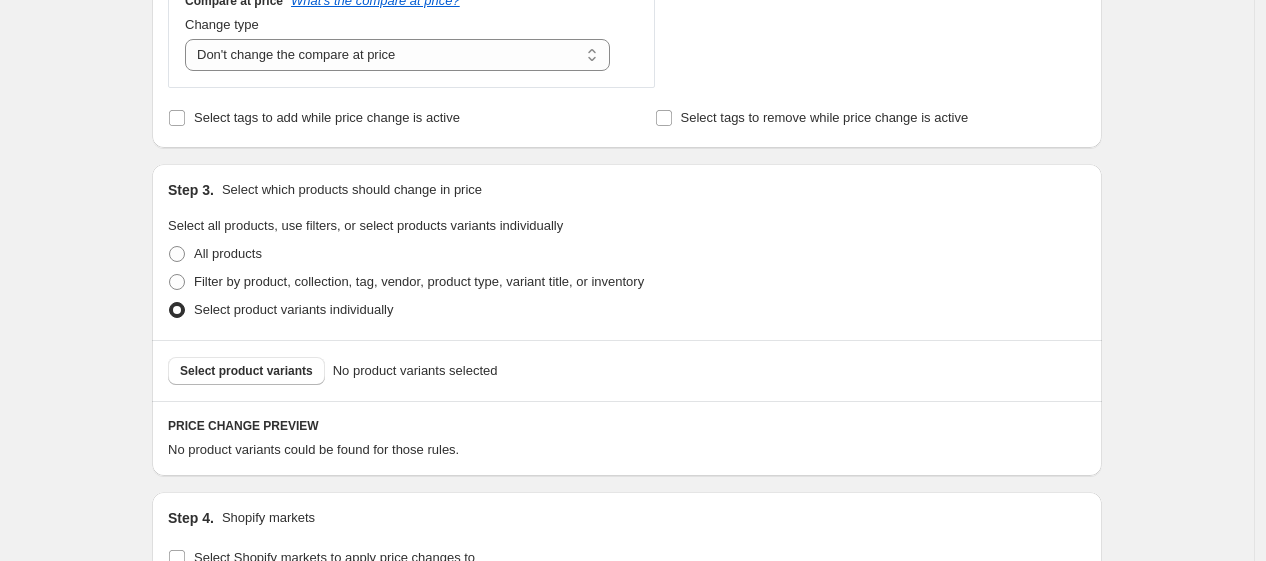 click on "Select product variants" at bounding box center [246, 371] 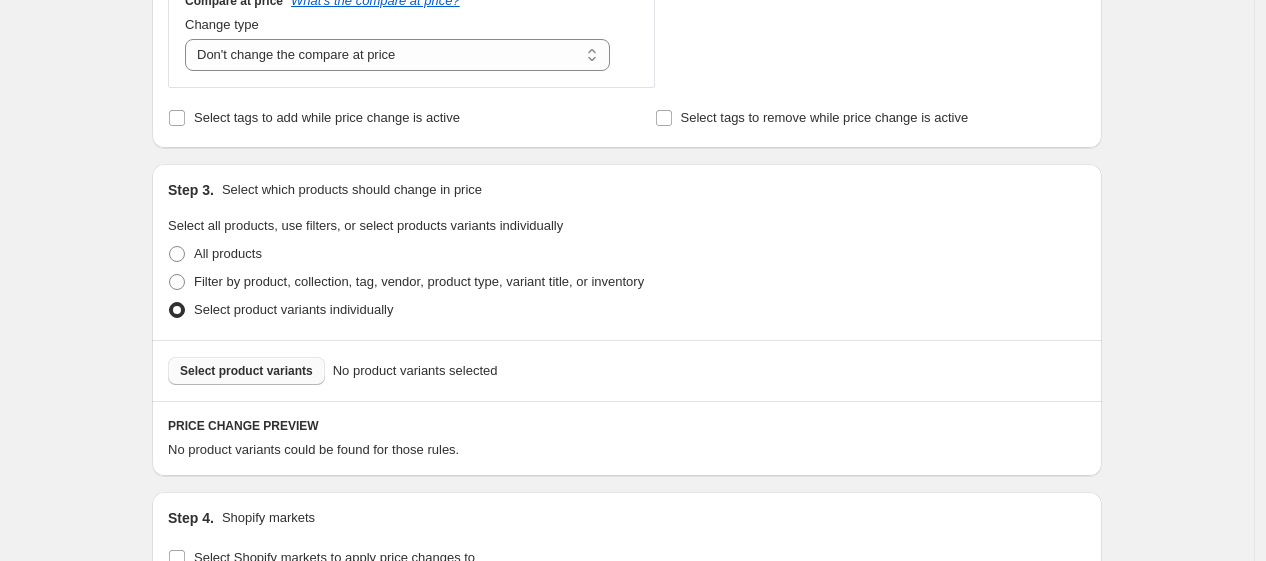 click on "Select product variants" at bounding box center [246, 371] 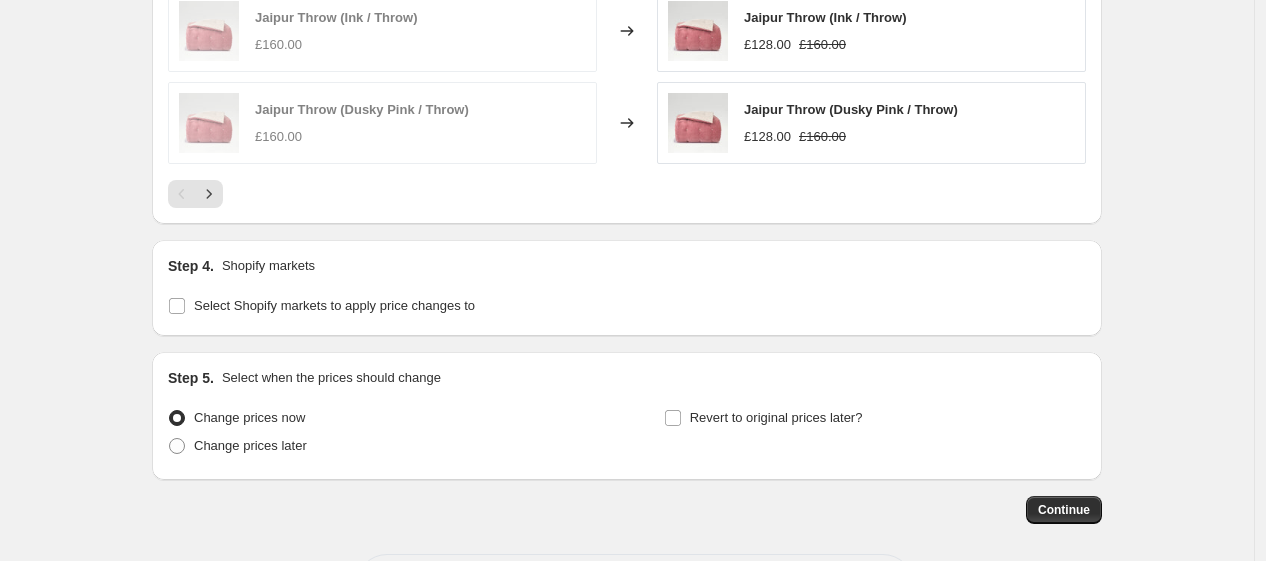 scroll, scrollTop: 1640, scrollLeft: 0, axis: vertical 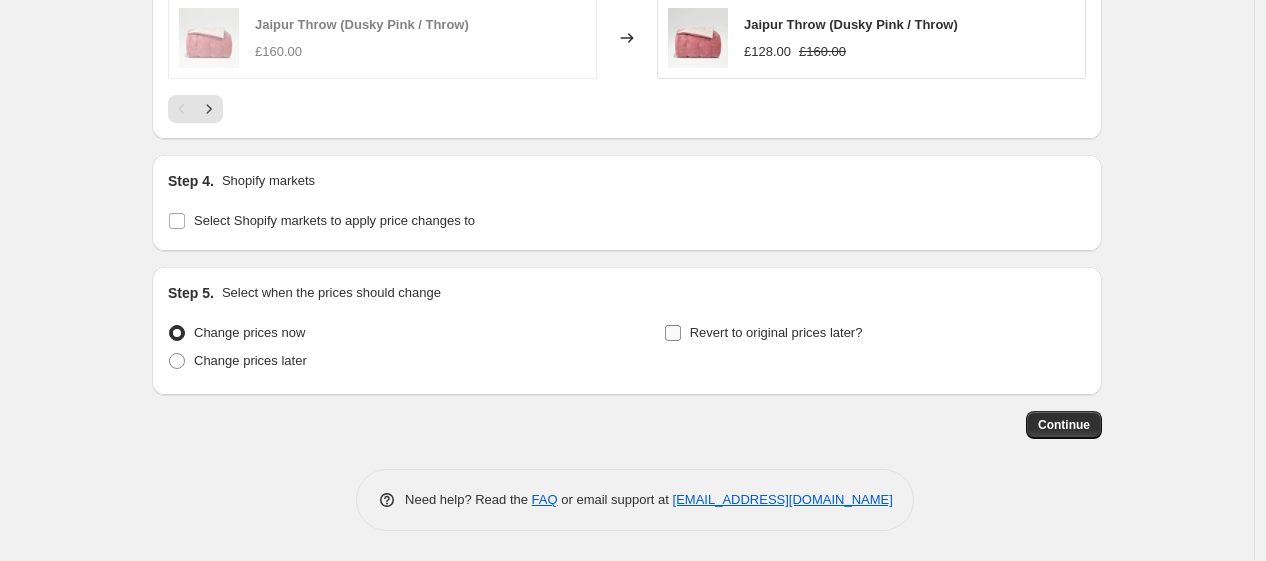 click on "Revert to original prices later?" at bounding box center [776, 332] 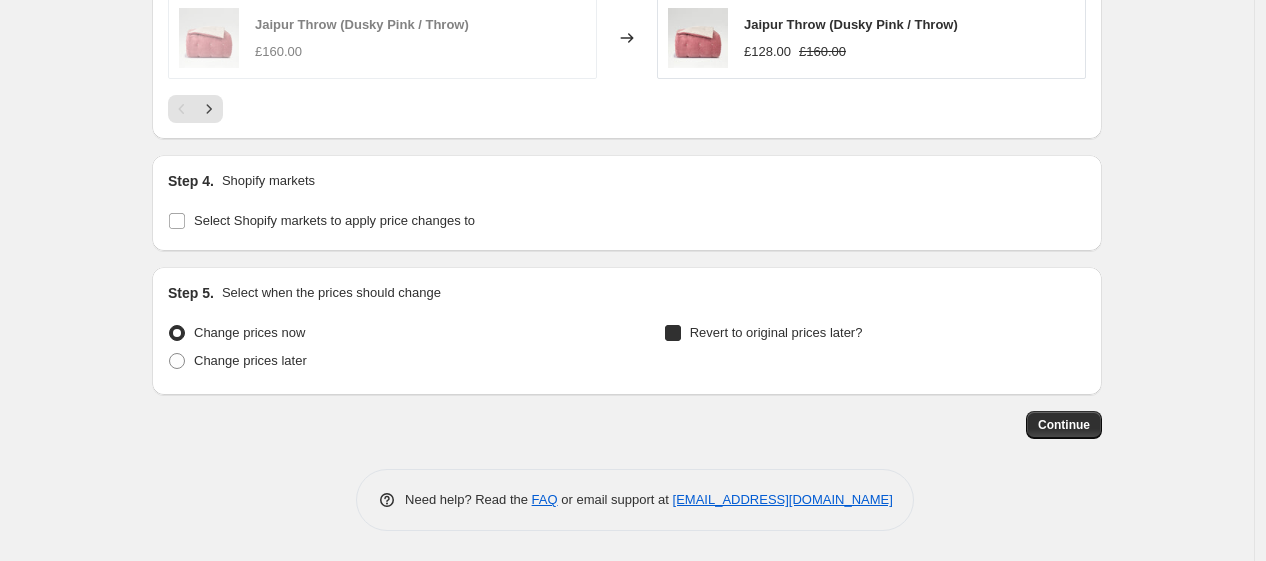 checkbox on "true" 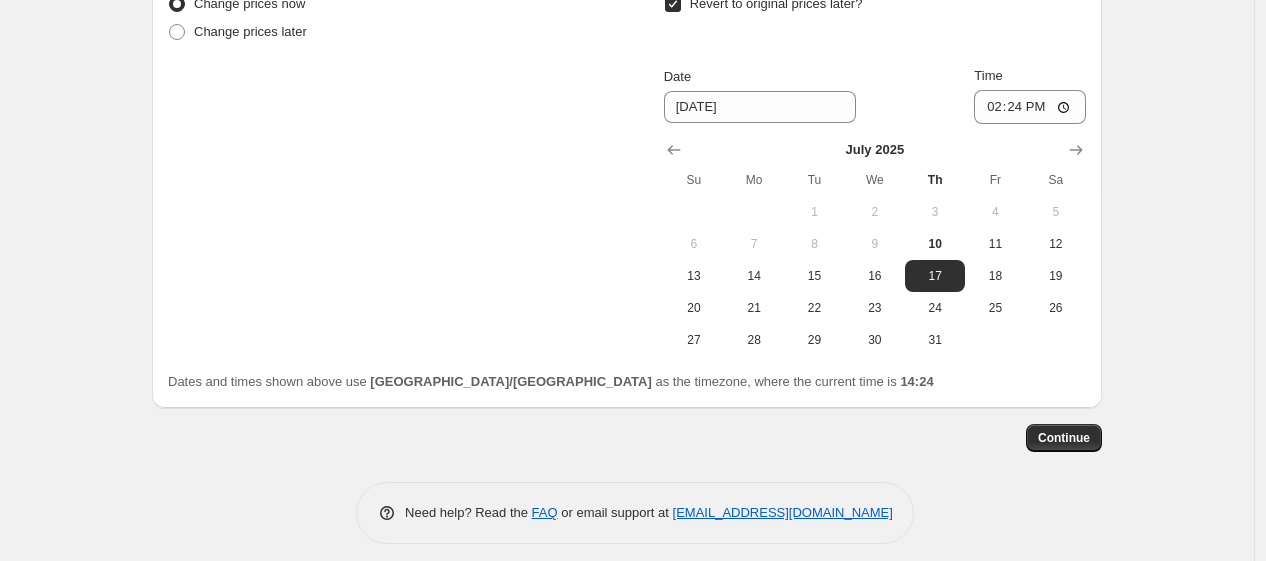 scroll, scrollTop: 1967, scrollLeft: 0, axis: vertical 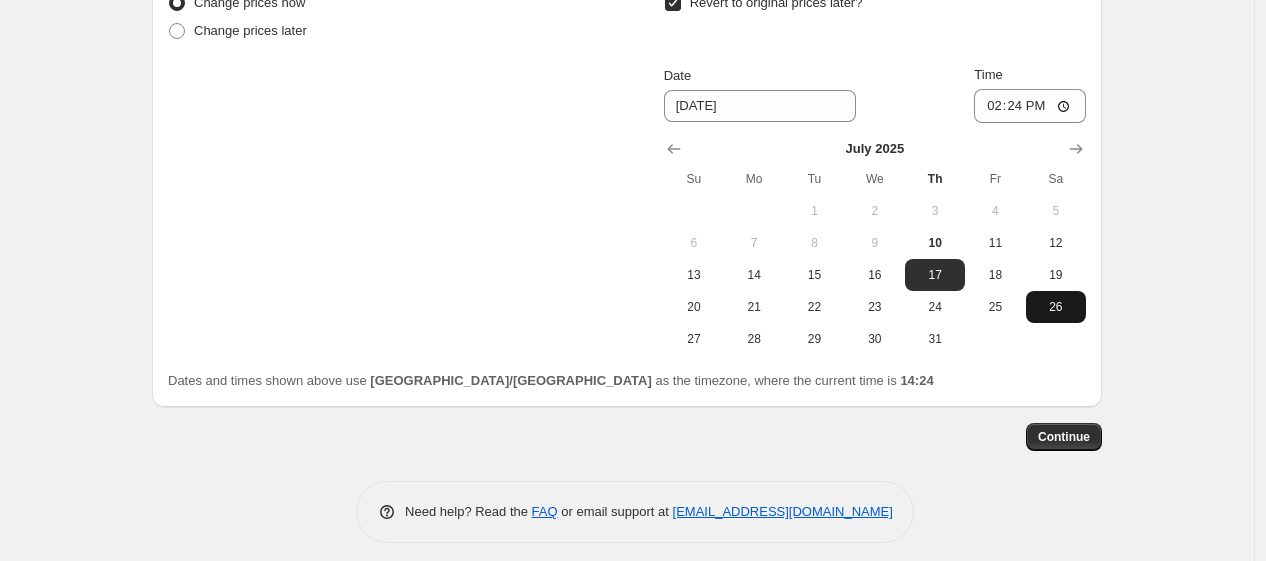 click on "26" at bounding box center (1056, 307) 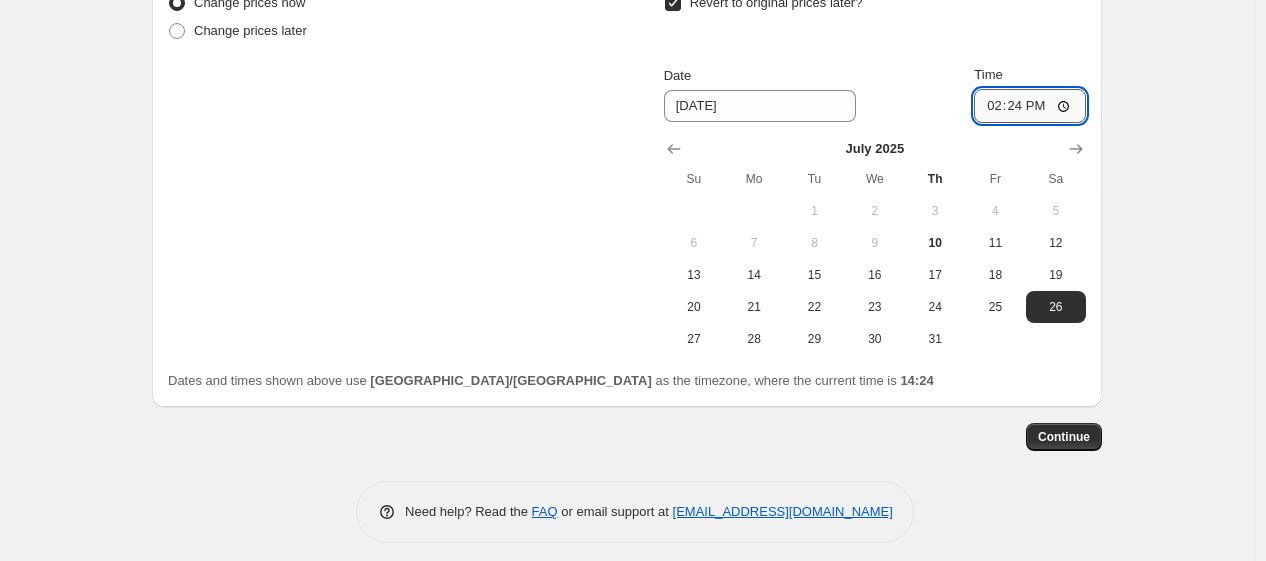 click on "14:24" at bounding box center [1030, 106] 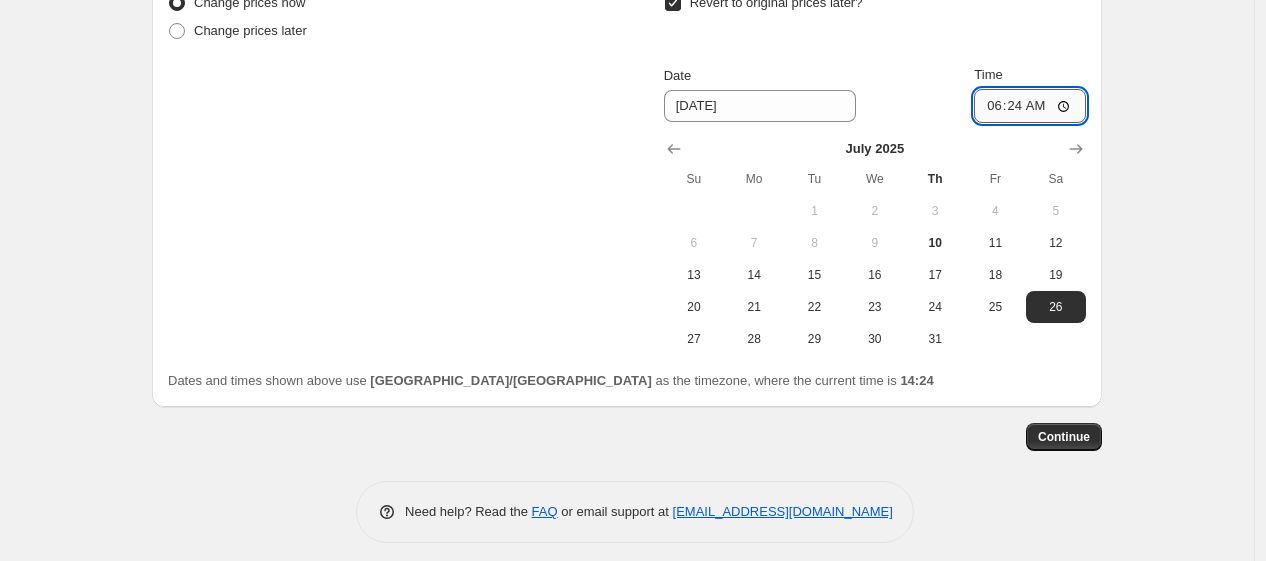 type on "06:00" 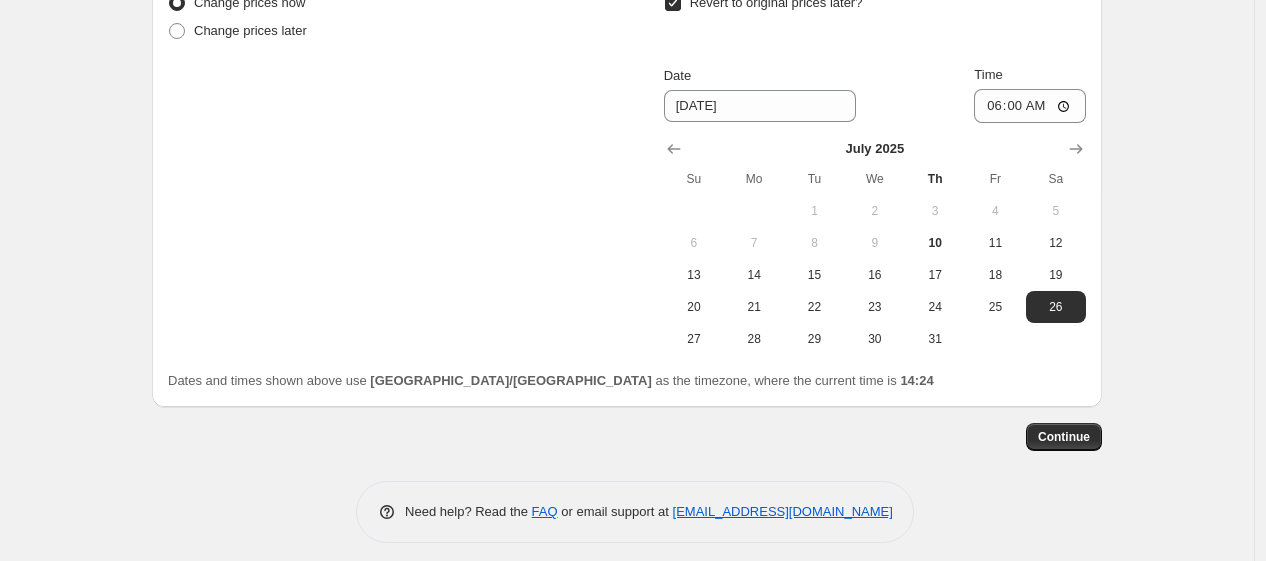 click on "Dates and times shown above use   Asia/Calcutta   as the timezone, where the current time is   14:24" at bounding box center [627, 381] 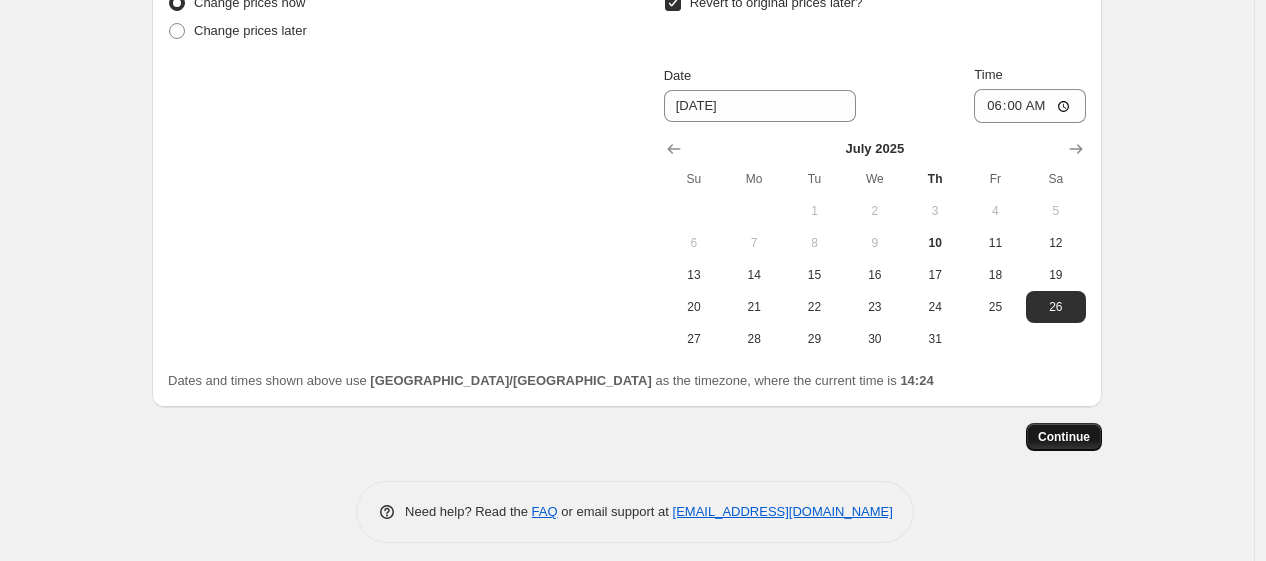 click on "Continue" at bounding box center [1064, 437] 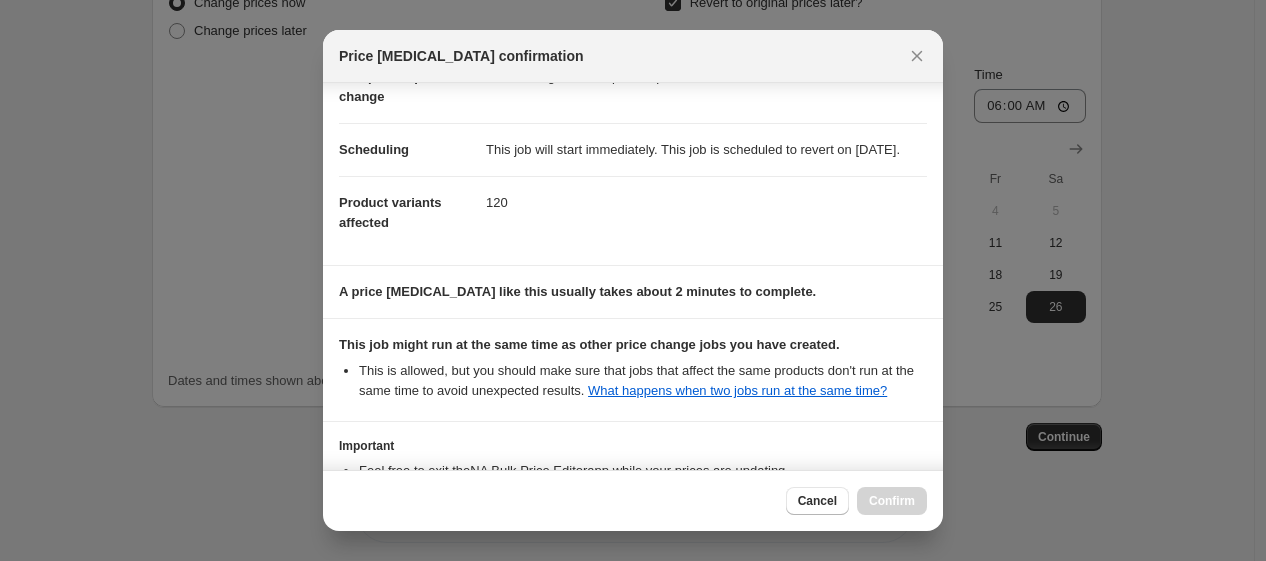 scroll, scrollTop: 321, scrollLeft: 0, axis: vertical 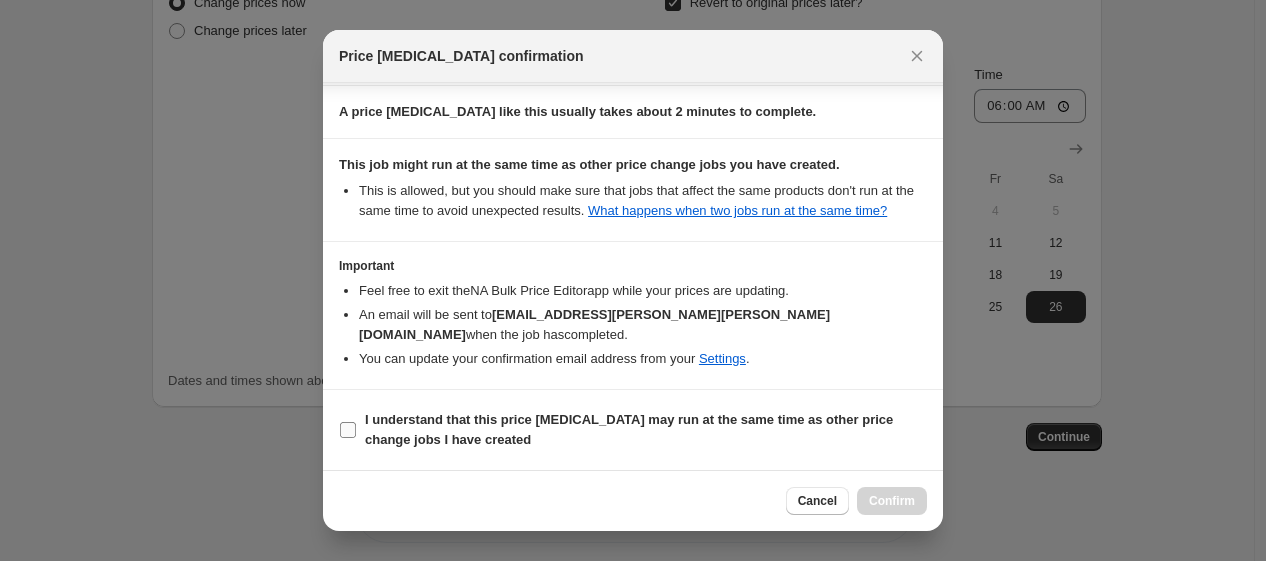 click on "I understand that this price change job may run at the same time as other price change jobs I have created" at bounding box center [629, 429] 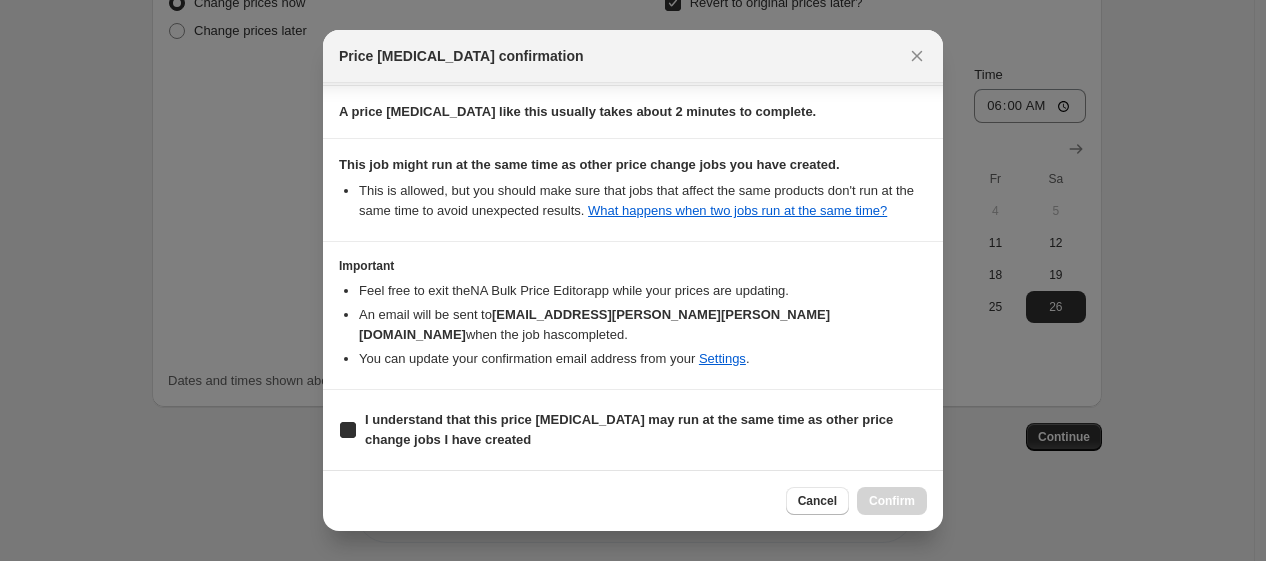 checkbox on "true" 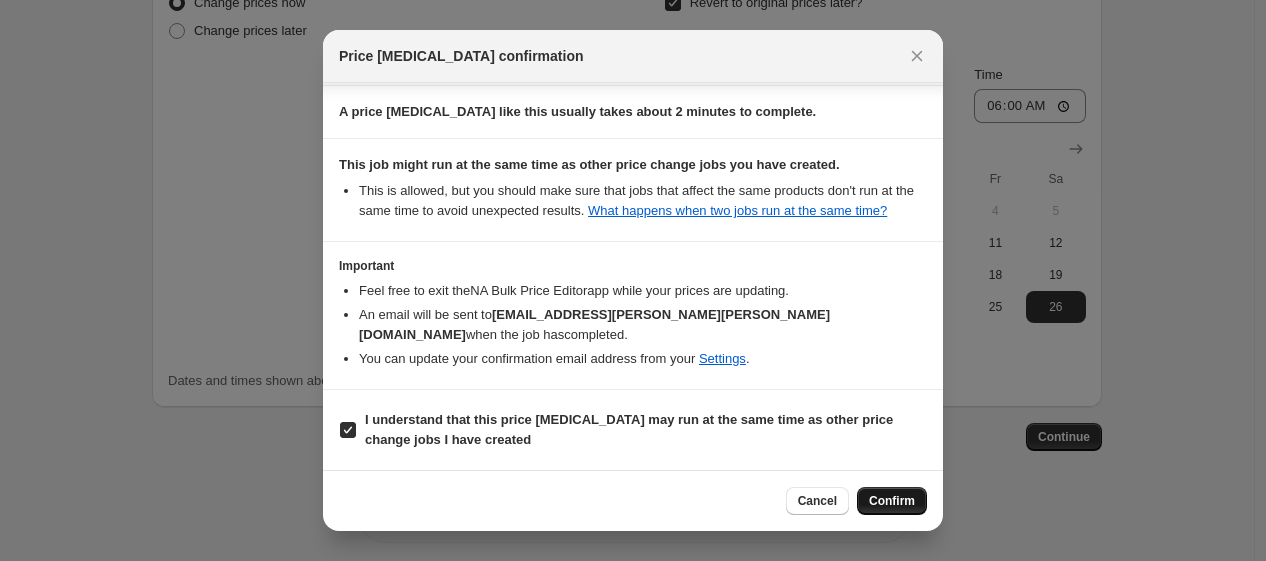 click on "Confirm" at bounding box center [892, 501] 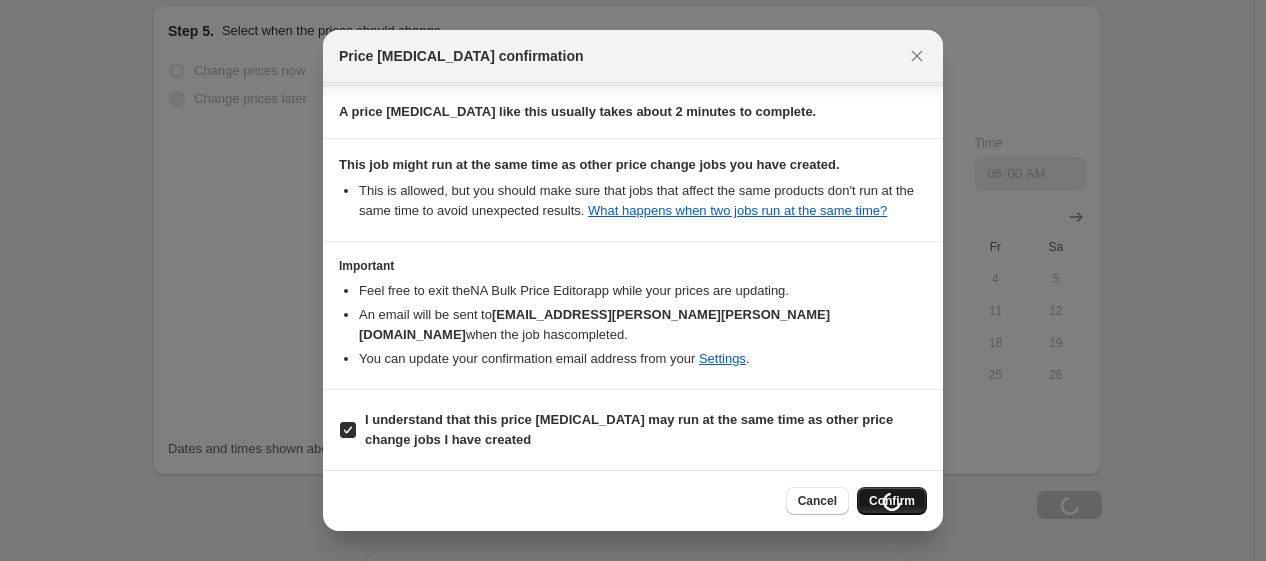 scroll, scrollTop: 2035, scrollLeft: 0, axis: vertical 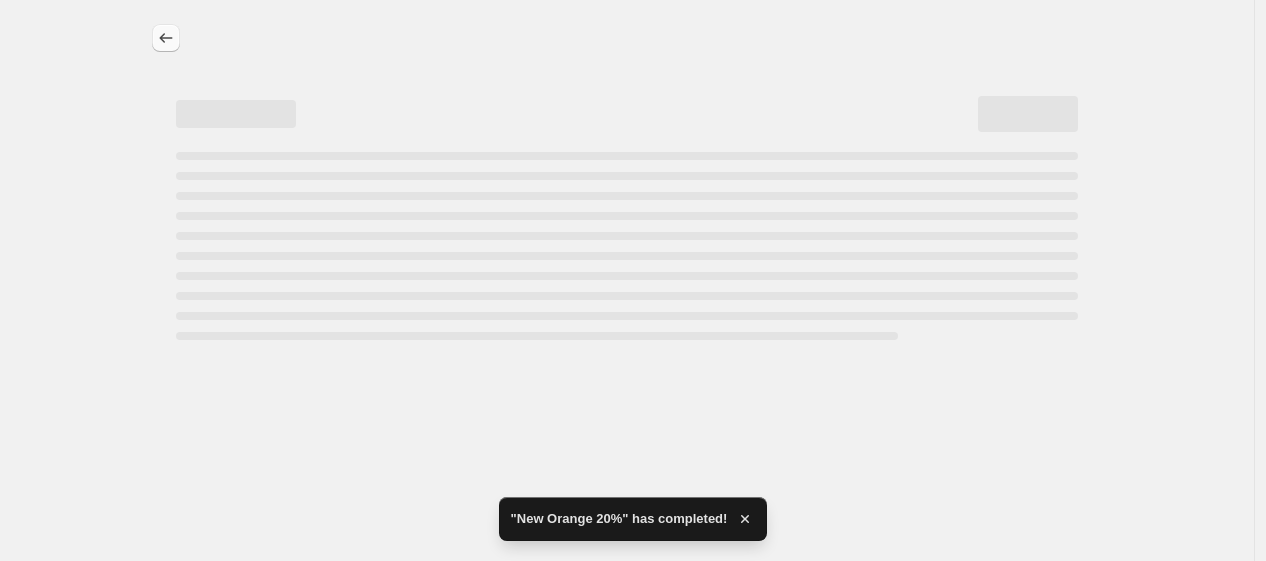 select on "pcap" 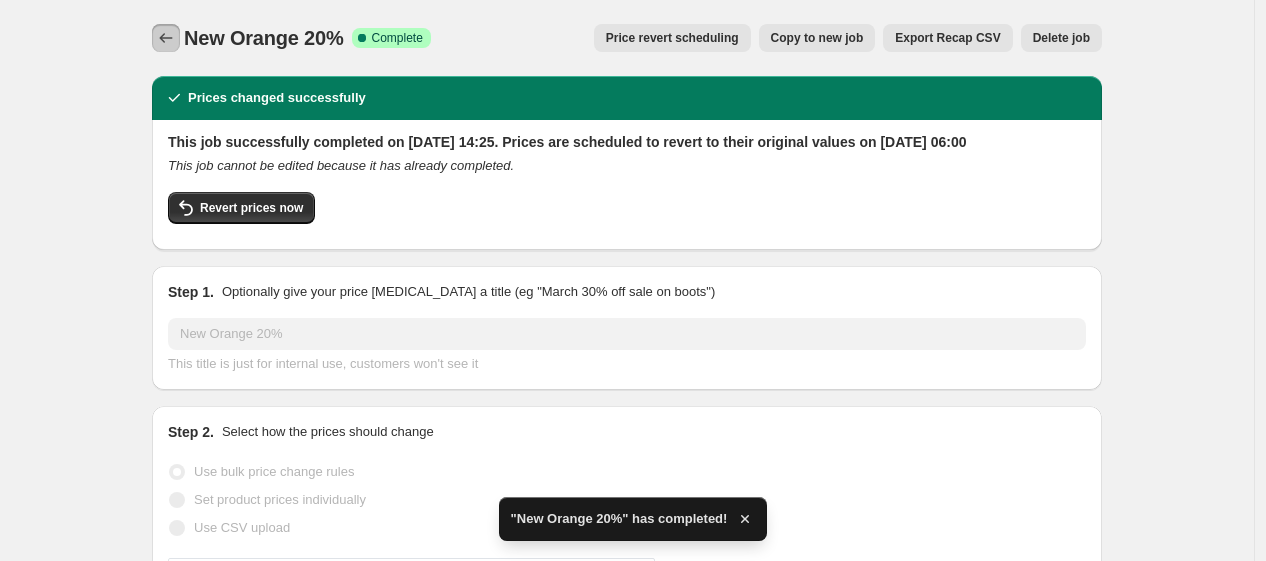 click 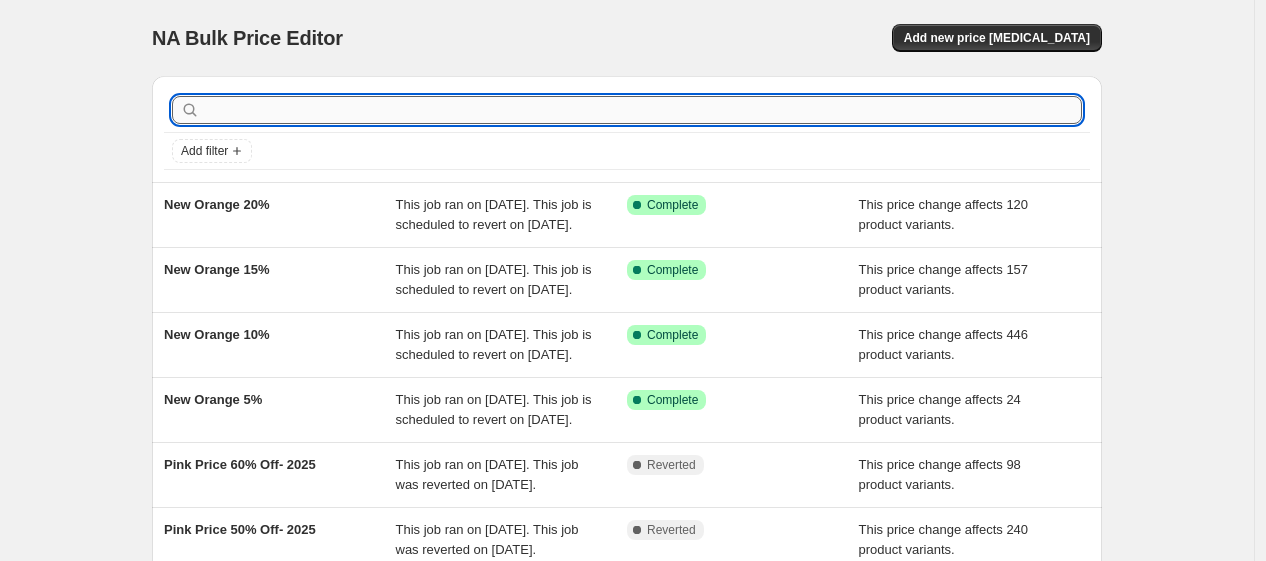 click at bounding box center (643, 110) 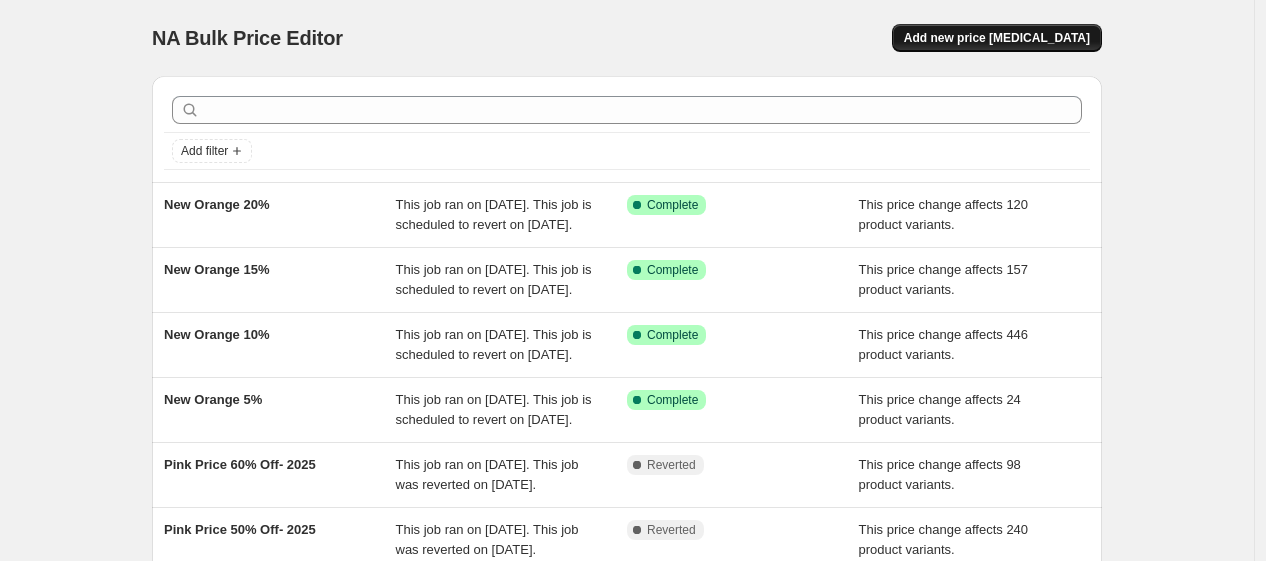 click on "Add new price [MEDICAL_DATA]" at bounding box center [997, 38] 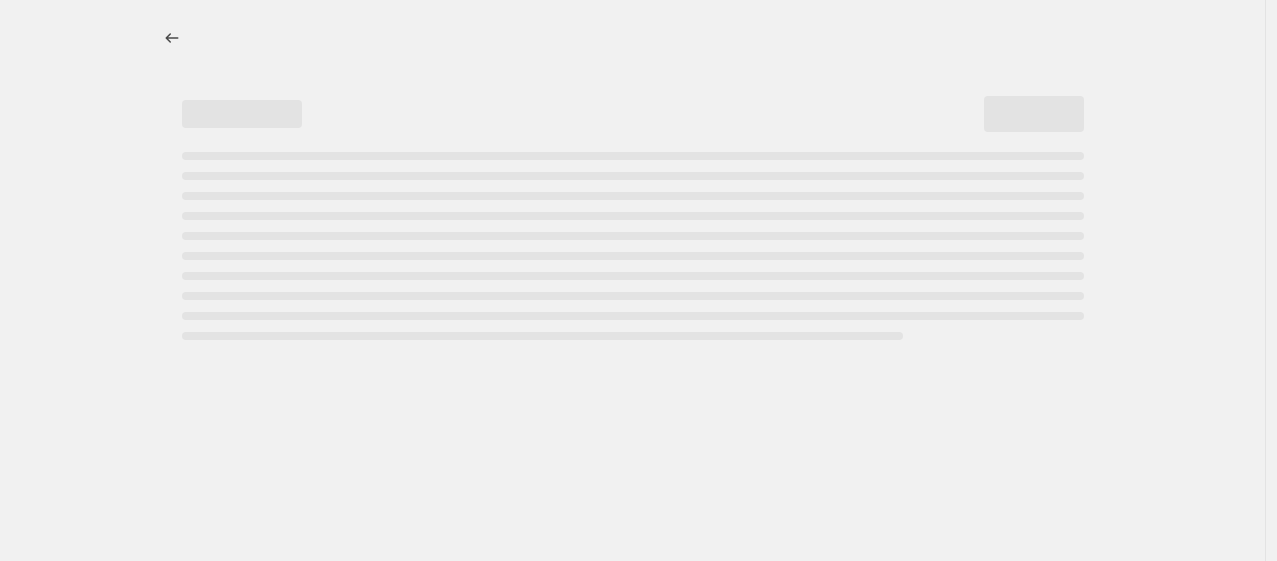select on "percentage" 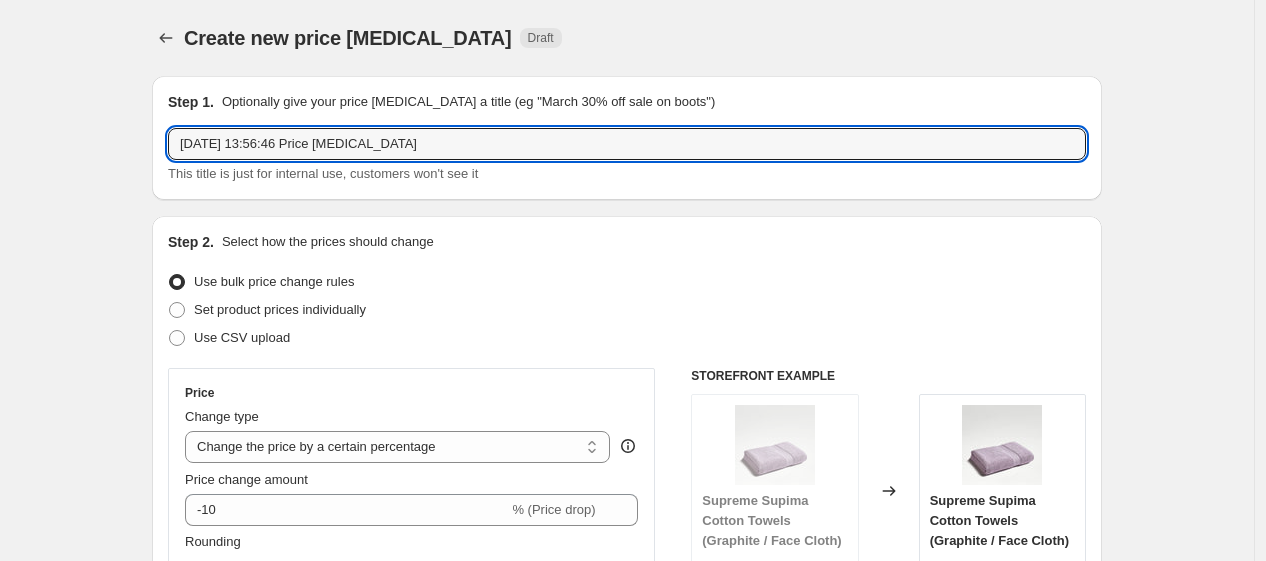 drag, startPoint x: 443, startPoint y: 139, endPoint x: 131, endPoint y: 147, distance: 312.10254 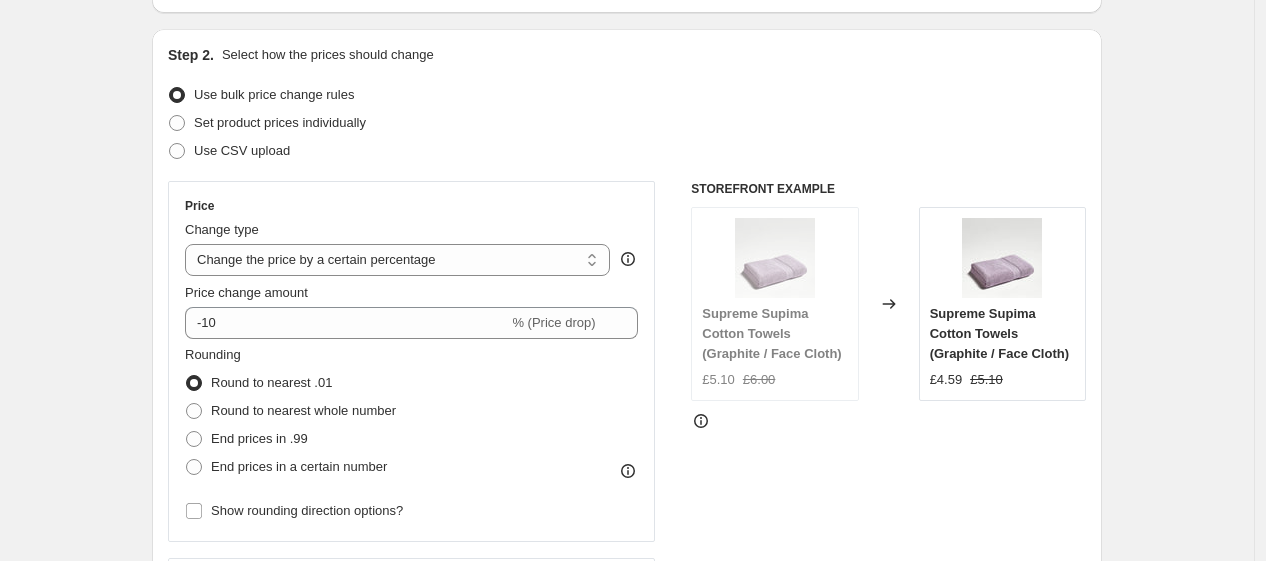 scroll, scrollTop: 191, scrollLeft: 0, axis: vertical 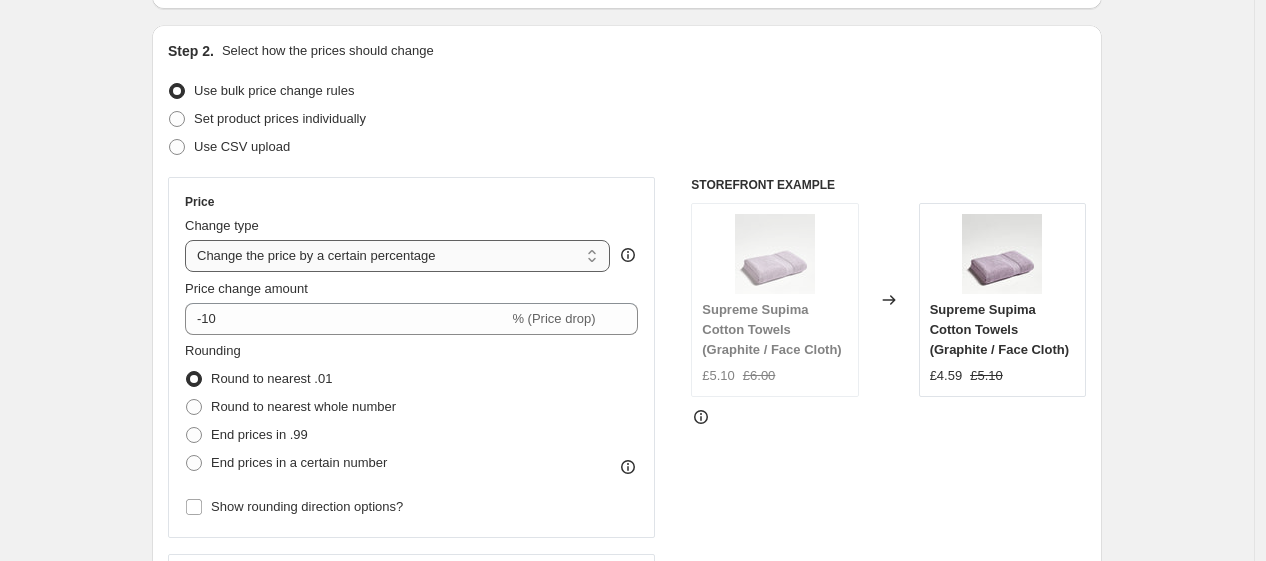type on "New Orange 25%" 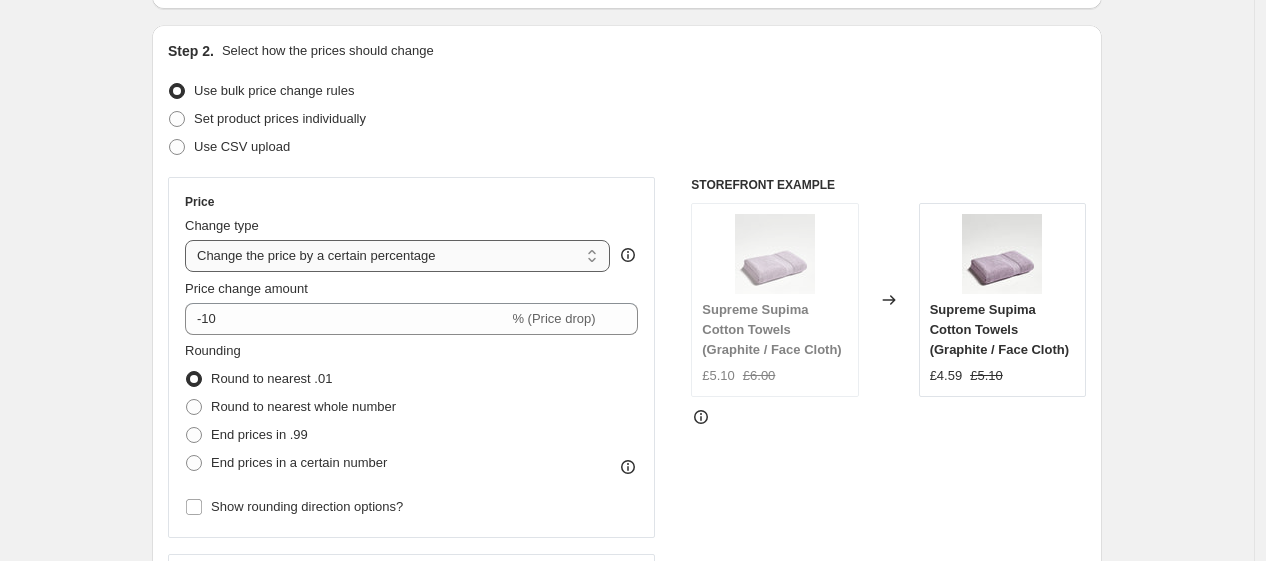 select on "pcap" 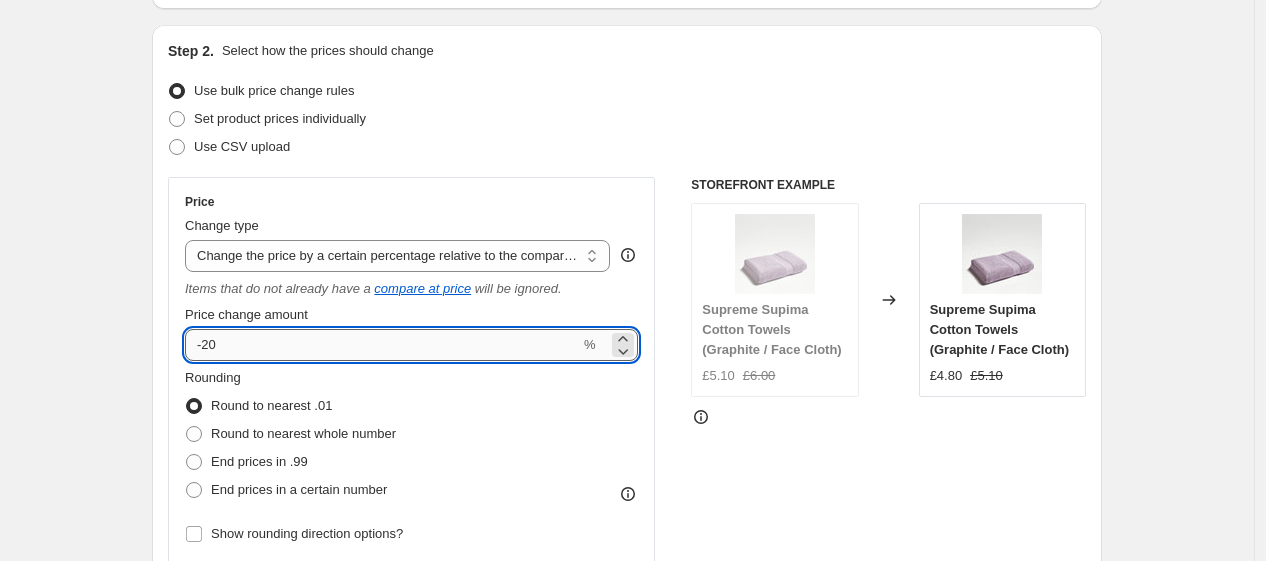 click on "-20" at bounding box center (382, 345) 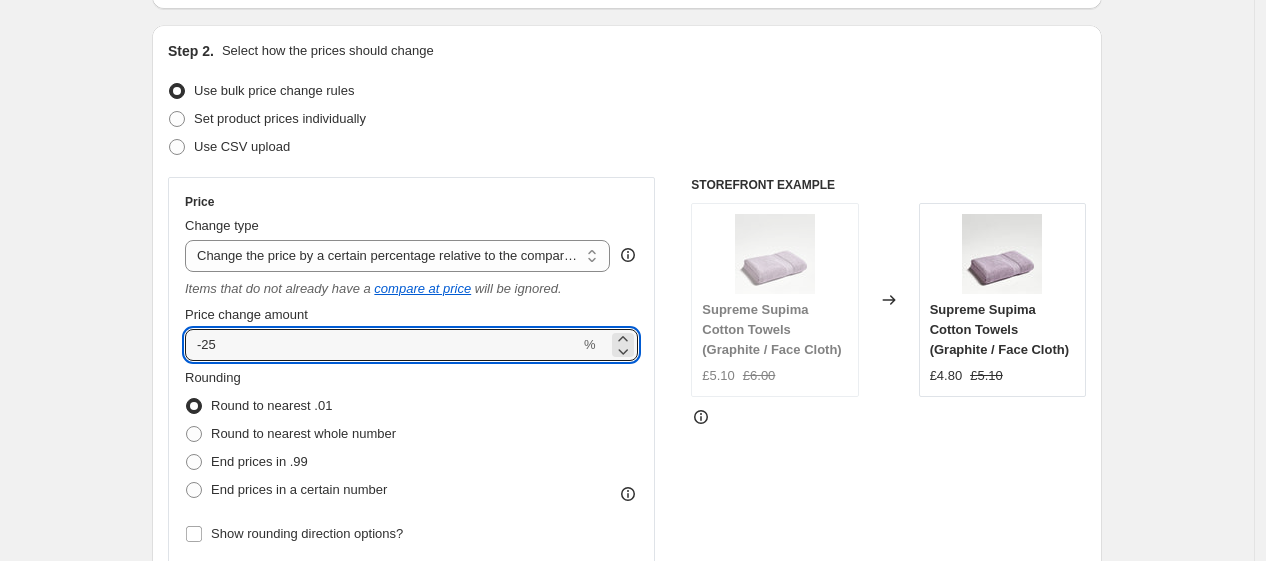 type on "-25" 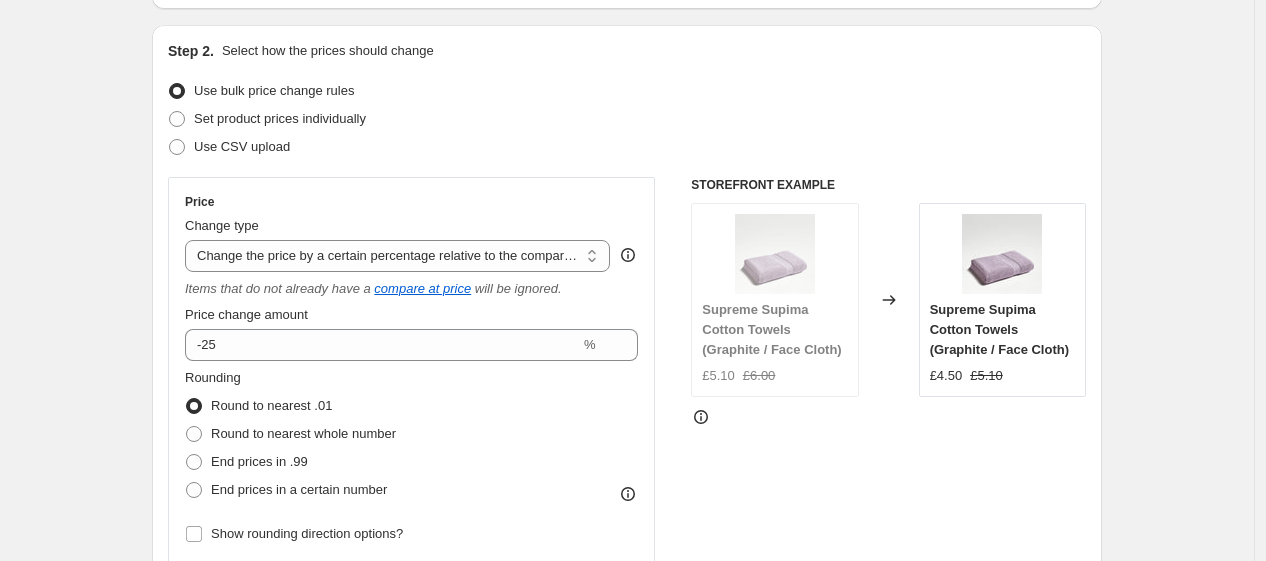 click on "Rounding Round to nearest .01 Round to nearest whole number End prices in .99 End prices in a certain number" at bounding box center (411, 436) 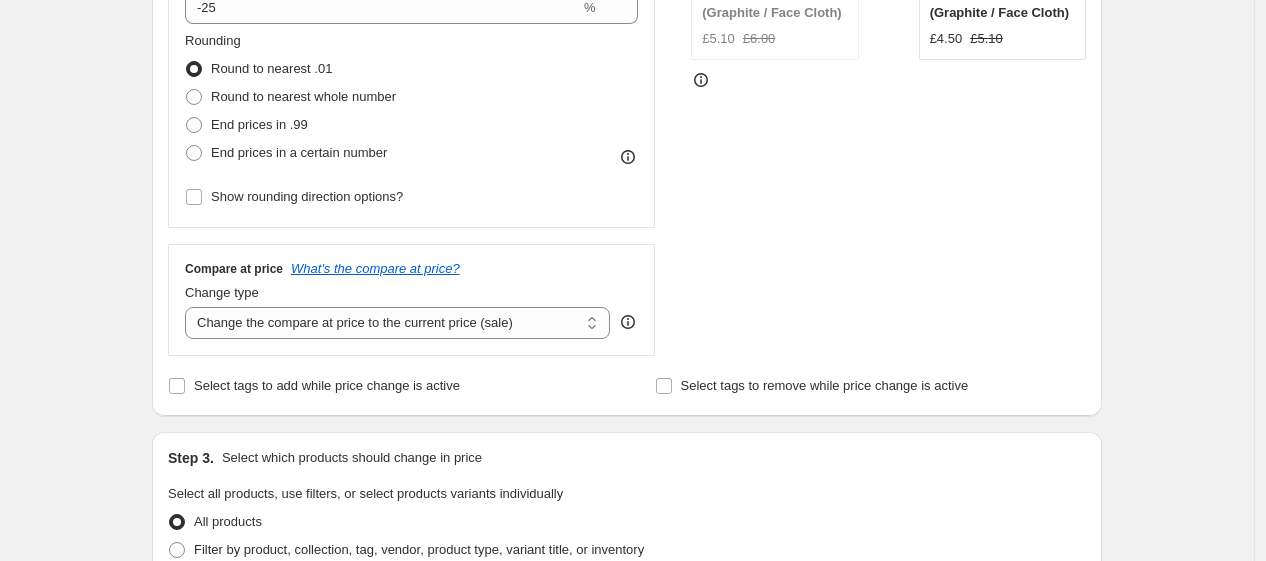 scroll, scrollTop: 530, scrollLeft: 0, axis: vertical 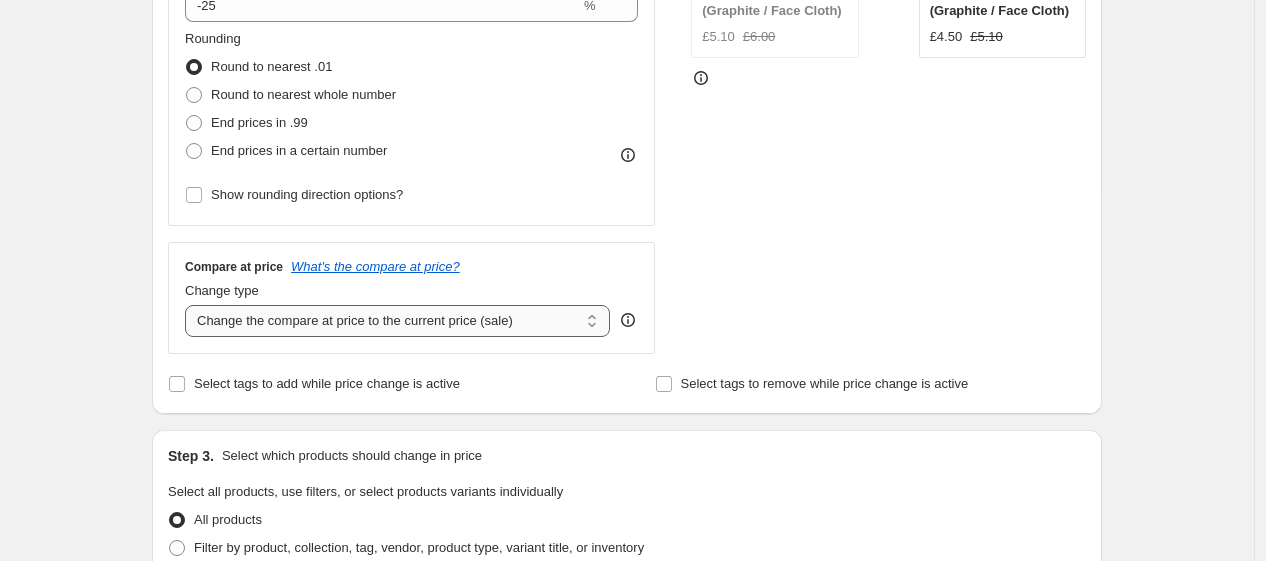click on "Change the compare at price to the current price (sale) Change the compare at price to a certain amount Change the compare at price by a certain amount Change the compare at price by a certain percentage Change the compare at price by a certain amount relative to the actual price Change the compare at price by a certain percentage relative to the actual price Don't change the compare at price Remove the compare at price" at bounding box center (397, 321) 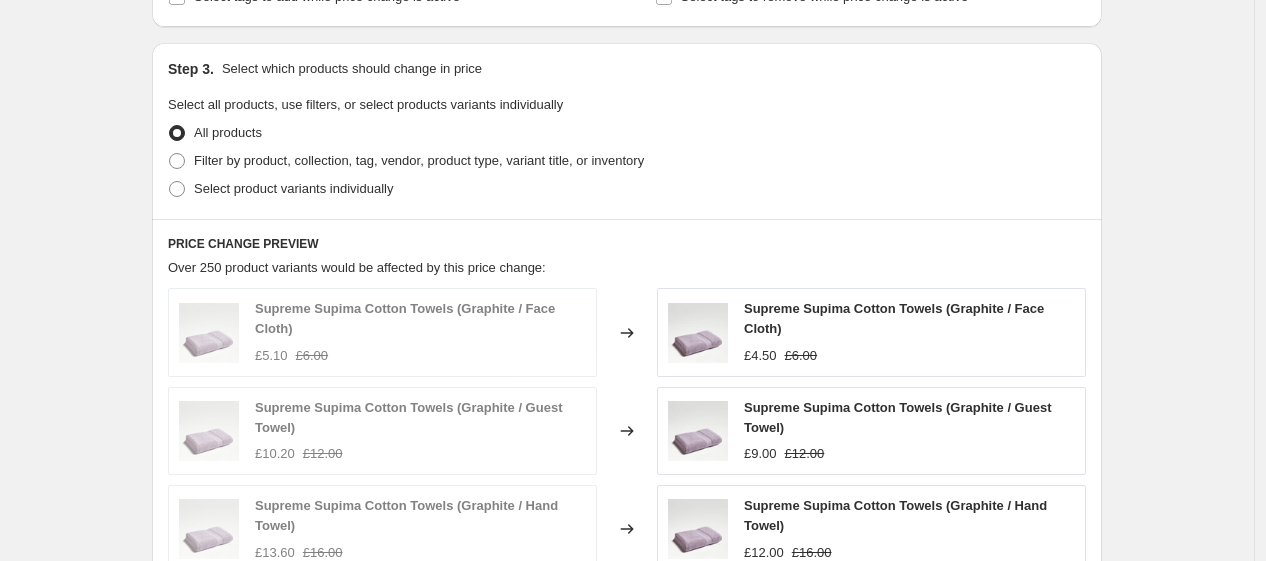 scroll, scrollTop: 916, scrollLeft: 0, axis: vertical 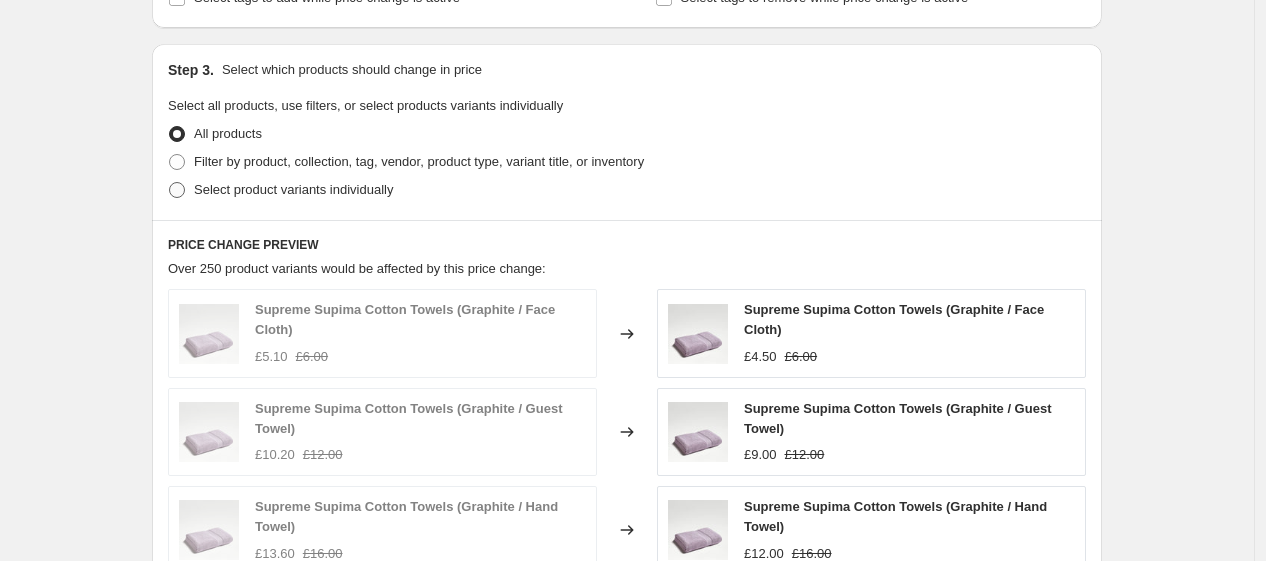 click on "Select product variants individually" at bounding box center [293, 189] 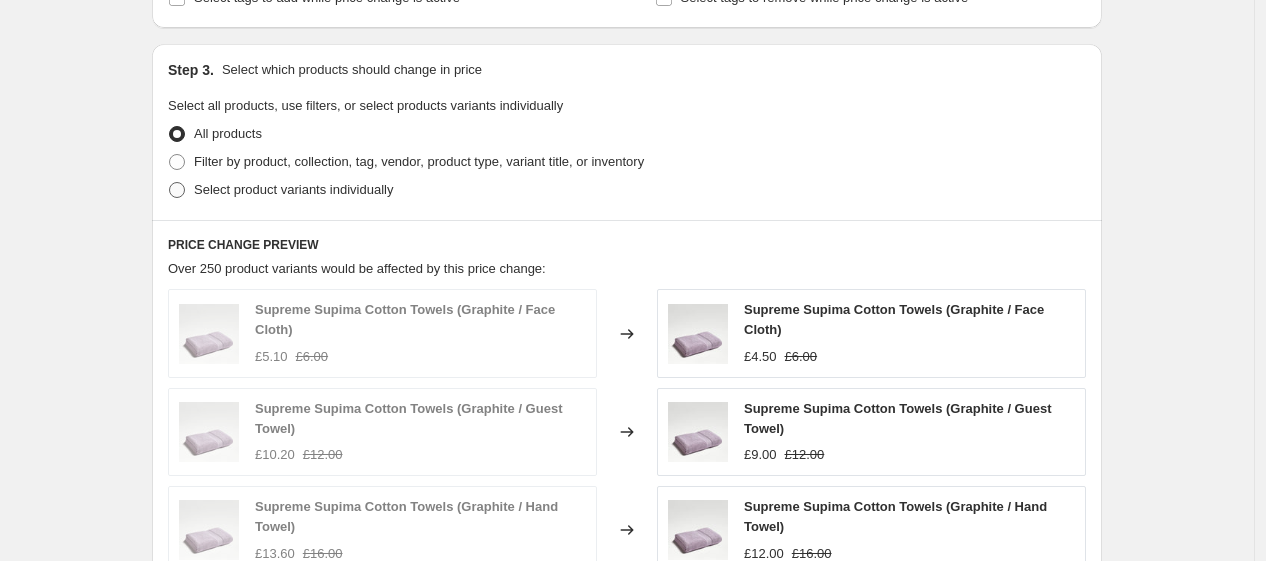 radio on "true" 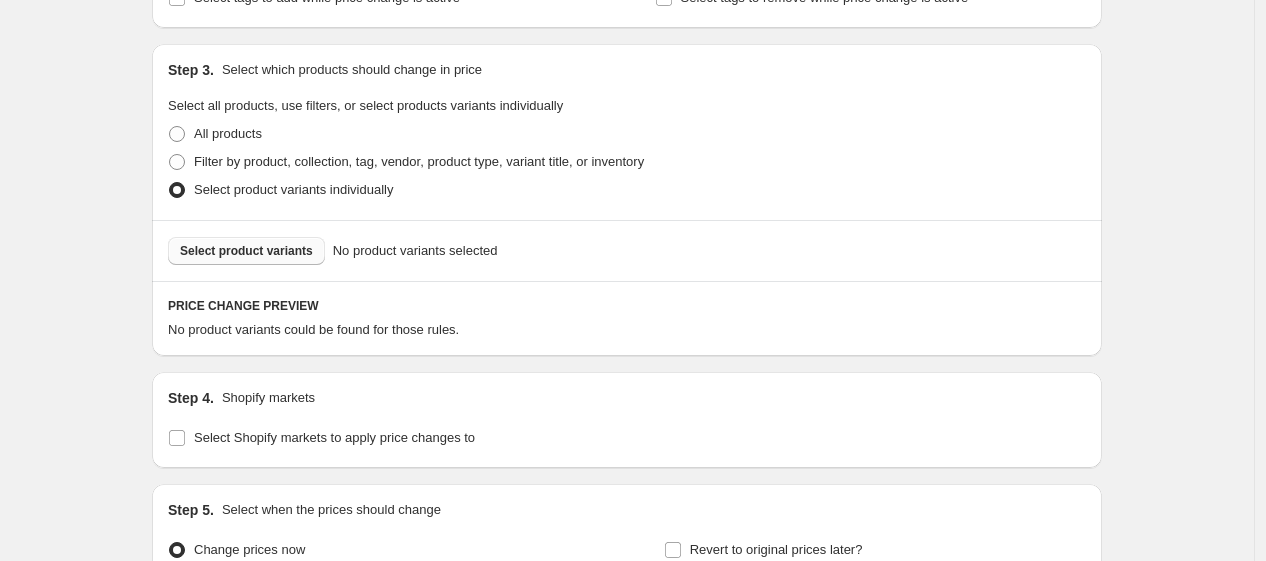 click on "Select product variants" at bounding box center [246, 251] 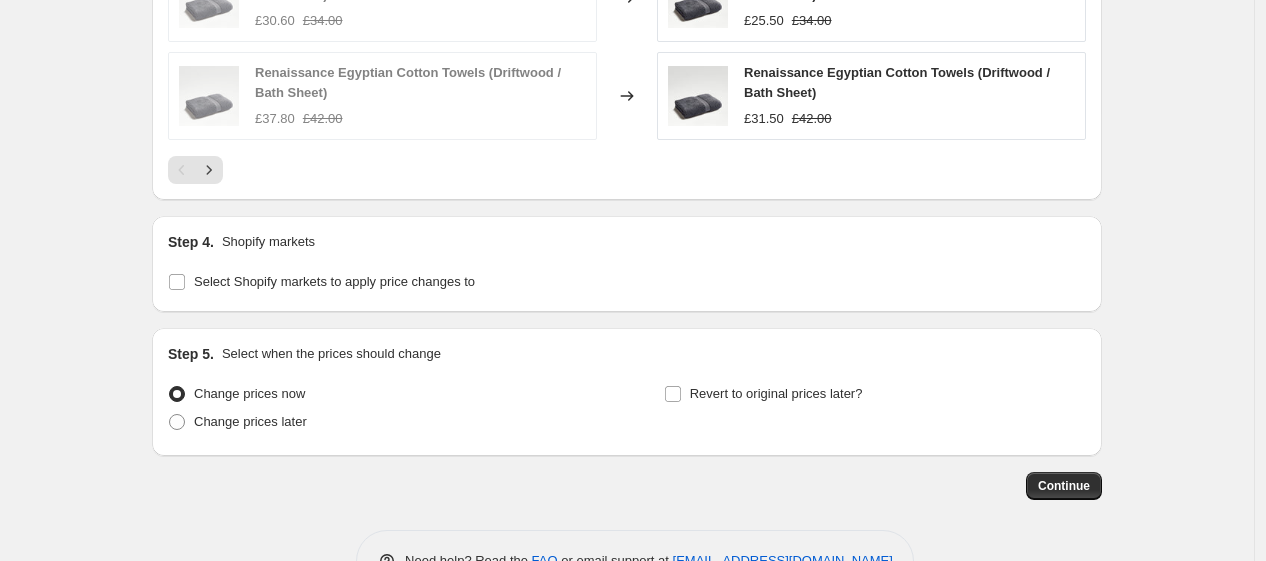 scroll, scrollTop: 1672, scrollLeft: 0, axis: vertical 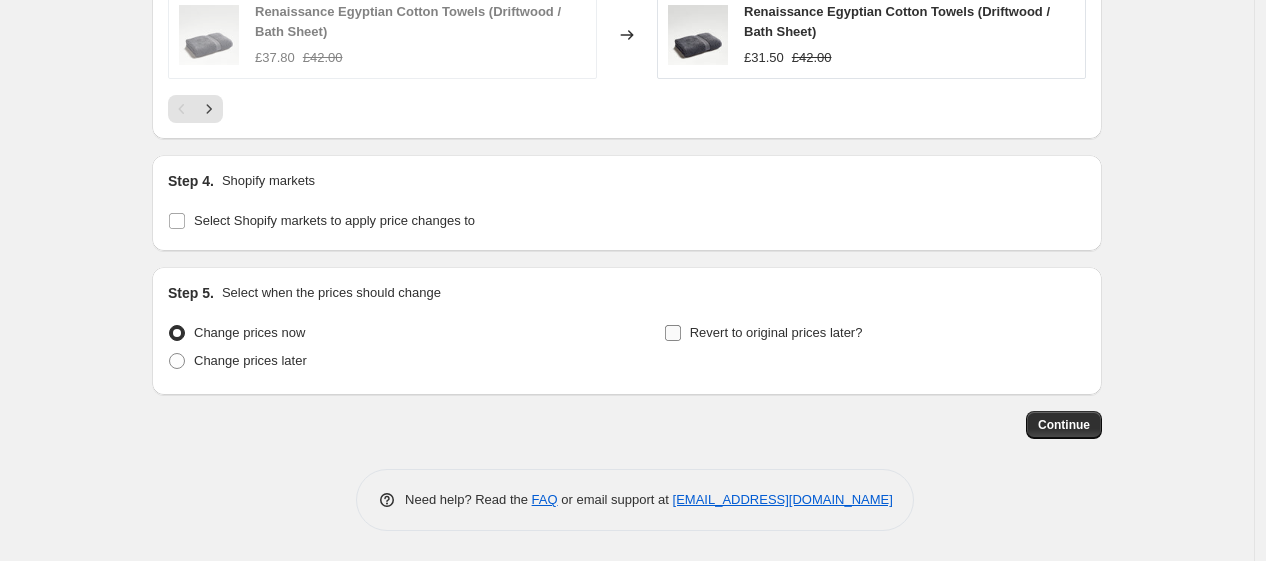 click on "Revert to original prices later?" at bounding box center [776, 332] 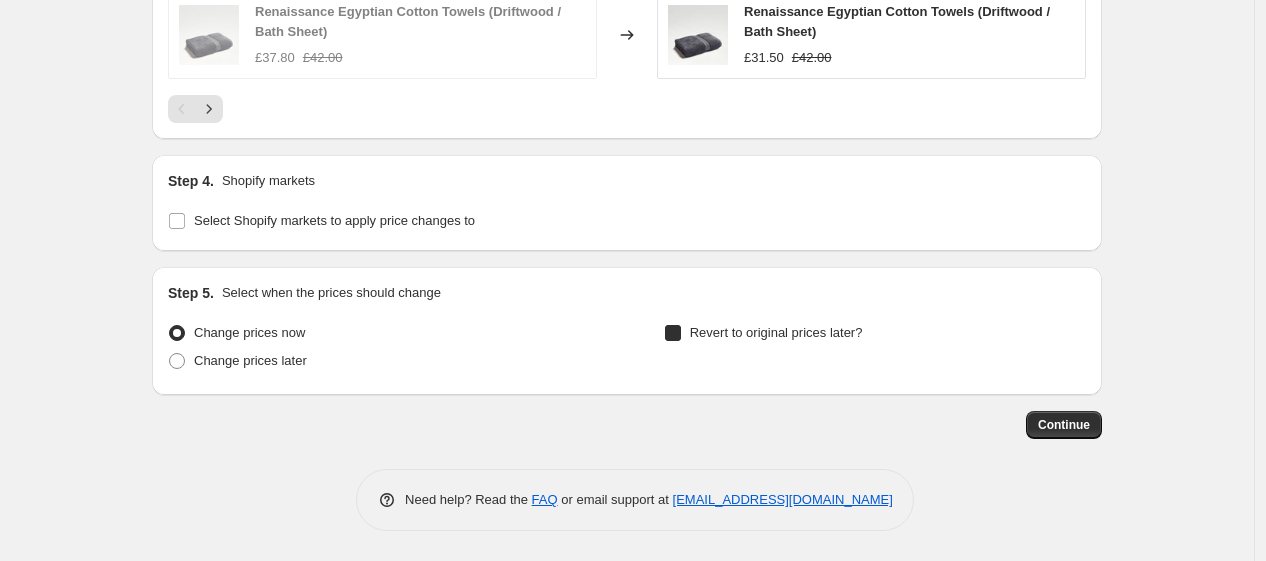 checkbox on "true" 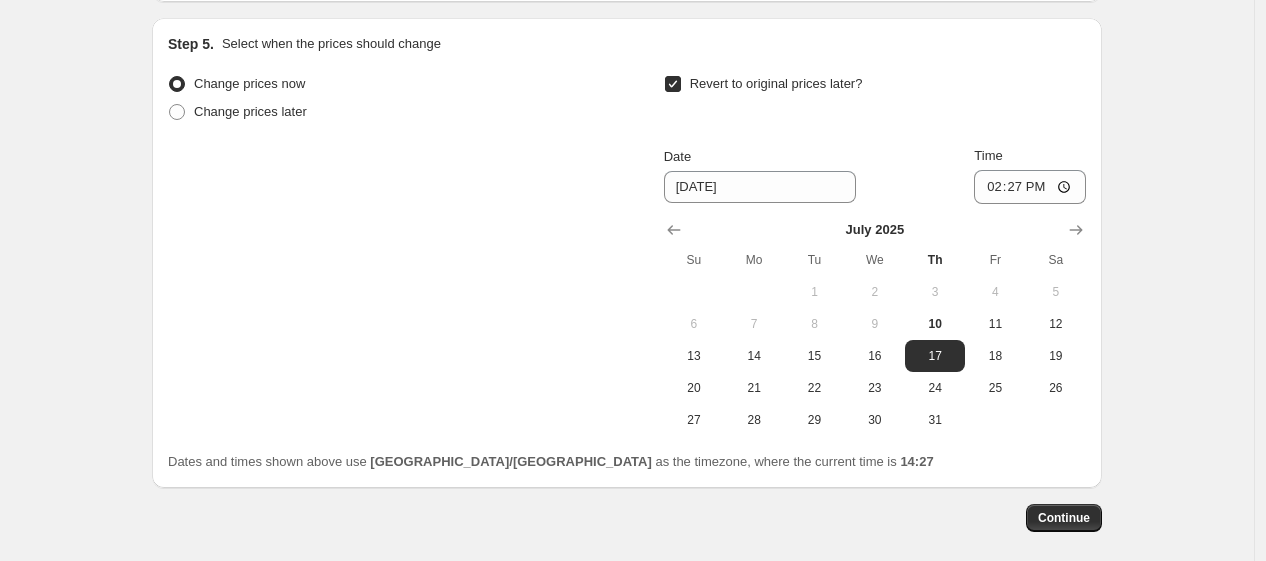 scroll, scrollTop: 1920, scrollLeft: 0, axis: vertical 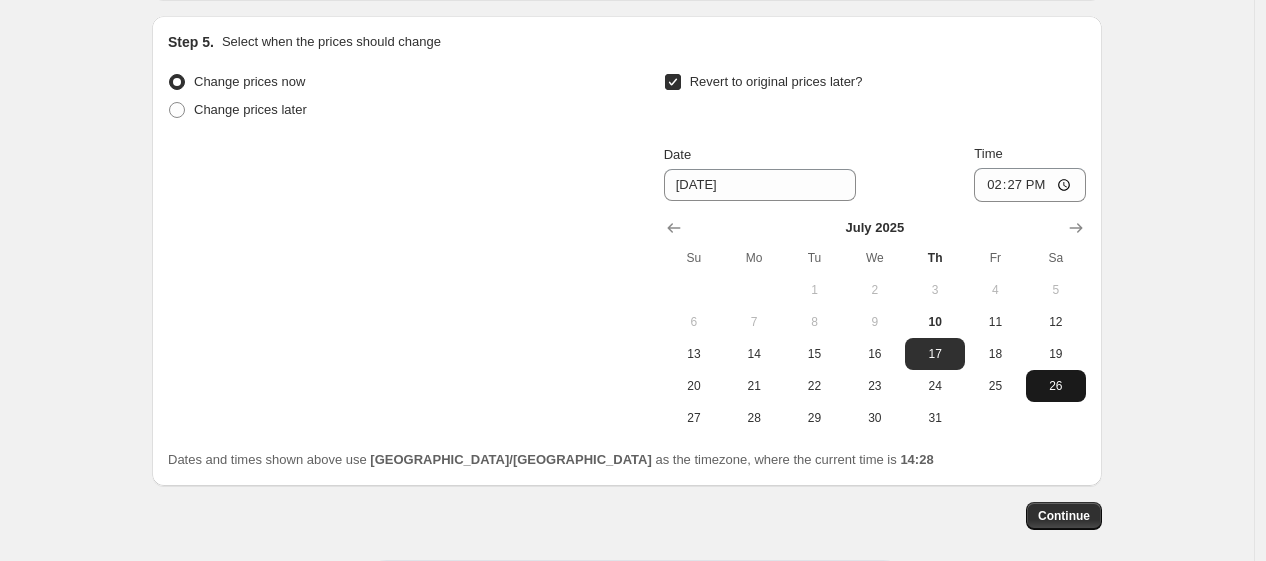 click on "26" at bounding box center (1056, 386) 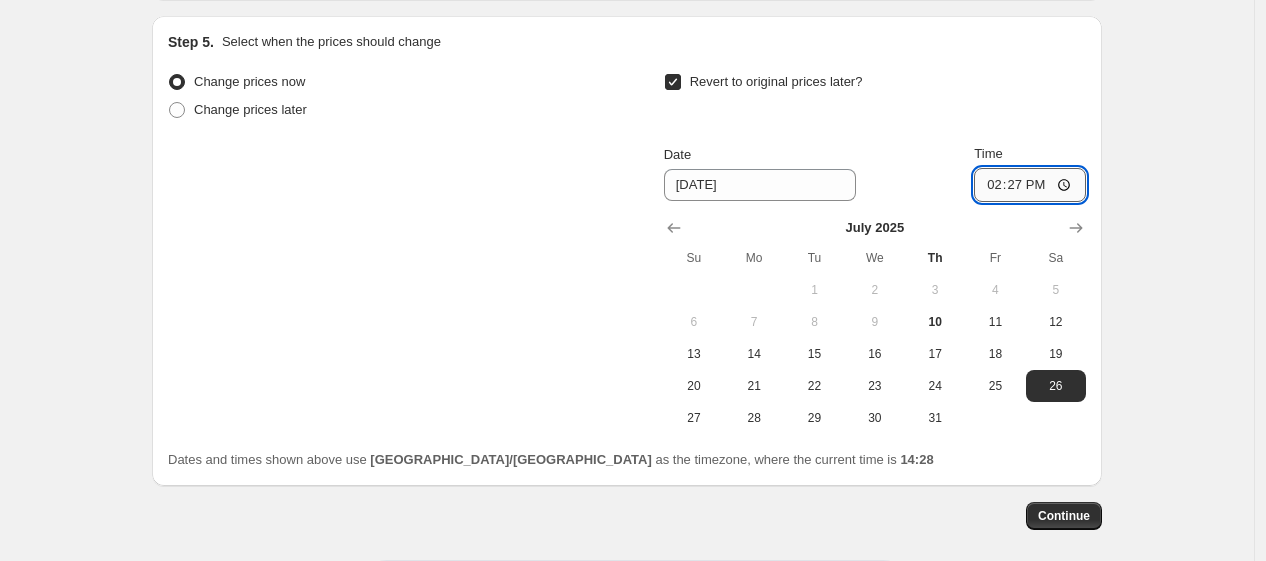 click on "14:27" at bounding box center (1030, 185) 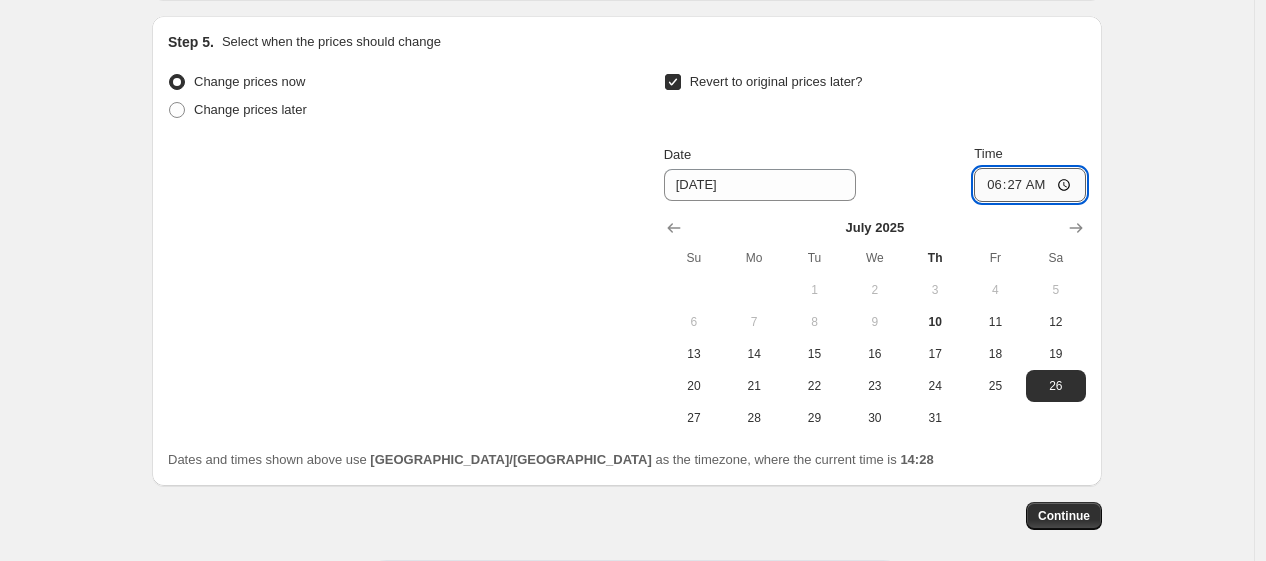 type on "06:00" 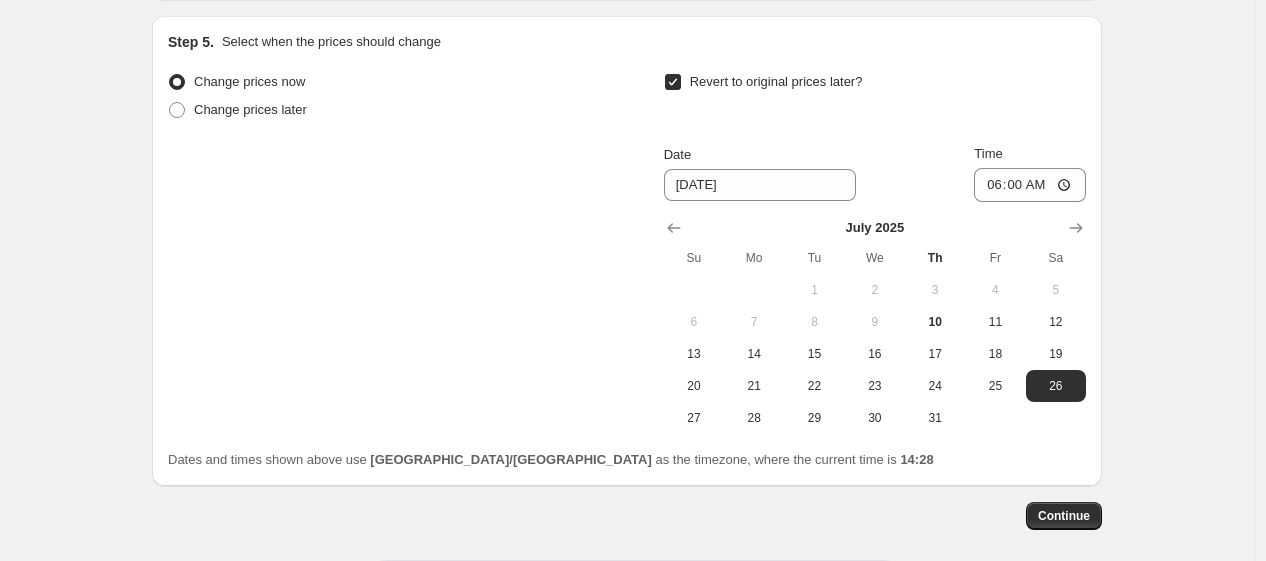 click on "Revert to original prices later?" at bounding box center (875, 98) 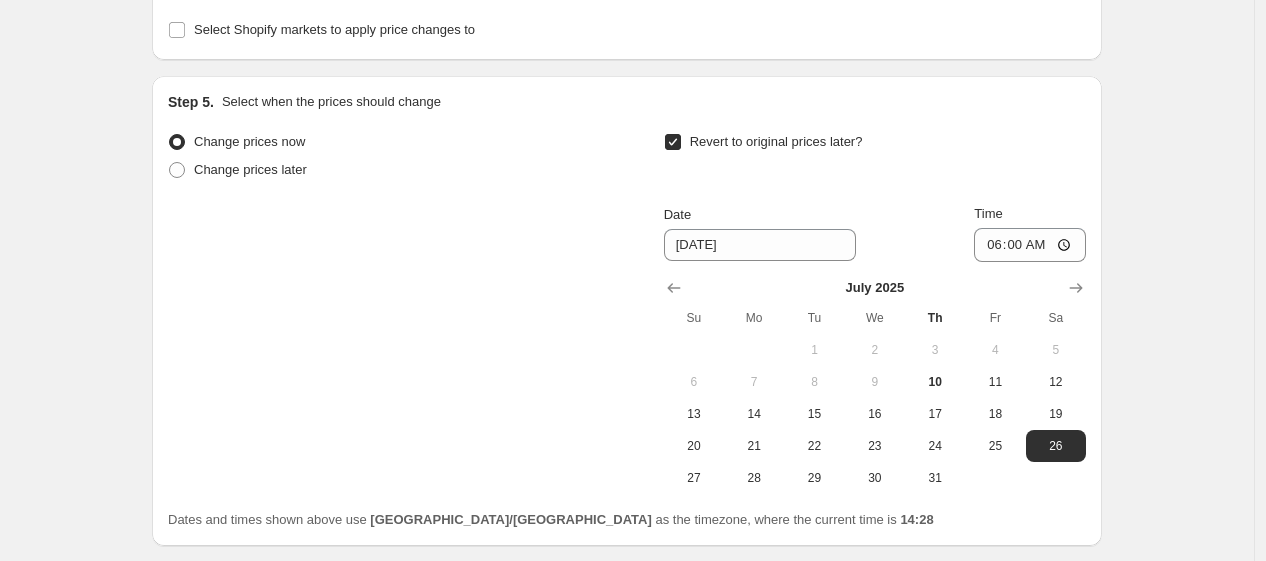 scroll, scrollTop: 2014, scrollLeft: 0, axis: vertical 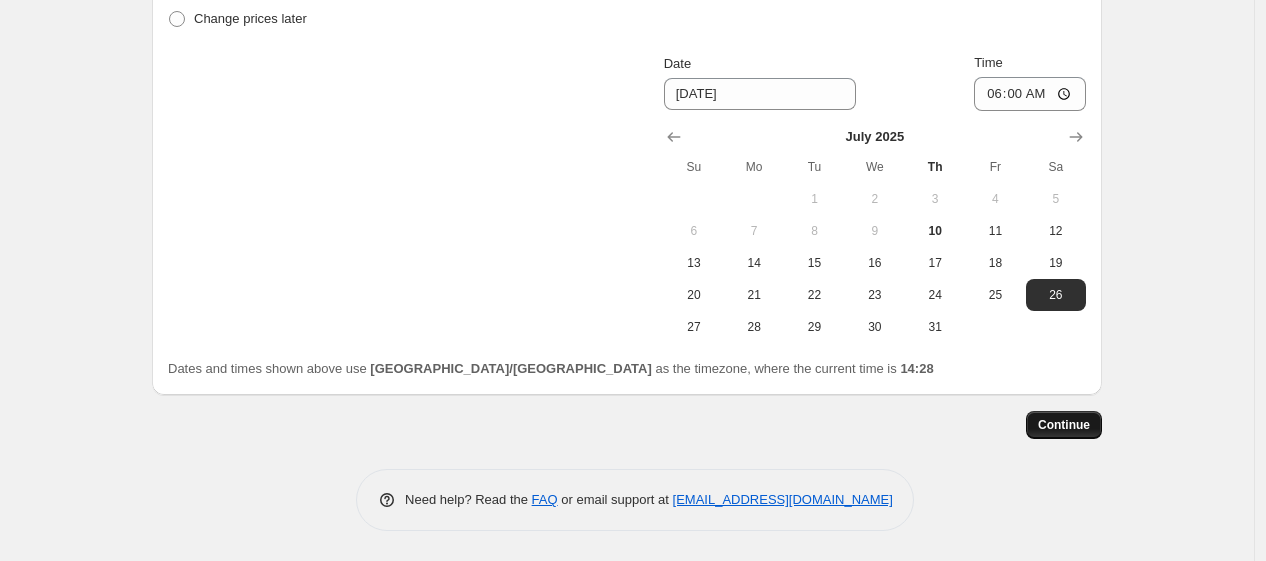 click on "Continue" at bounding box center (1064, 425) 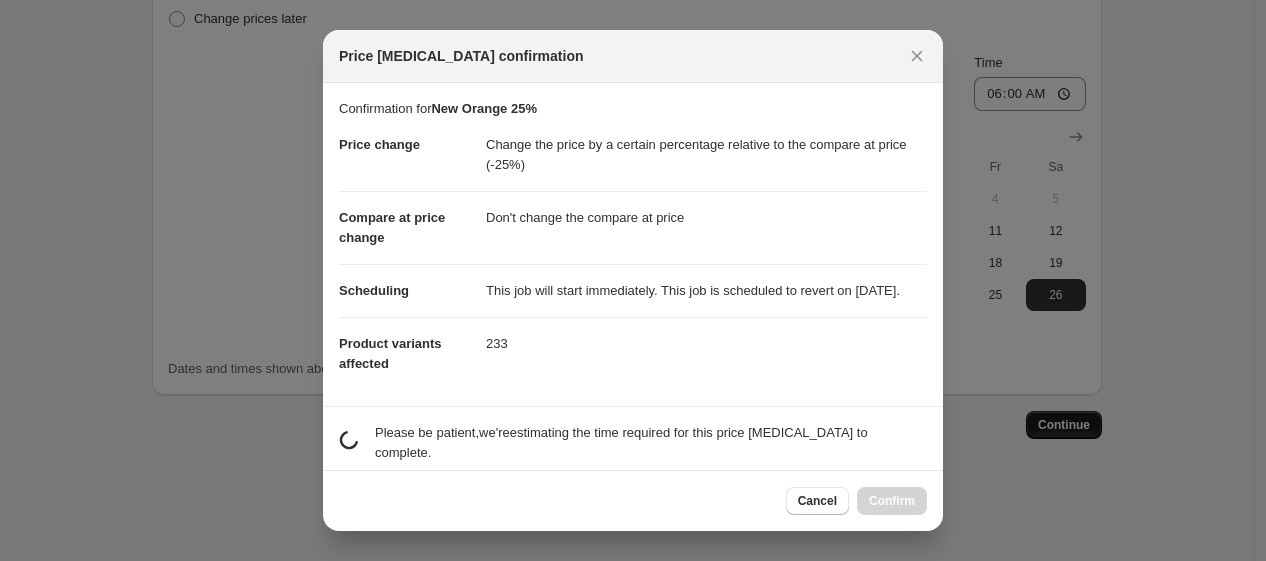 scroll, scrollTop: 0, scrollLeft: 0, axis: both 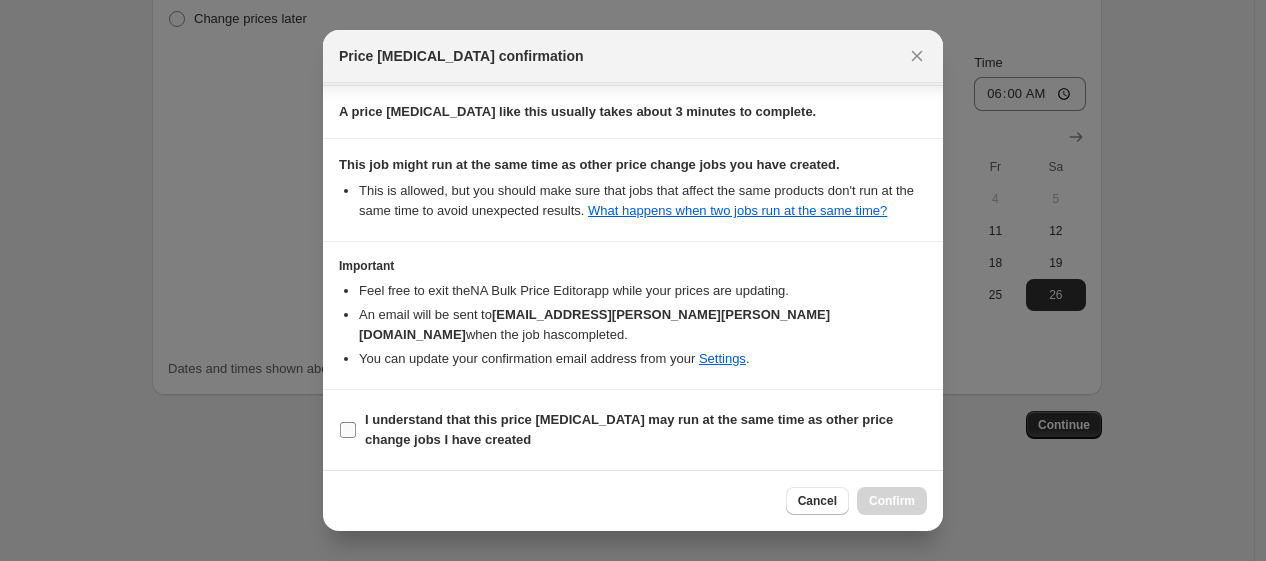 click on "I understand that this price change job may run at the same time as other price change jobs I have created" at bounding box center (629, 429) 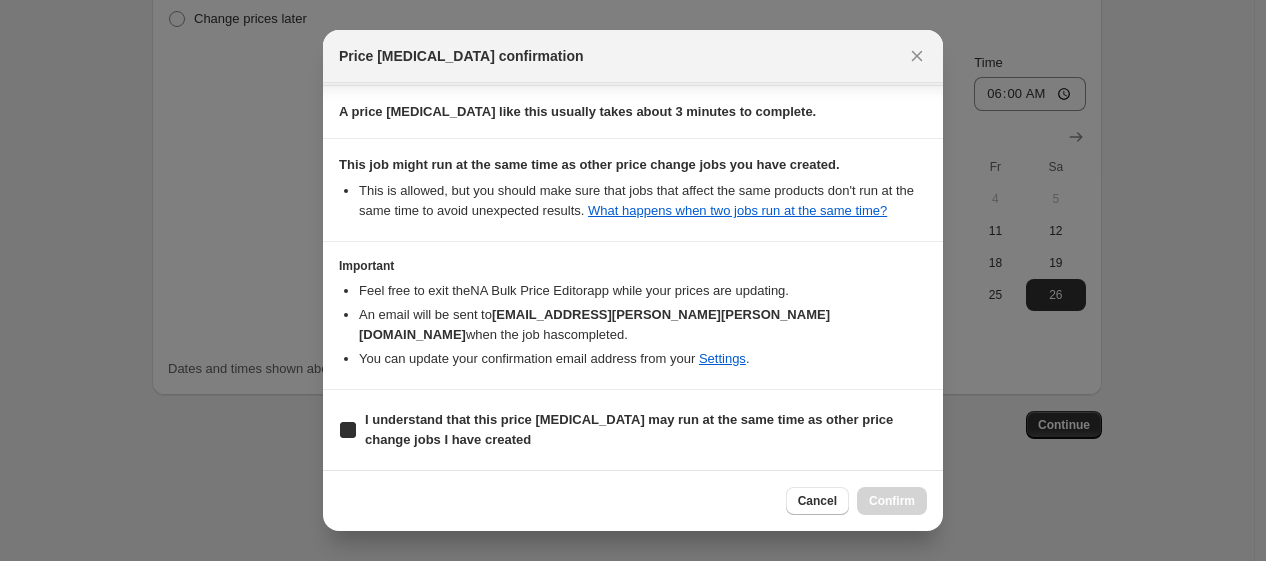 checkbox on "true" 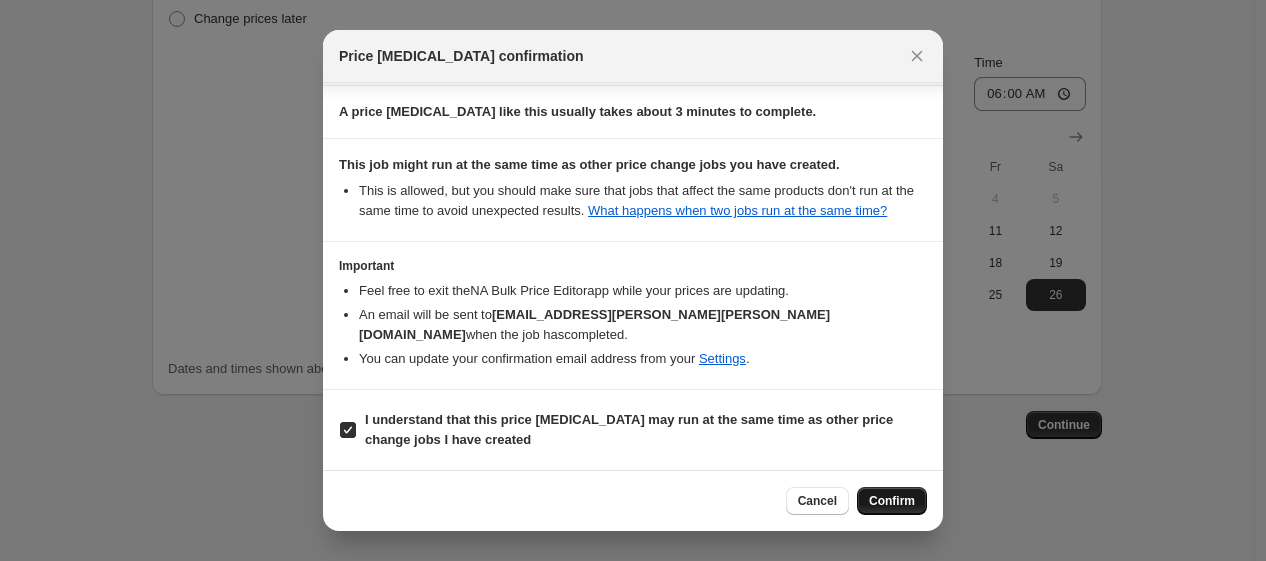 click on "Confirm" at bounding box center [892, 501] 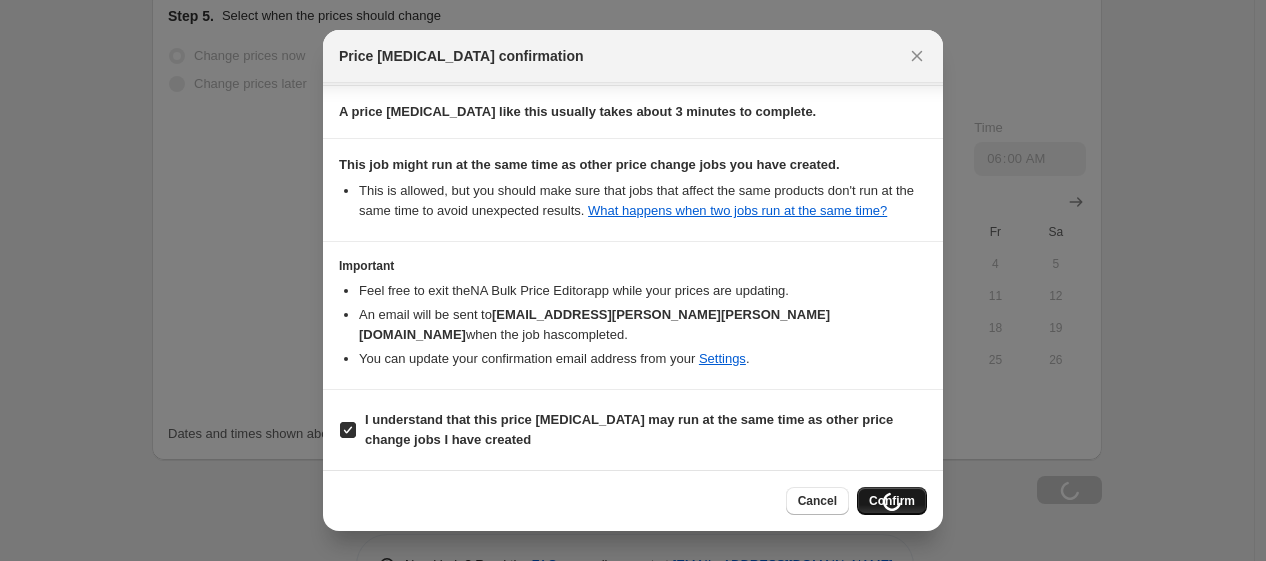 scroll, scrollTop: 2082, scrollLeft: 0, axis: vertical 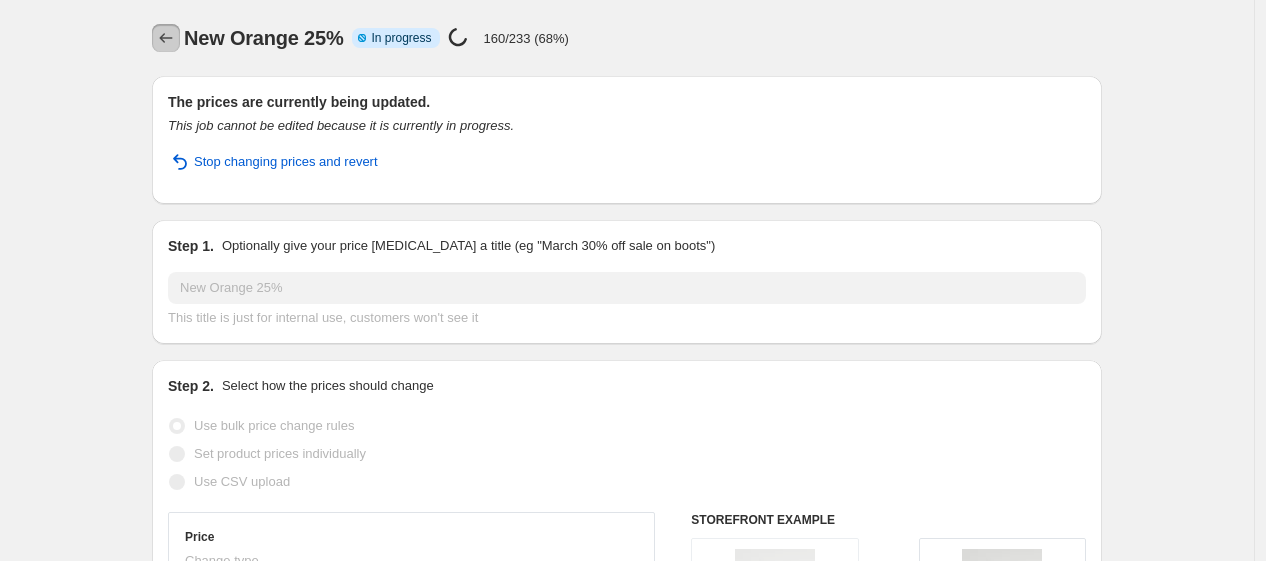 click 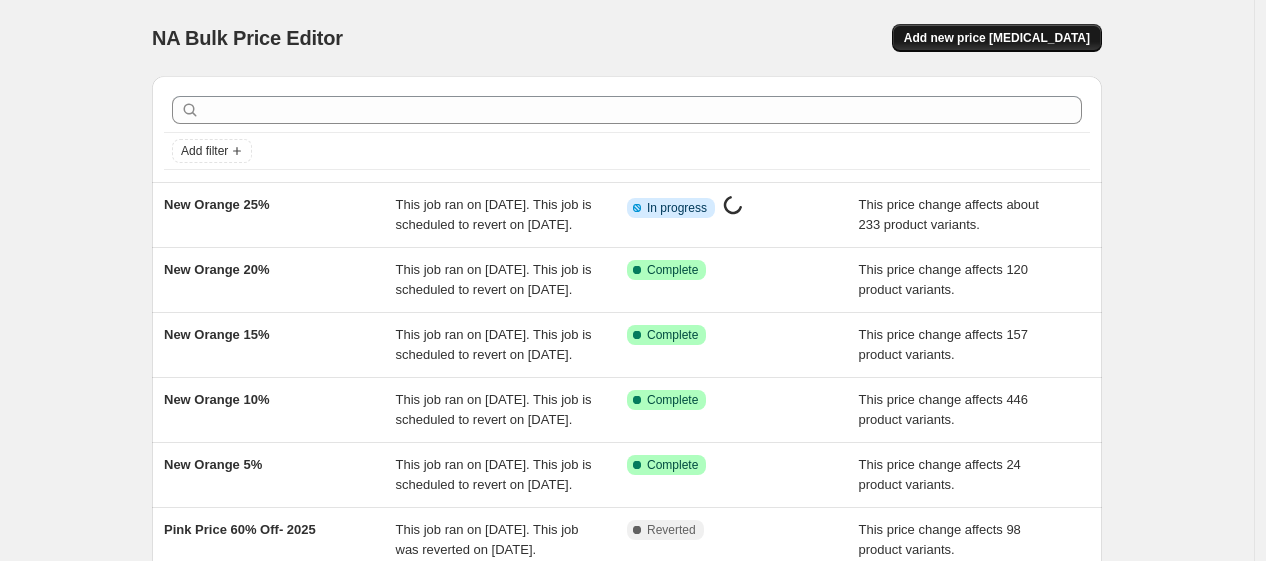 click on "Add new price [MEDICAL_DATA]" at bounding box center [997, 38] 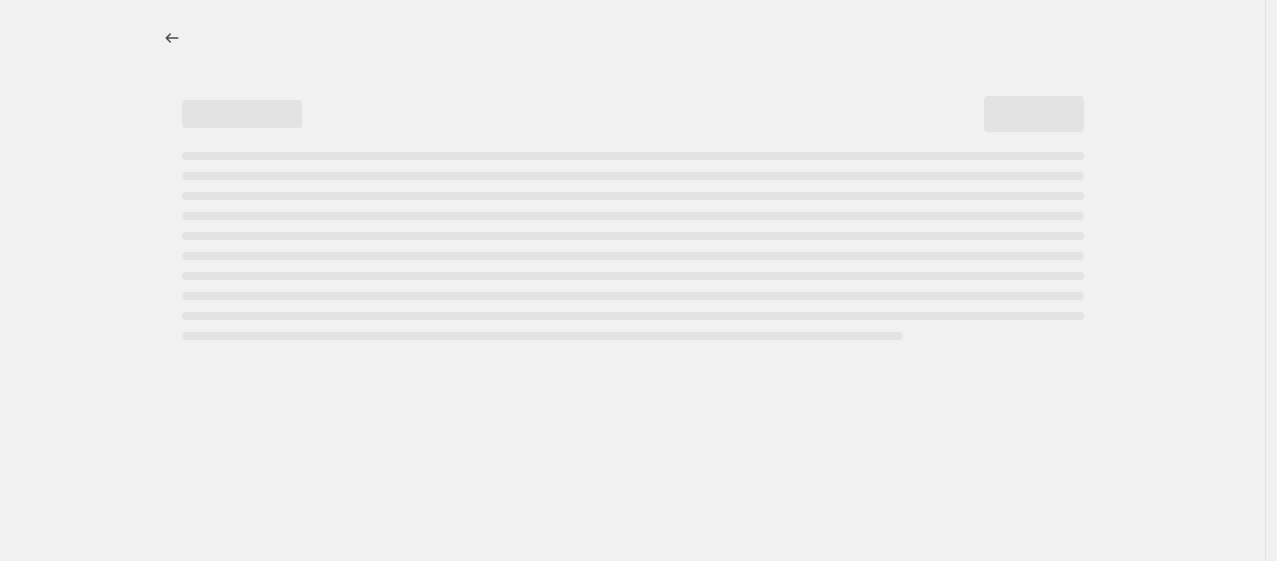 select on "percentage" 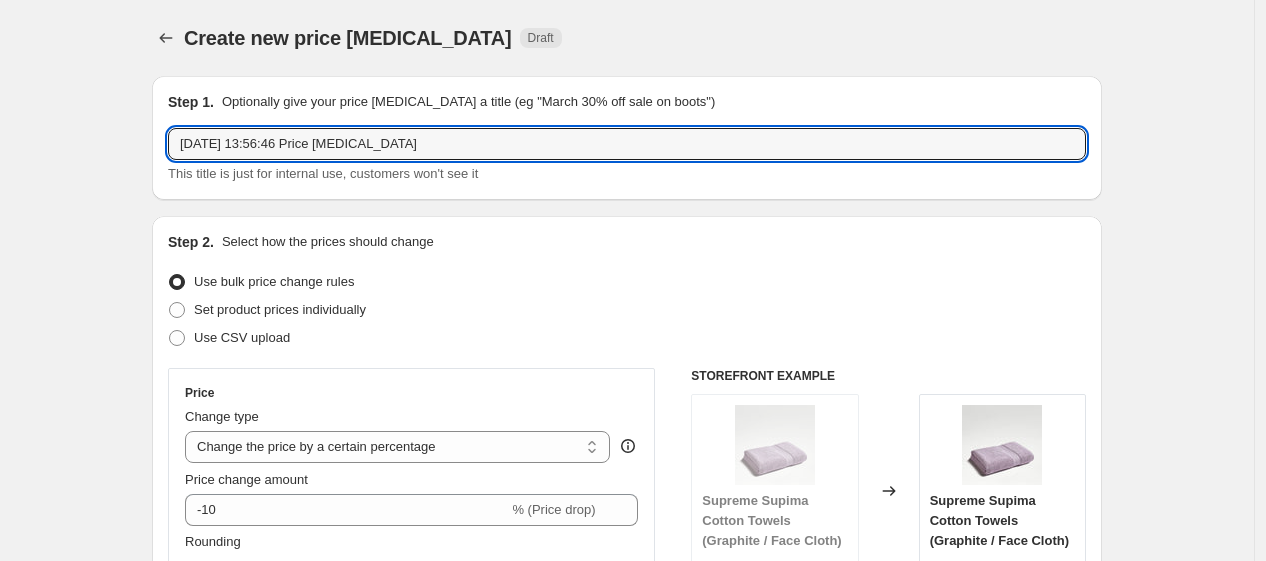 drag, startPoint x: 478, startPoint y: 138, endPoint x: 131, endPoint y: 162, distance: 347.82898 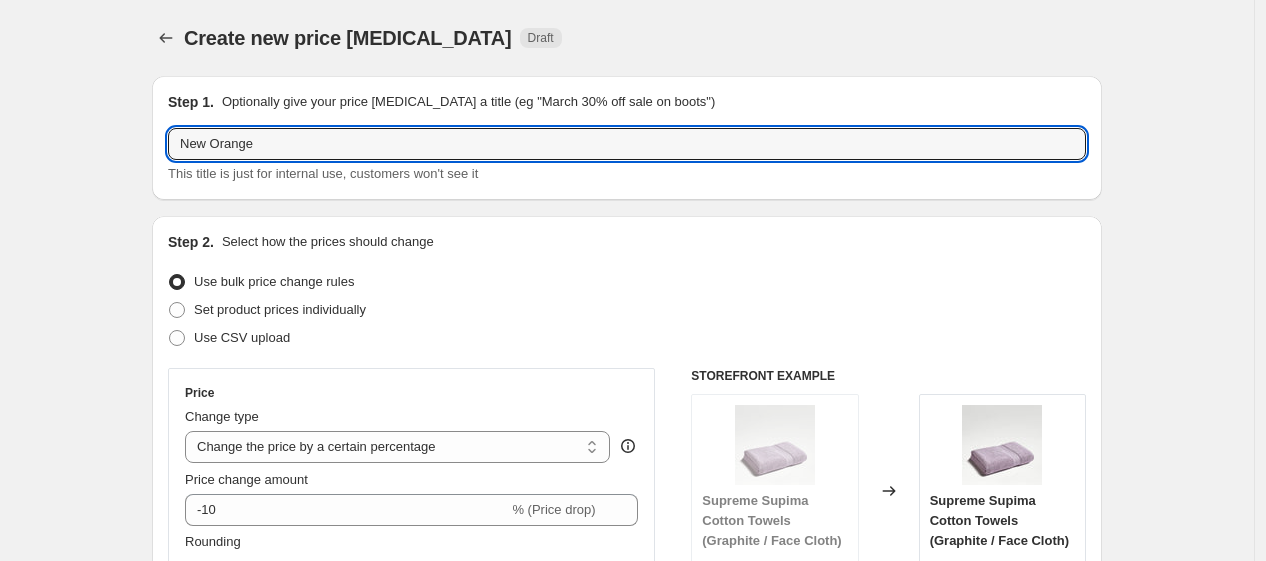 type on "New Orange 3" 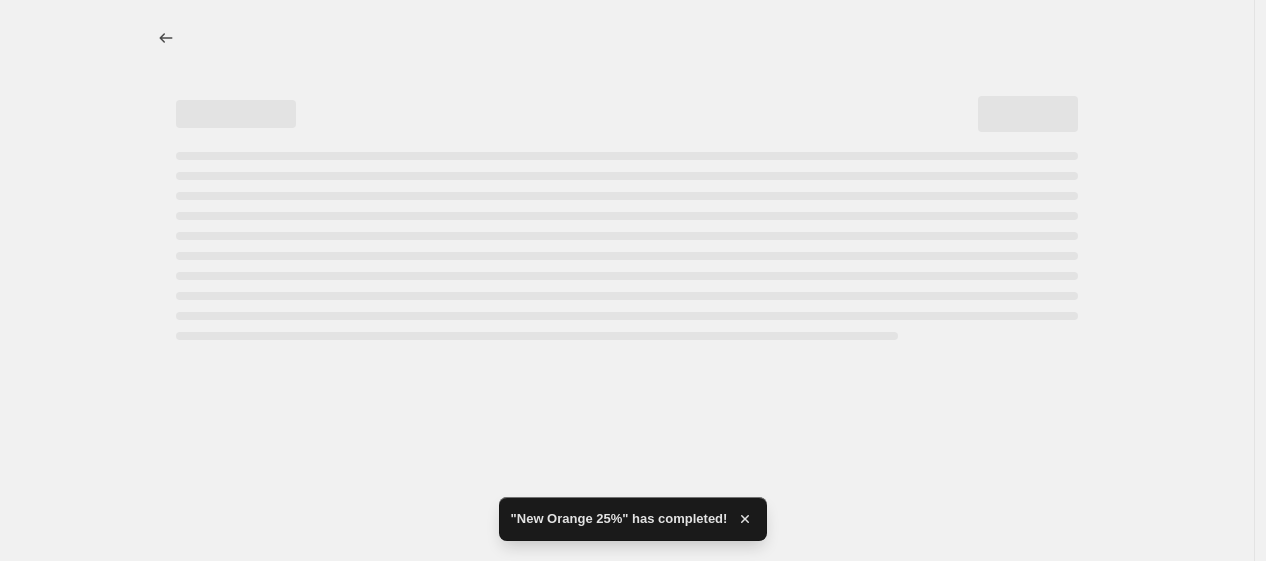 select on "percentage" 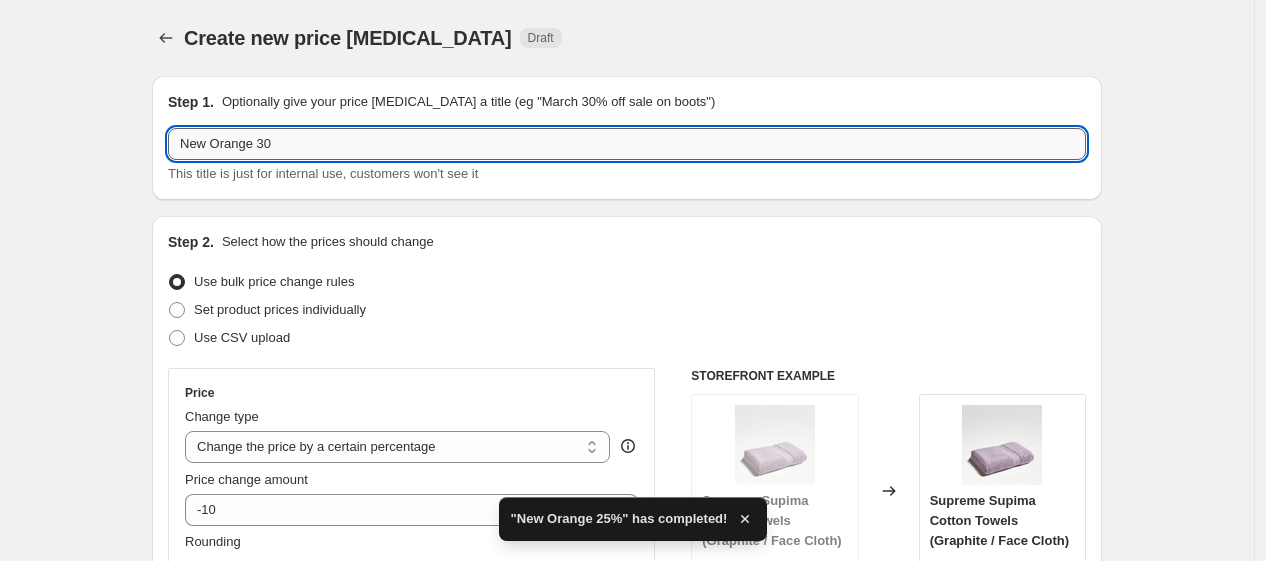 click on "New Orange 30" at bounding box center (627, 144) 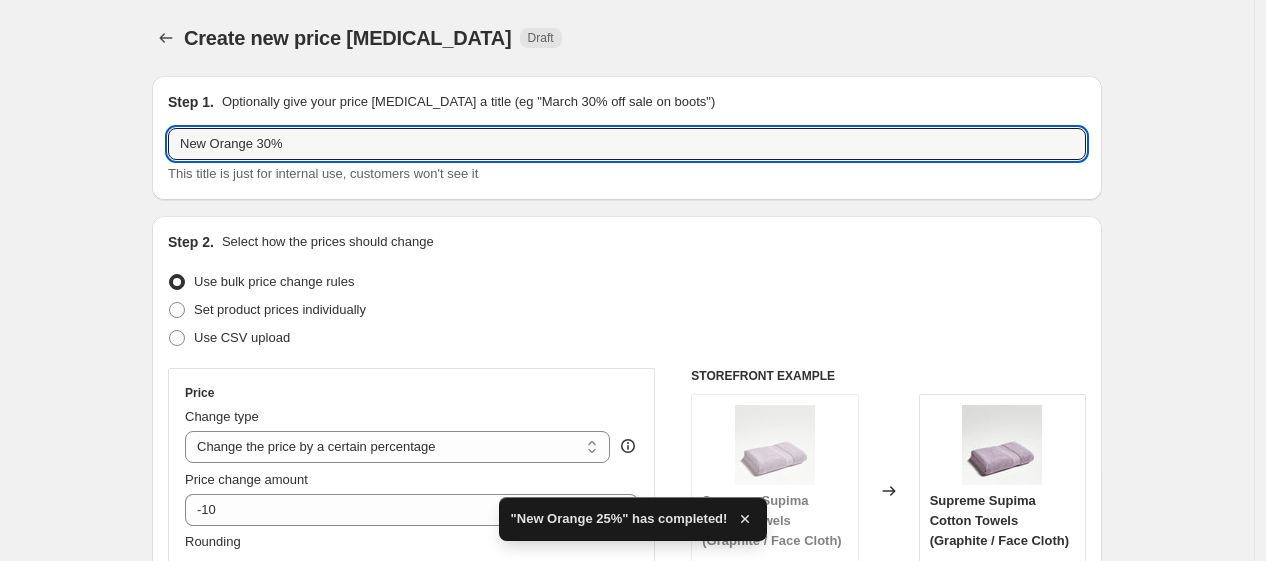 type on "New Orange 30%" 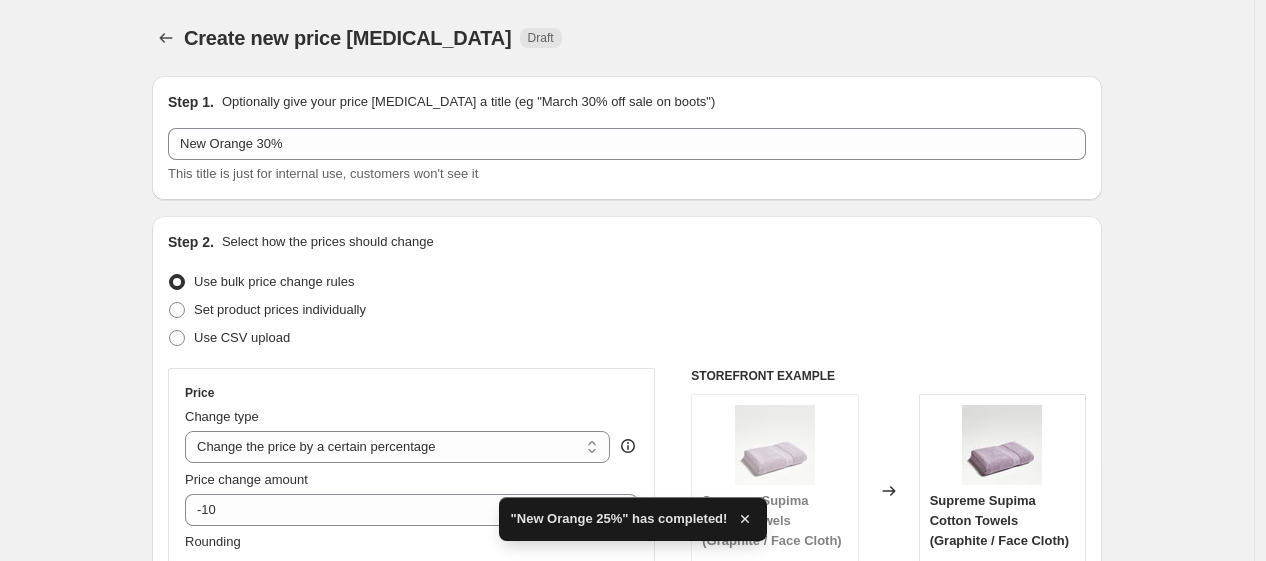 click on "Select how the prices should change" at bounding box center [328, 242] 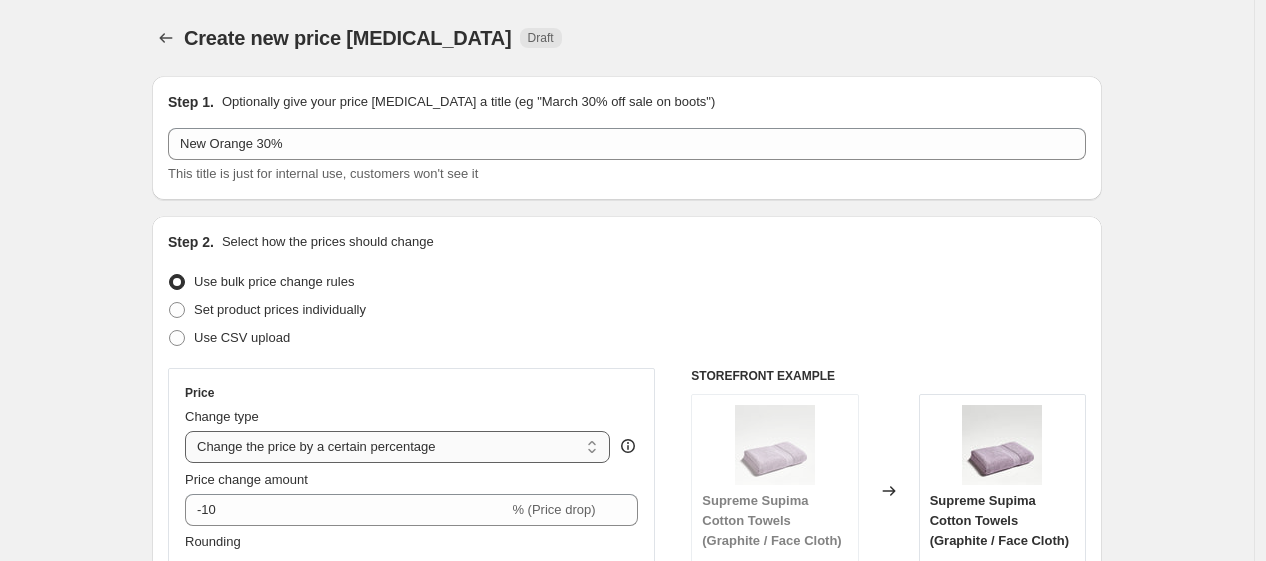 click on "Change the price to a certain amount Change the price by a certain amount Change the price by a certain percentage Change the price to the current compare at price (price before sale) Change the price by a certain amount relative to the compare at price Change the price by a certain percentage relative to the compare at price Don't change the price Change the price by a certain percentage relative to the cost per item Change price to certain cost margin" at bounding box center (397, 447) 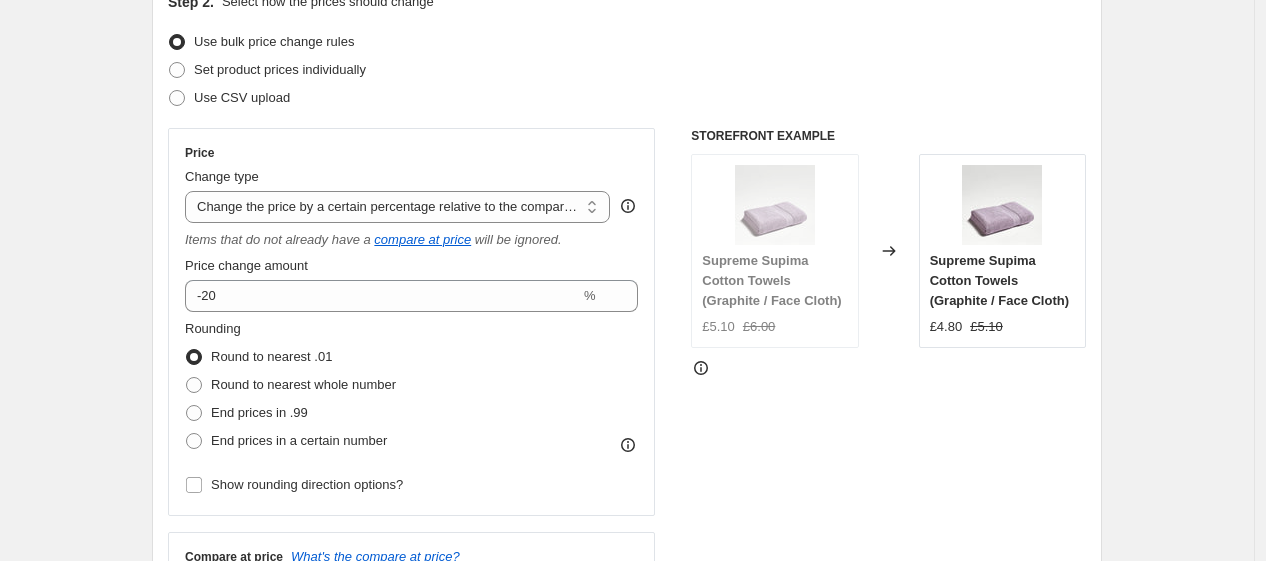 scroll, scrollTop: 241, scrollLeft: 0, axis: vertical 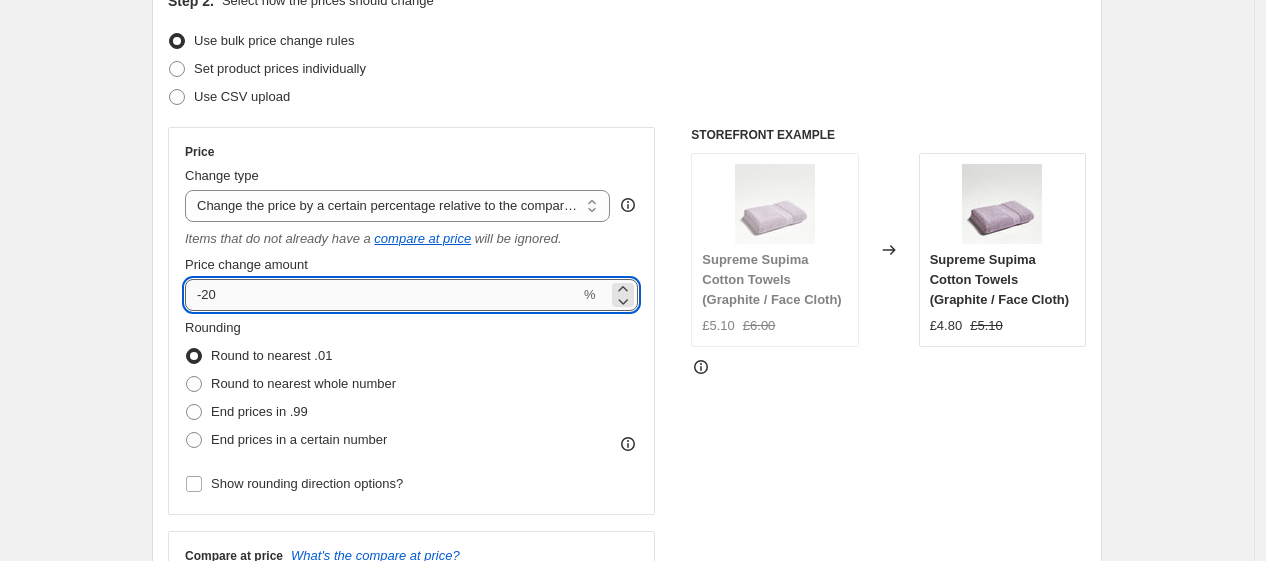 click on "-20" at bounding box center (382, 295) 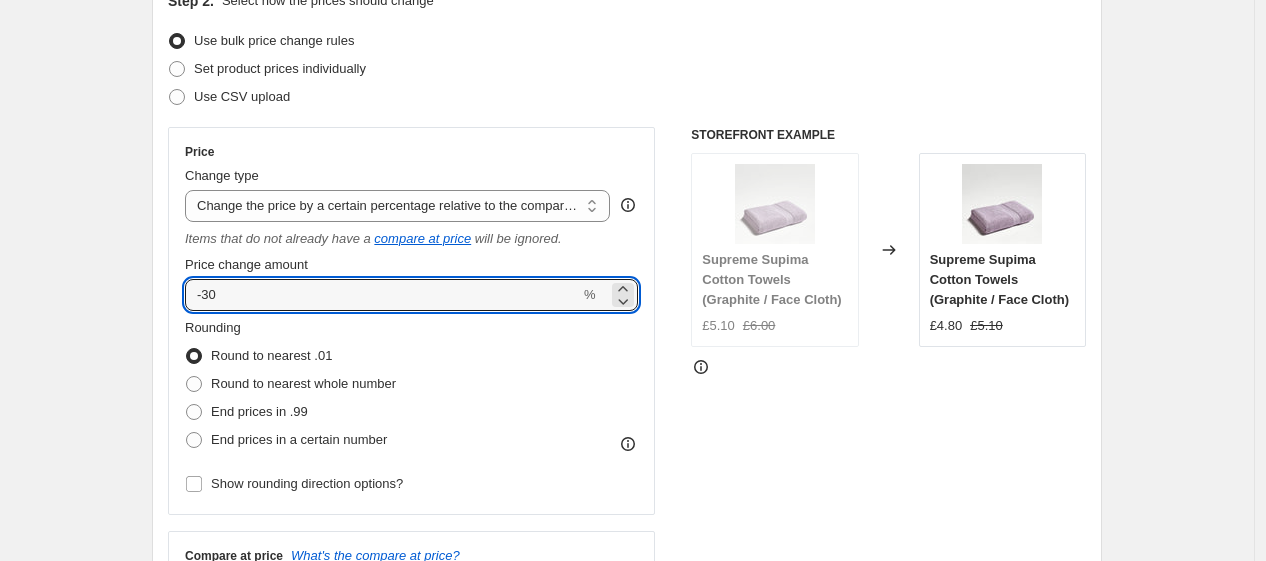 type on "-30" 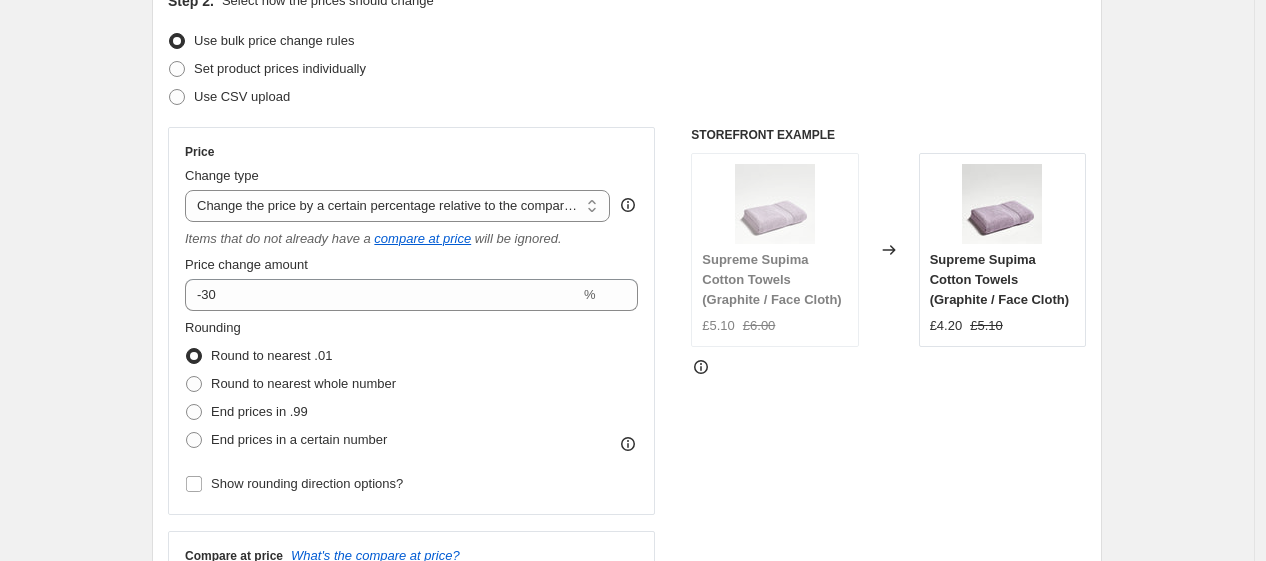 click on "Rounding Round to nearest .01 Round to nearest whole number End prices in .99 End prices in a certain number" at bounding box center (411, 386) 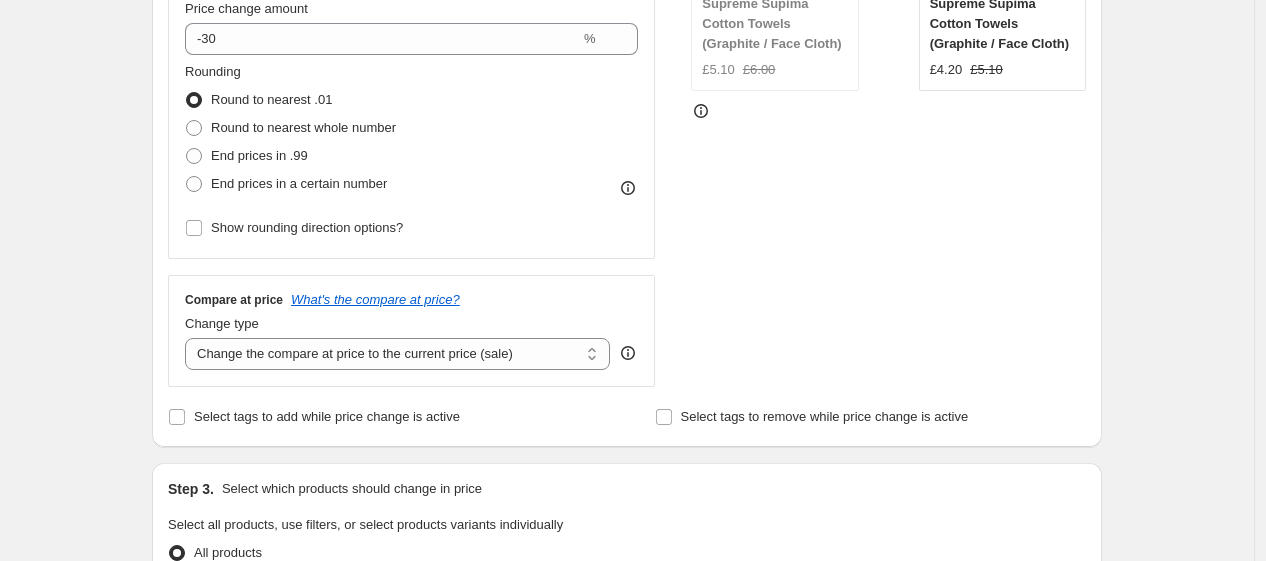 scroll, scrollTop: 505, scrollLeft: 0, axis: vertical 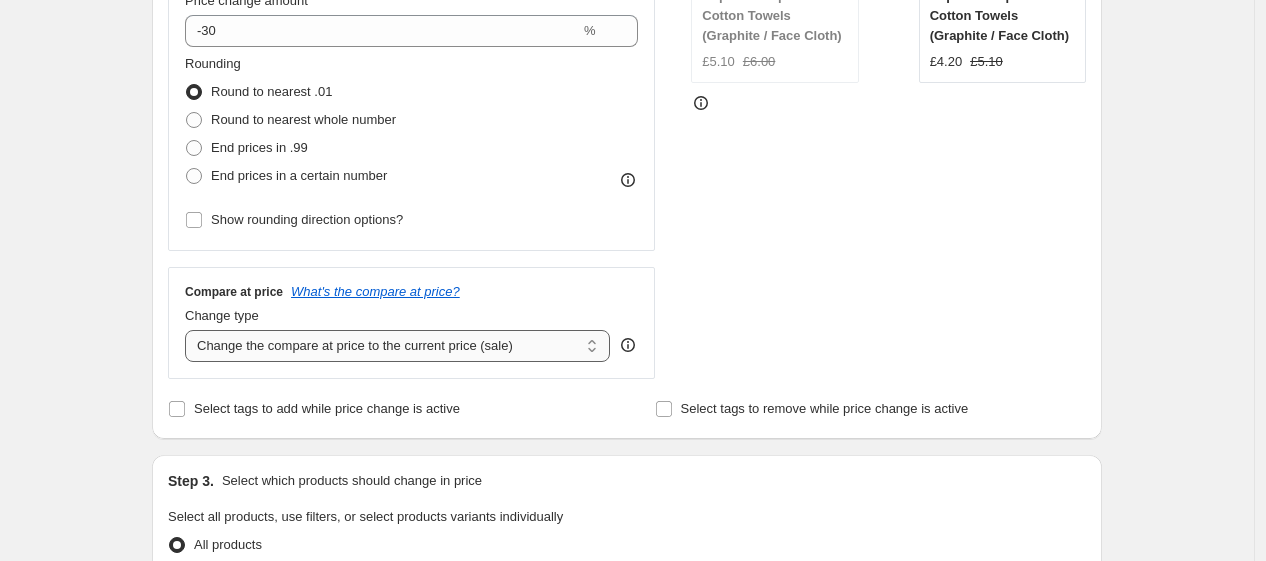 click on "Change the compare at price to the current price (sale) Change the compare at price to a certain amount Change the compare at price by a certain amount Change the compare at price by a certain percentage Change the compare at price by a certain amount relative to the actual price Change the compare at price by a certain percentage relative to the actual price Don't change the compare at price Remove the compare at price" at bounding box center [397, 346] 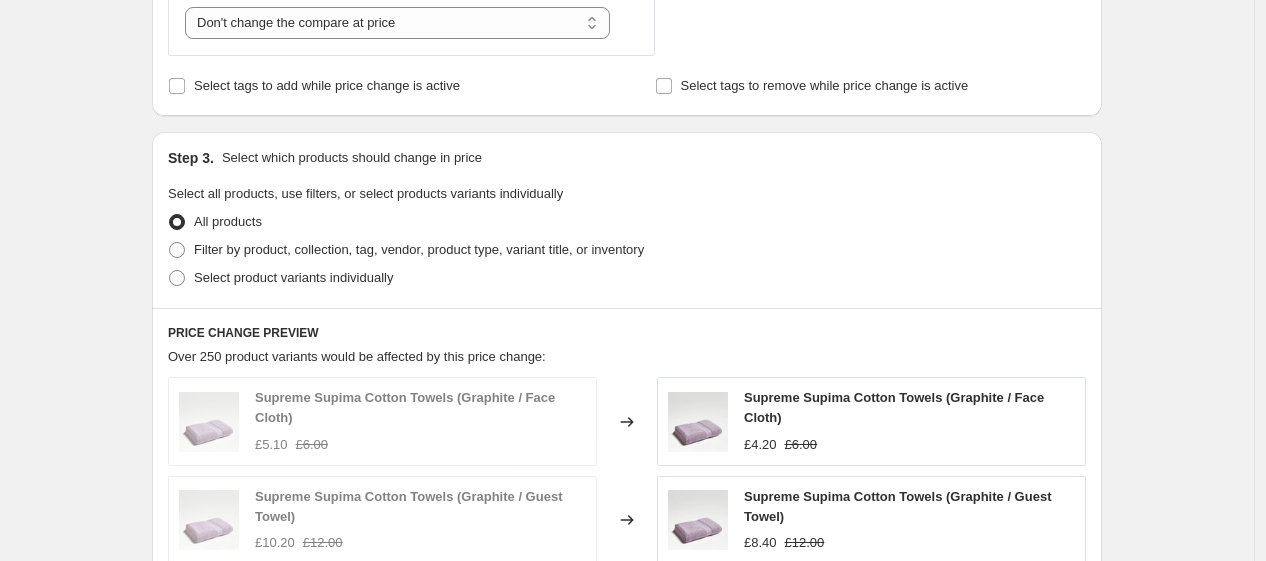 scroll, scrollTop: 1027, scrollLeft: 0, axis: vertical 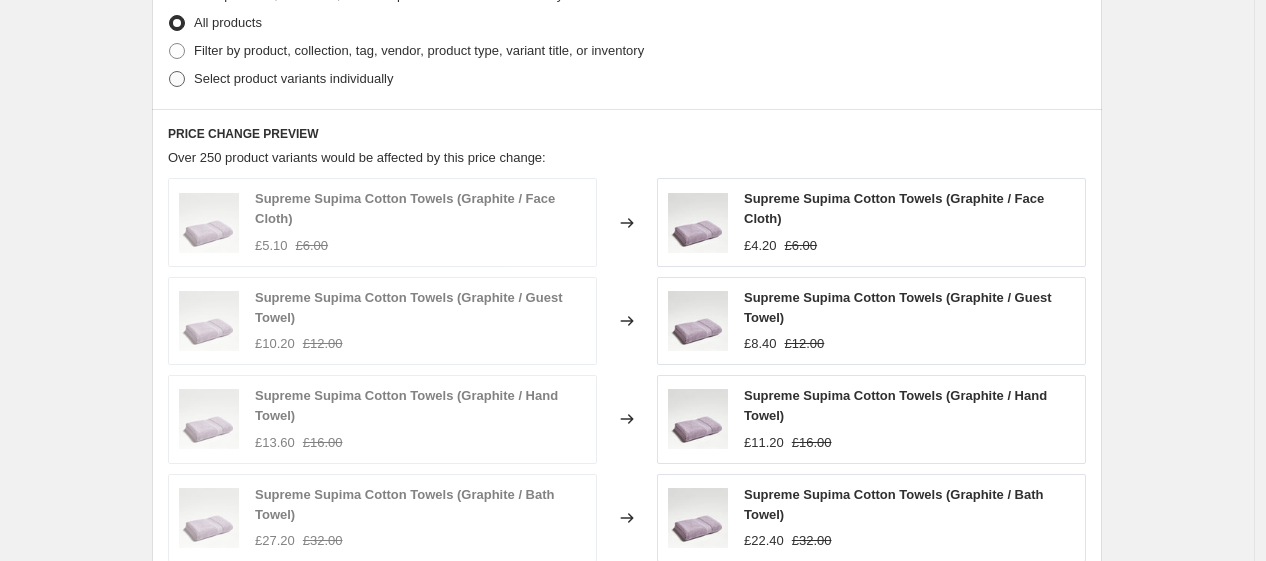 click on "Select product variants individually" at bounding box center (280, 79) 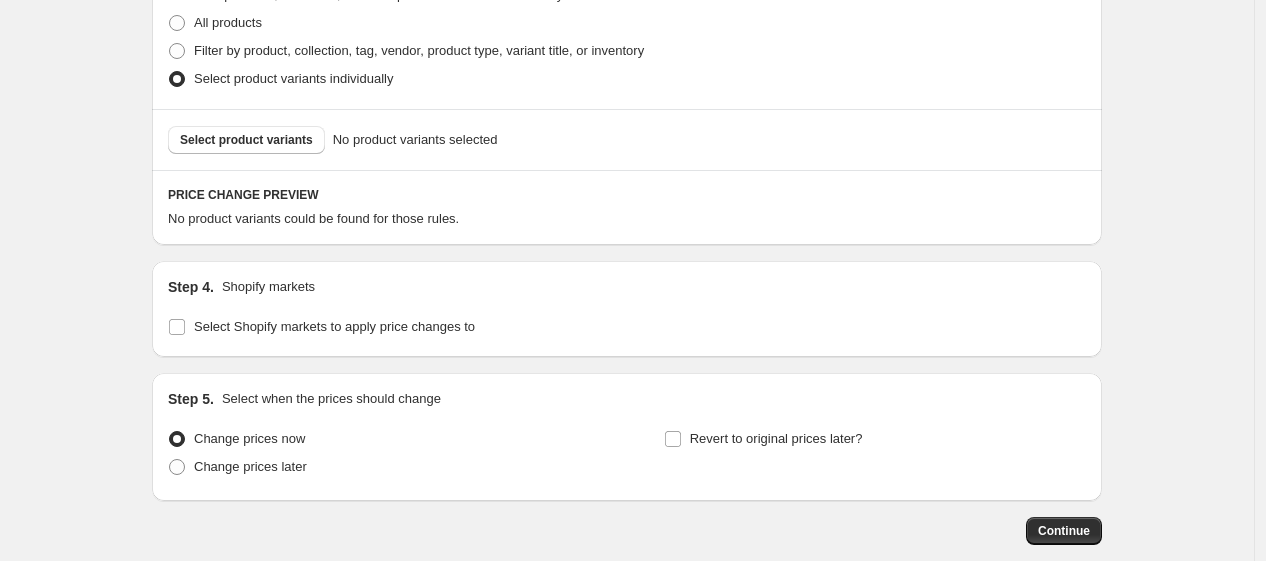 click on "Select product variants" at bounding box center [246, 140] 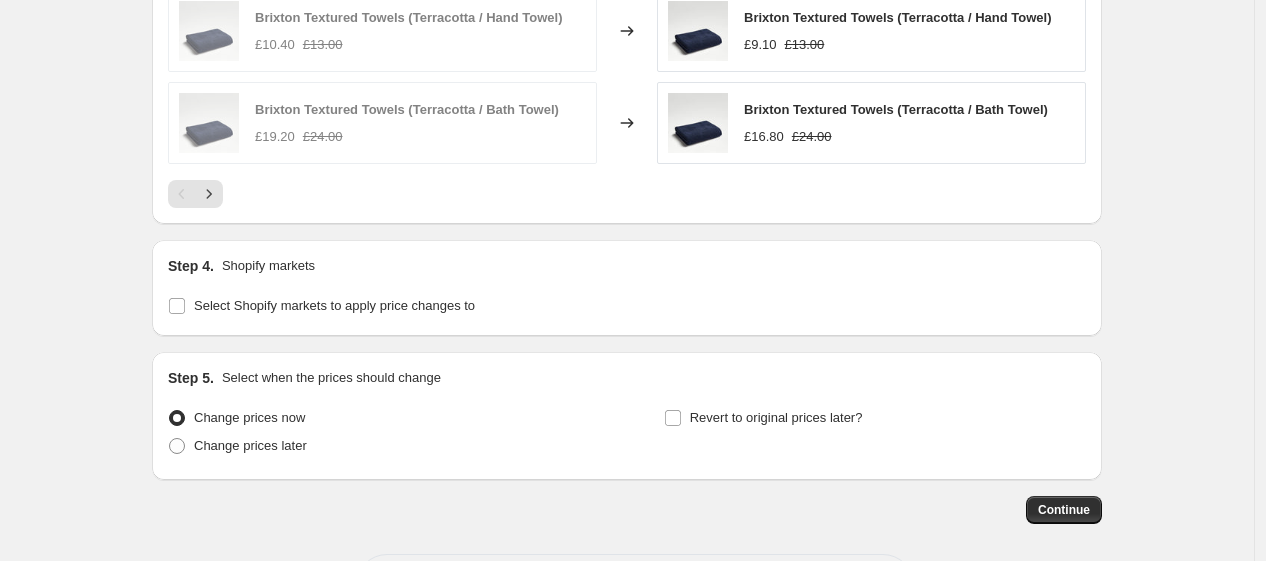 scroll, scrollTop: 1640, scrollLeft: 0, axis: vertical 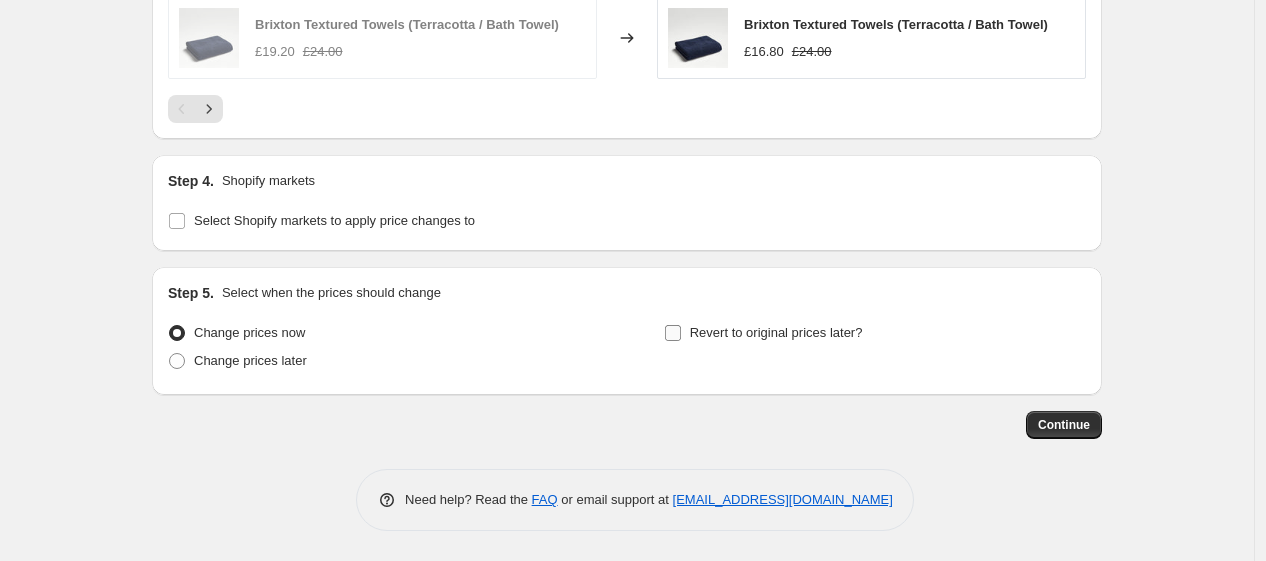 click on "Revert to original prices later?" at bounding box center (776, 332) 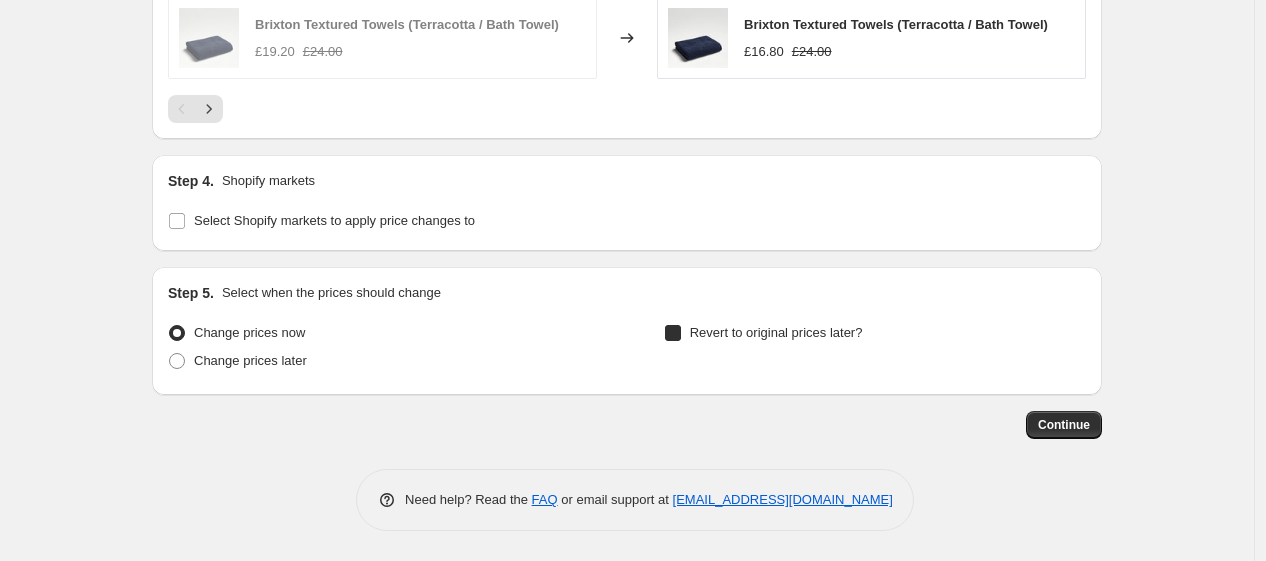 checkbox on "true" 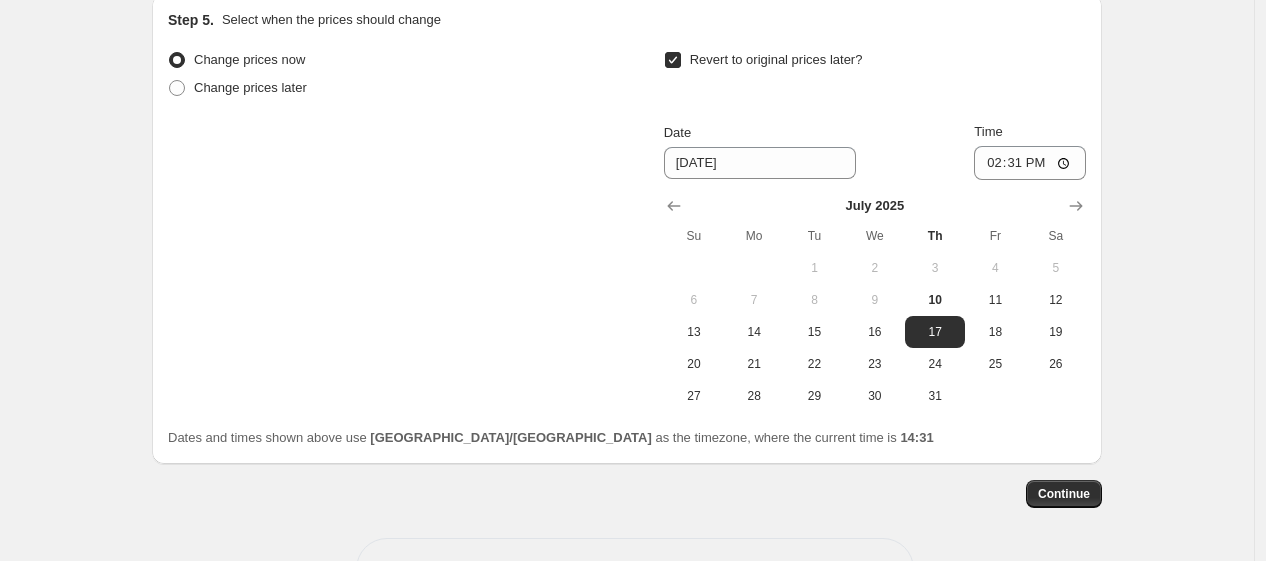 scroll, scrollTop: 1911, scrollLeft: 0, axis: vertical 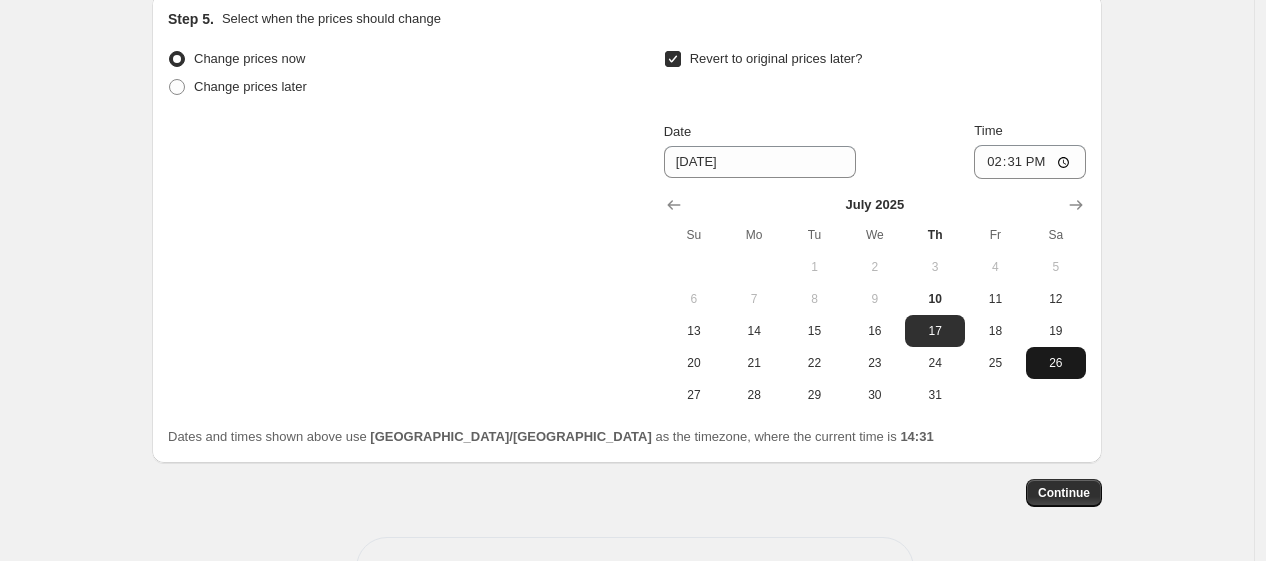 click on "26" at bounding box center [1056, 363] 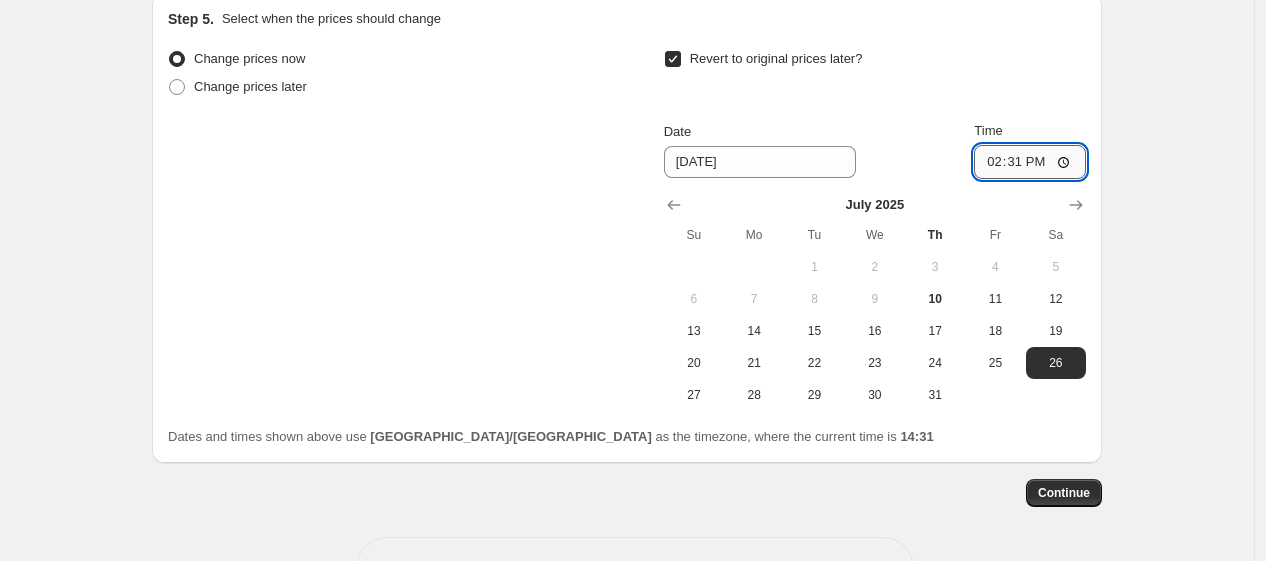 click on "14:31" at bounding box center [1030, 162] 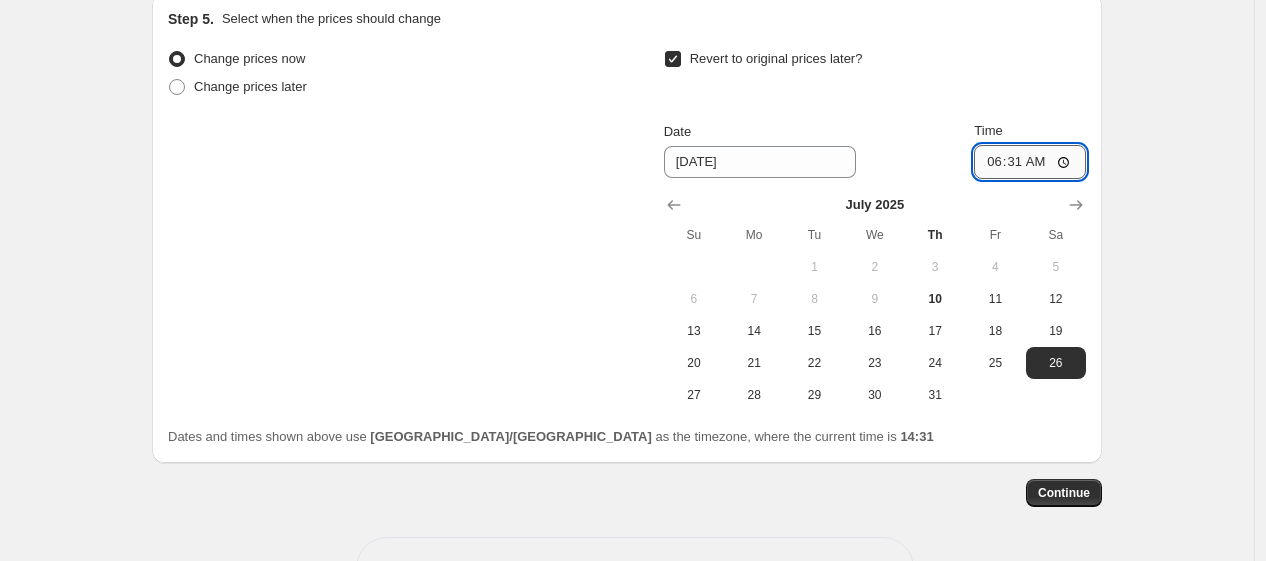 type on "06:00" 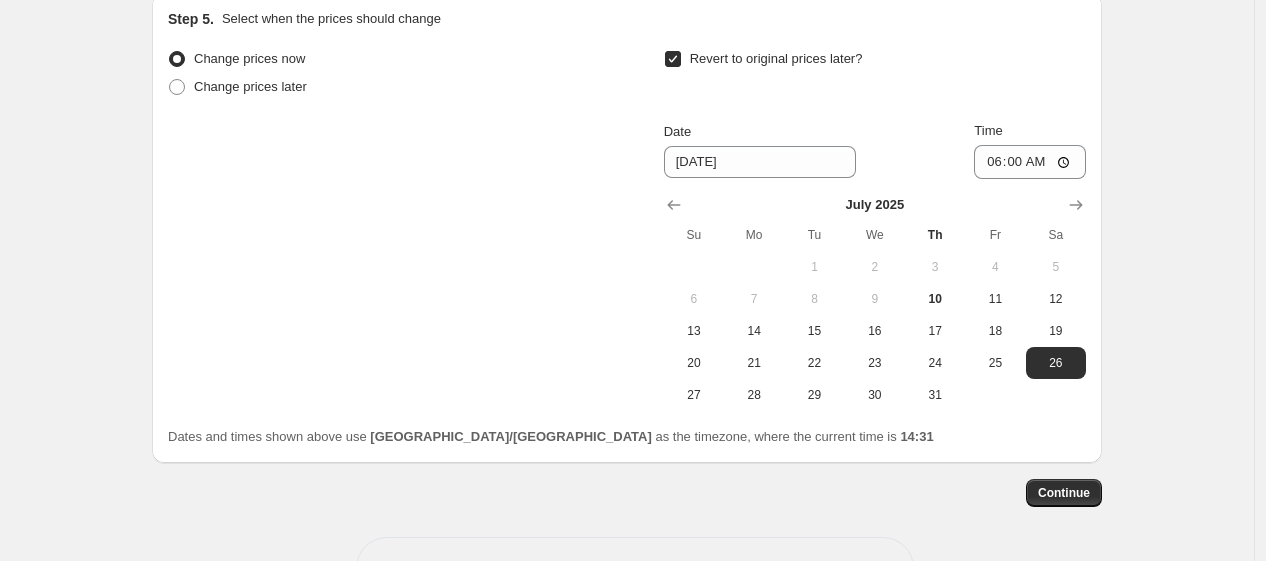 click on "Dates and times shown above use   Asia/Calcutta   as the timezone, where the current time is   14:31" at bounding box center (627, 437) 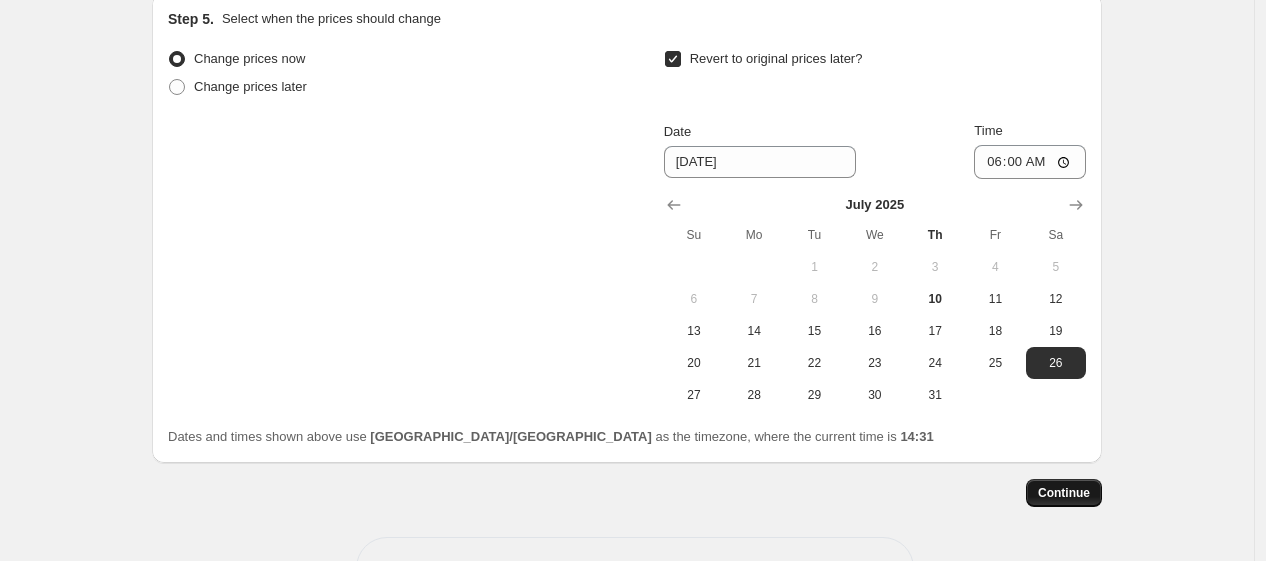 click on "Continue" at bounding box center (1064, 493) 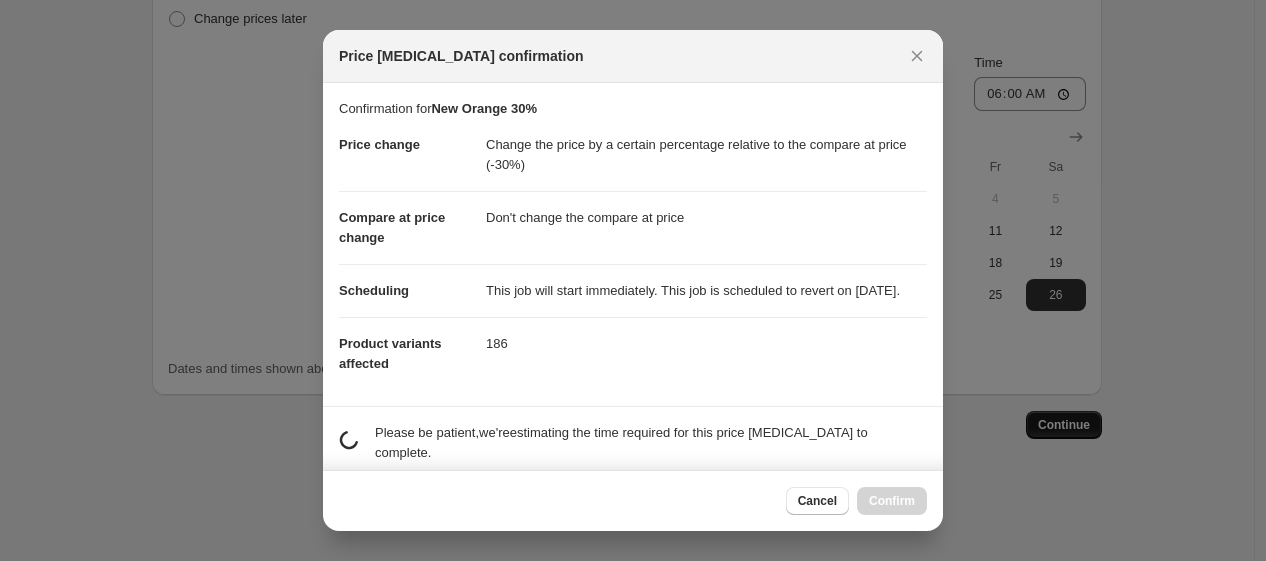 scroll, scrollTop: 0, scrollLeft: 0, axis: both 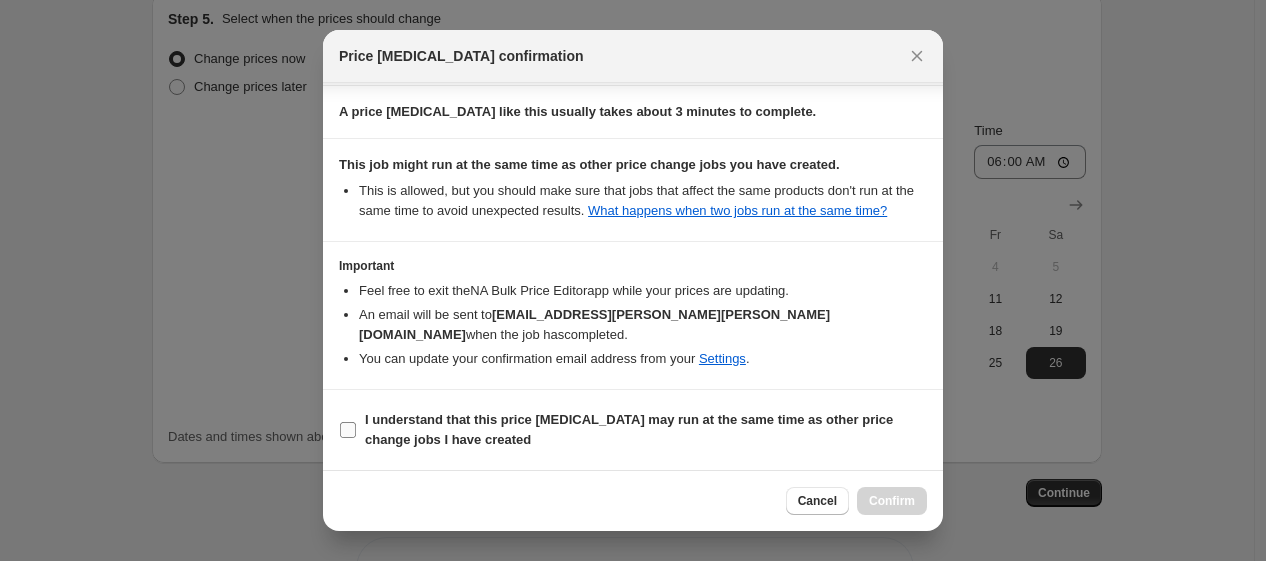 click on "I understand that this price change job may run at the same time as other price change jobs I have created" at bounding box center (629, 429) 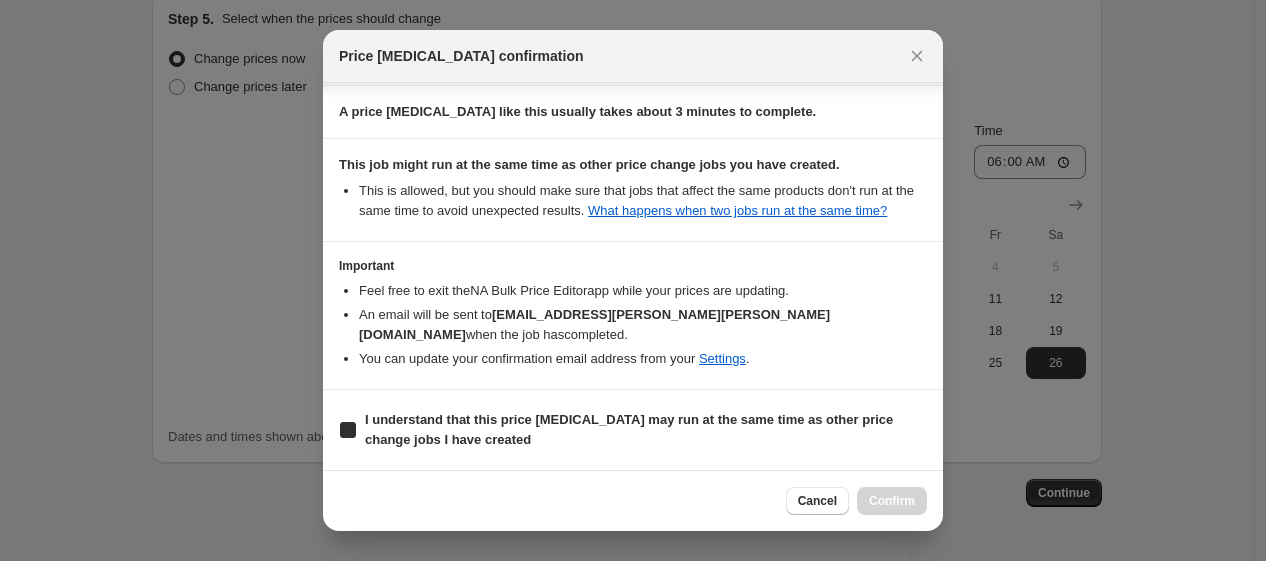 checkbox on "true" 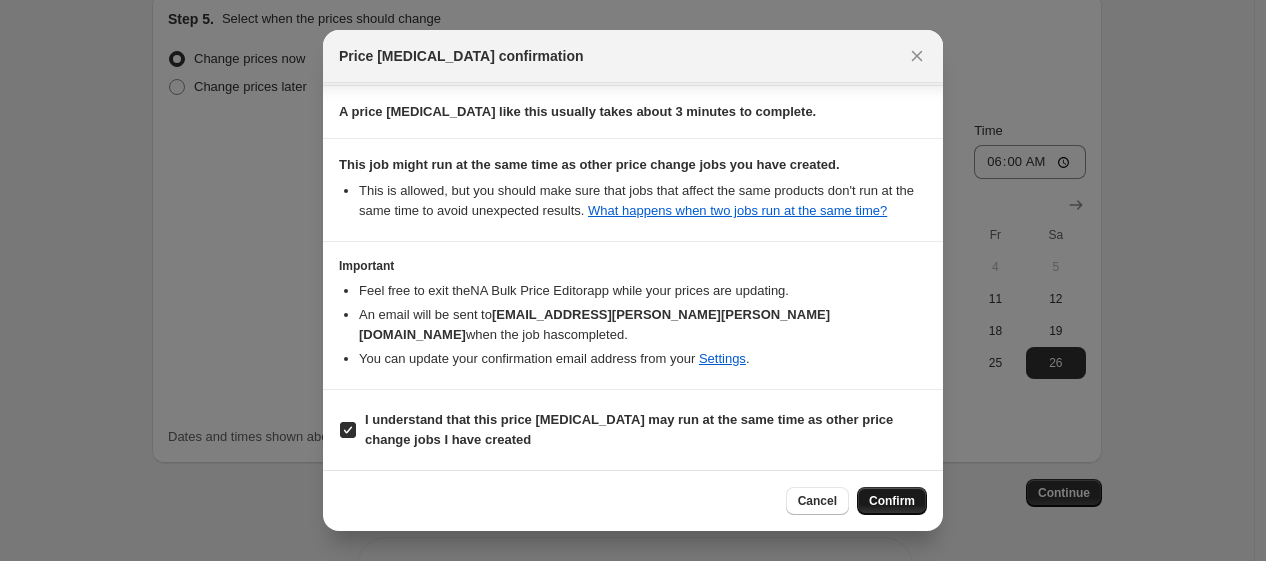 click on "Confirm" at bounding box center (892, 501) 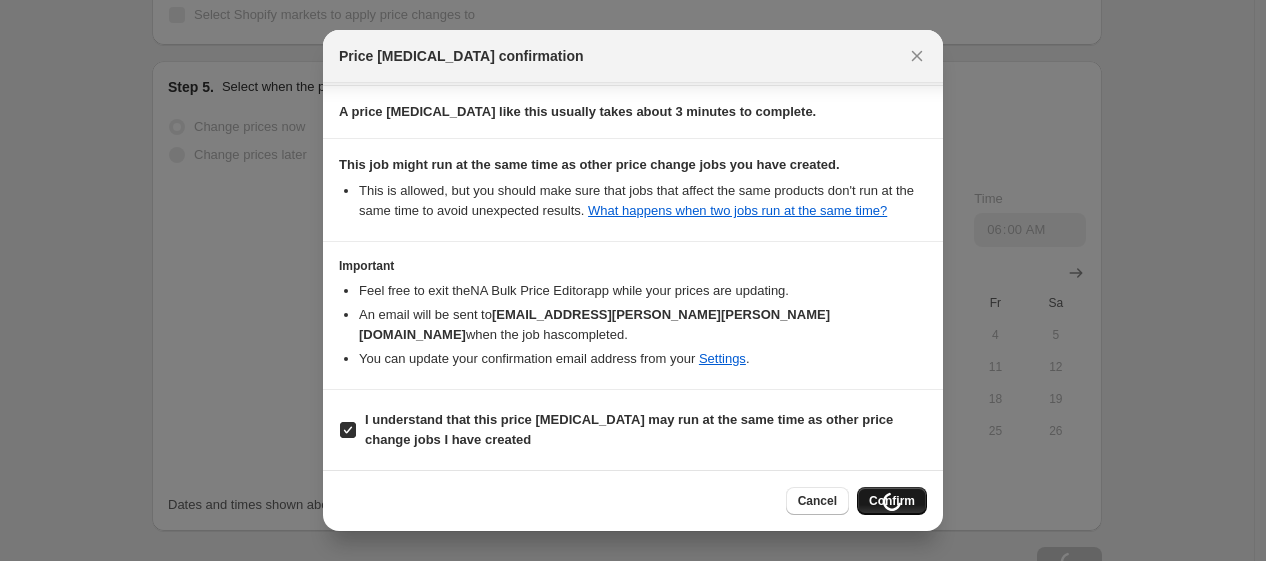 scroll, scrollTop: 1978, scrollLeft: 0, axis: vertical 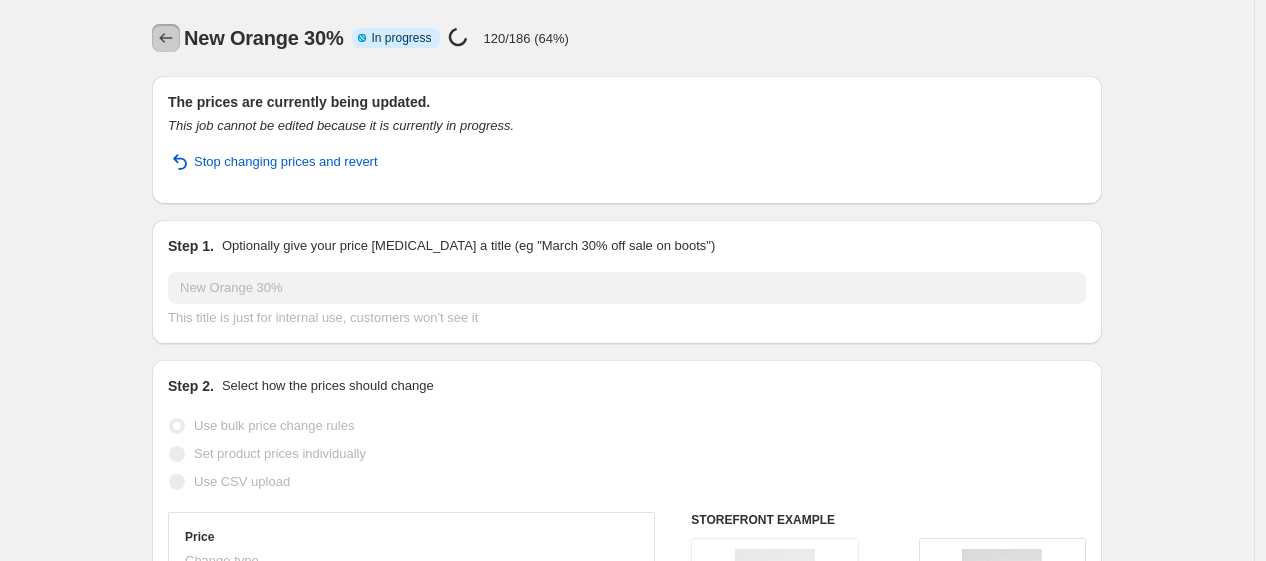 click 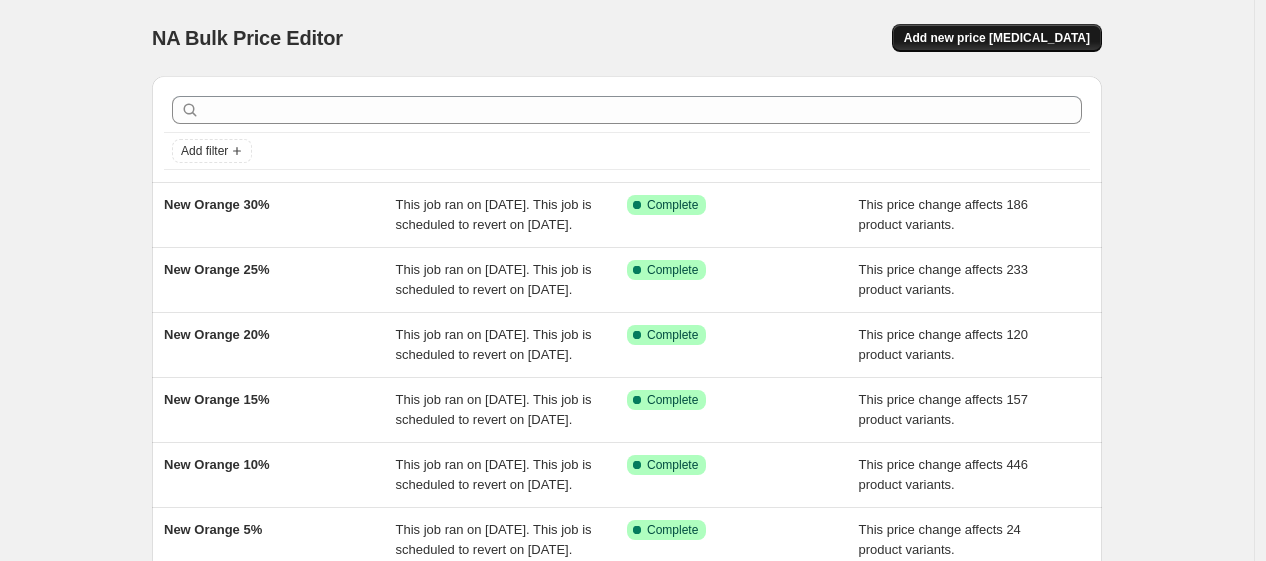 click on "Add new price [MEDICAL_DATA]" at bounding box center (997, 38) 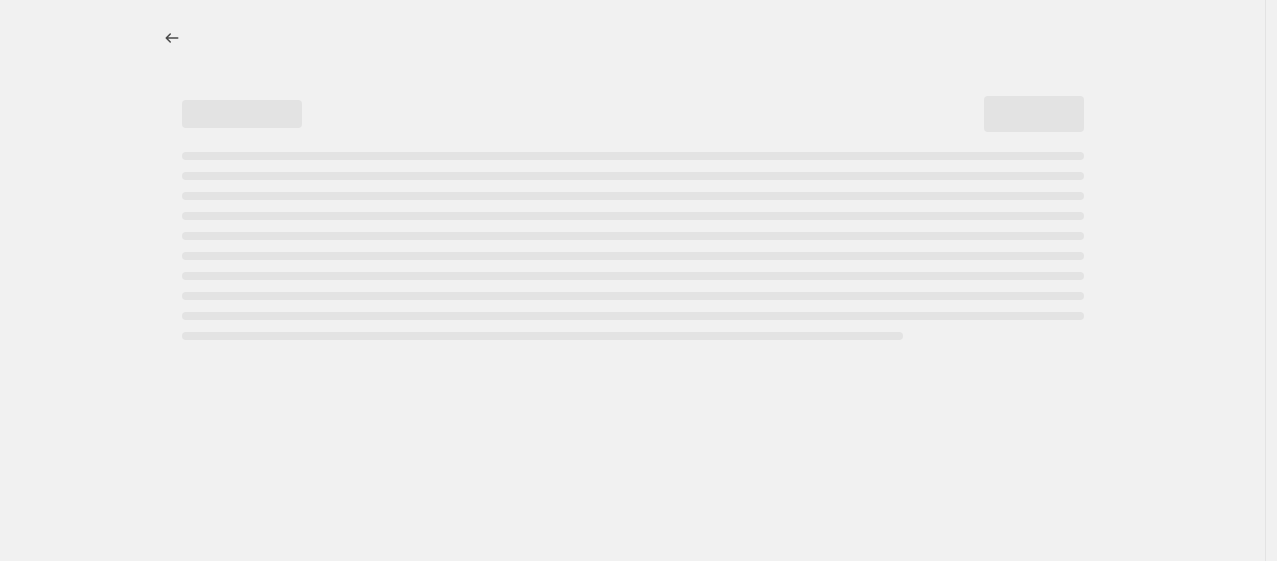 select on "percentage" 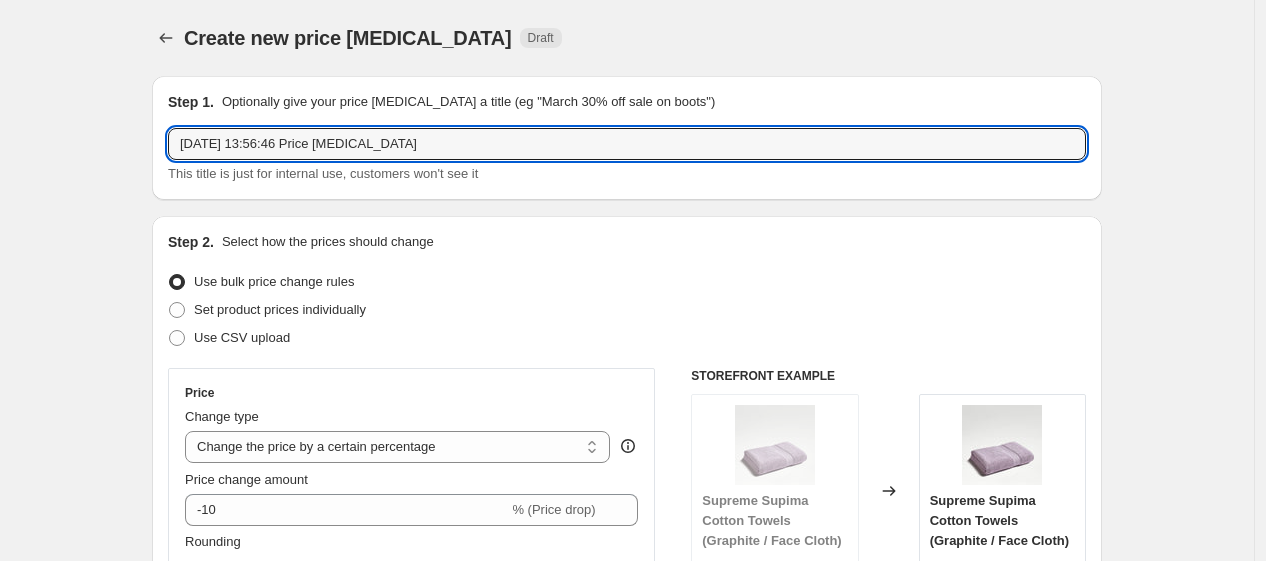 drag, startPoint x: 463, startPoint y: 148, endPoint x: 56, endPoint y: 165, distance: 407.3549 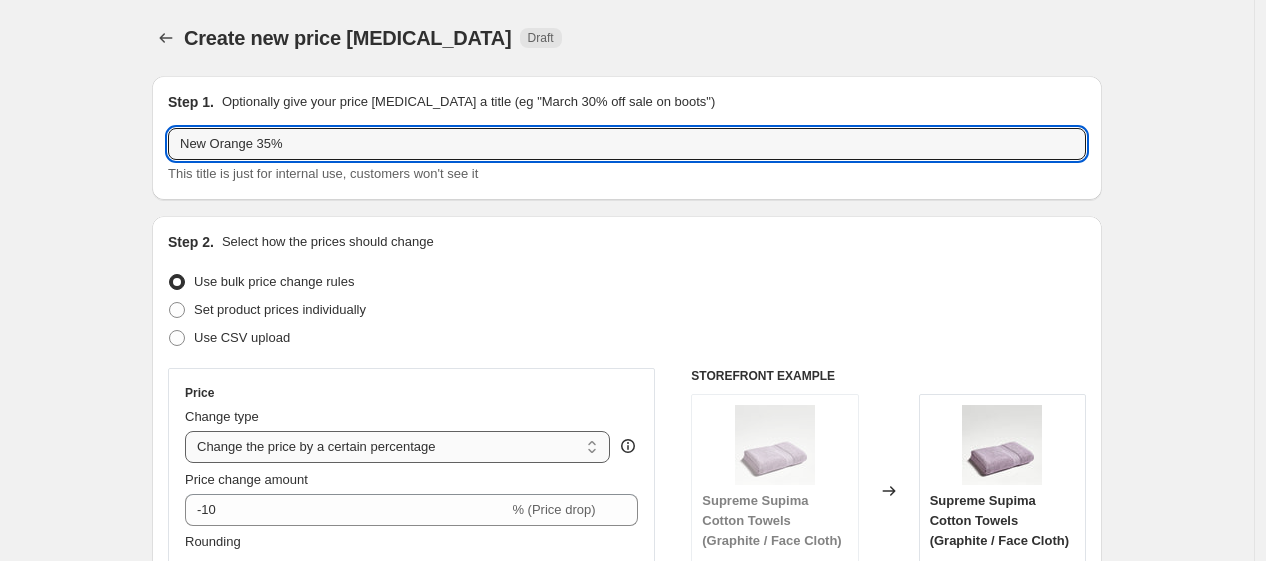 type on "New Orange 35%" 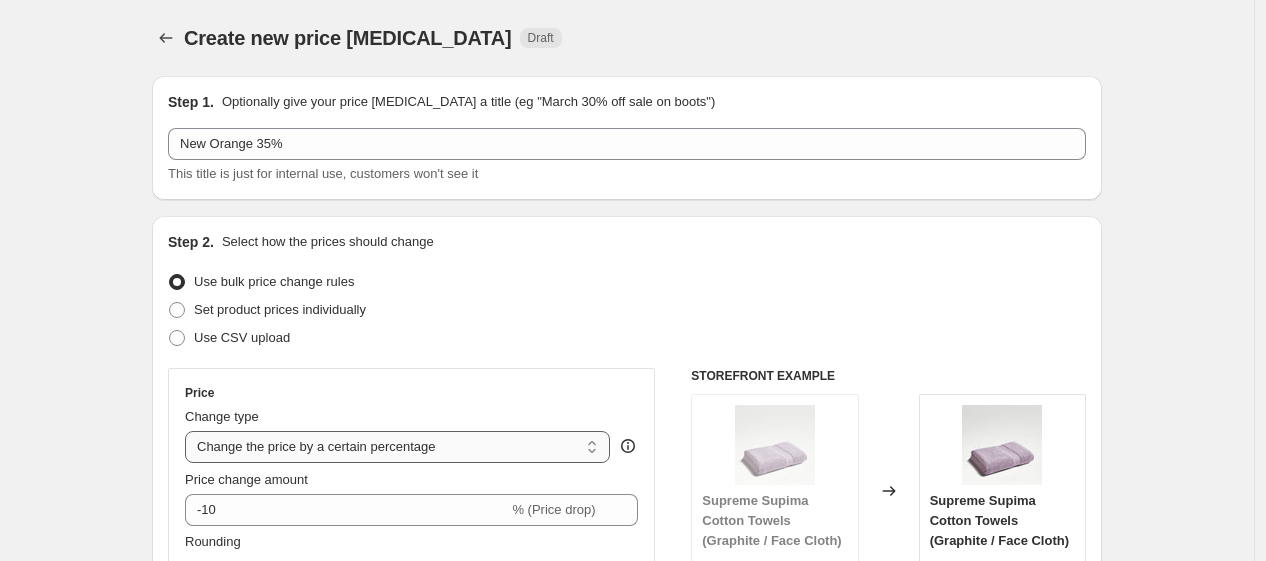 click on "Change the price to a certain amount Change the price by a certain amount Change the price by a certain percentage Change the price to the current compare at price (price before sale) Change the price by a certain amount relative to the compare at price Change the price by a certain percentage relative to the compare at price Don't change the price Change the price by a certain percentage relative to the cost per item Change price to certain cost margin" at bounding box center [397, 447] 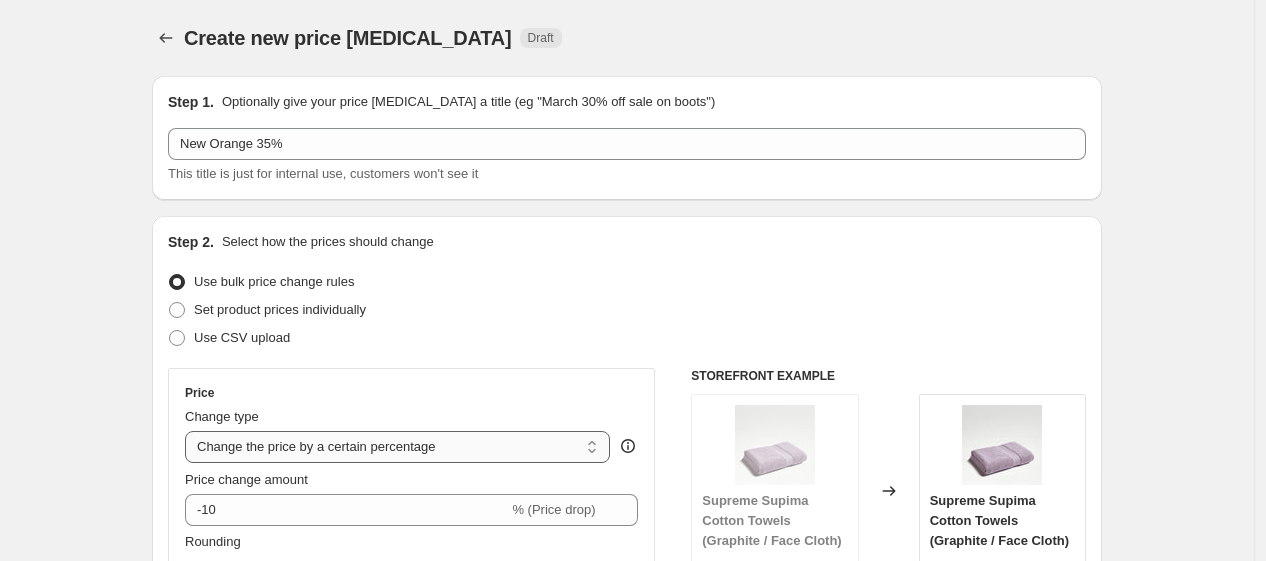 select on "pcap" 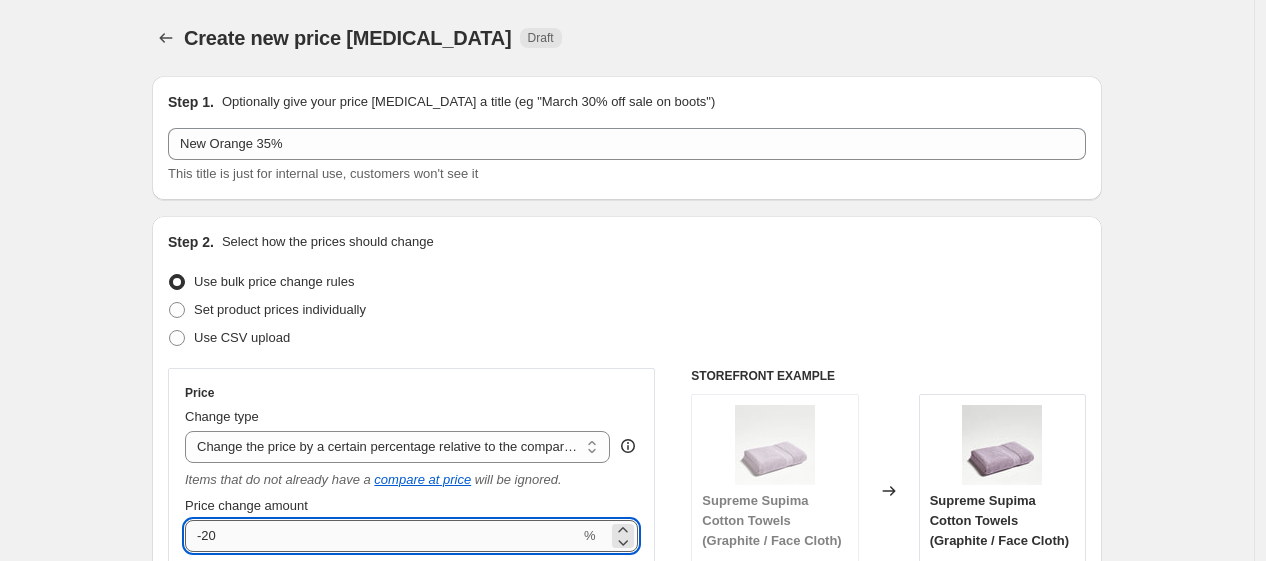 click on "-20" at bounding box center (382, 536) 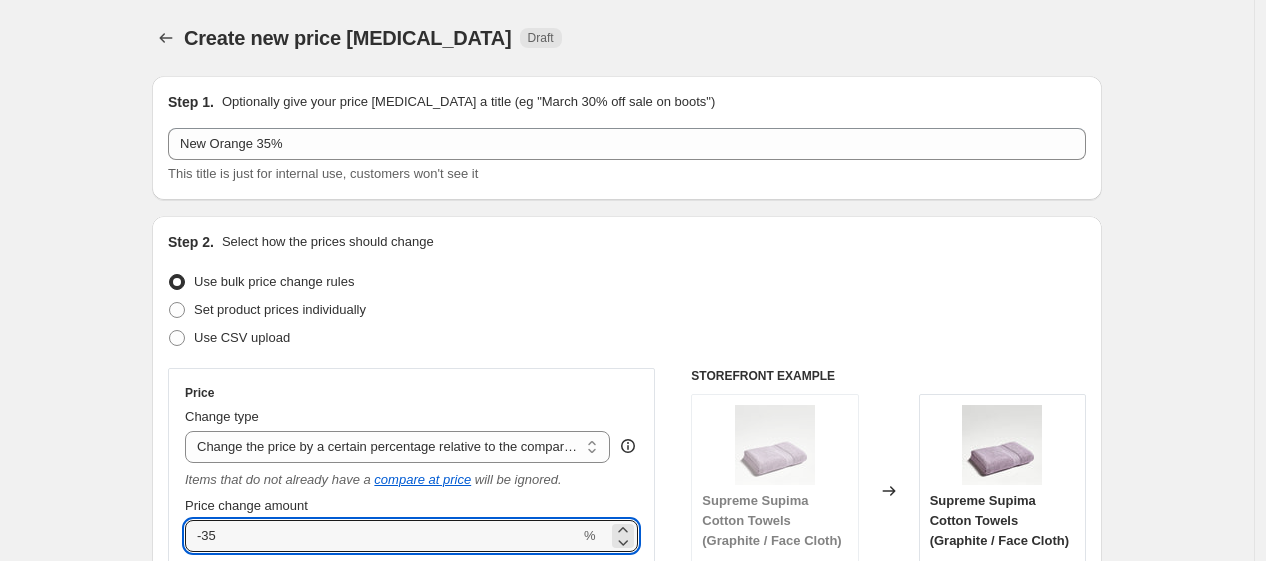 type on "-35" 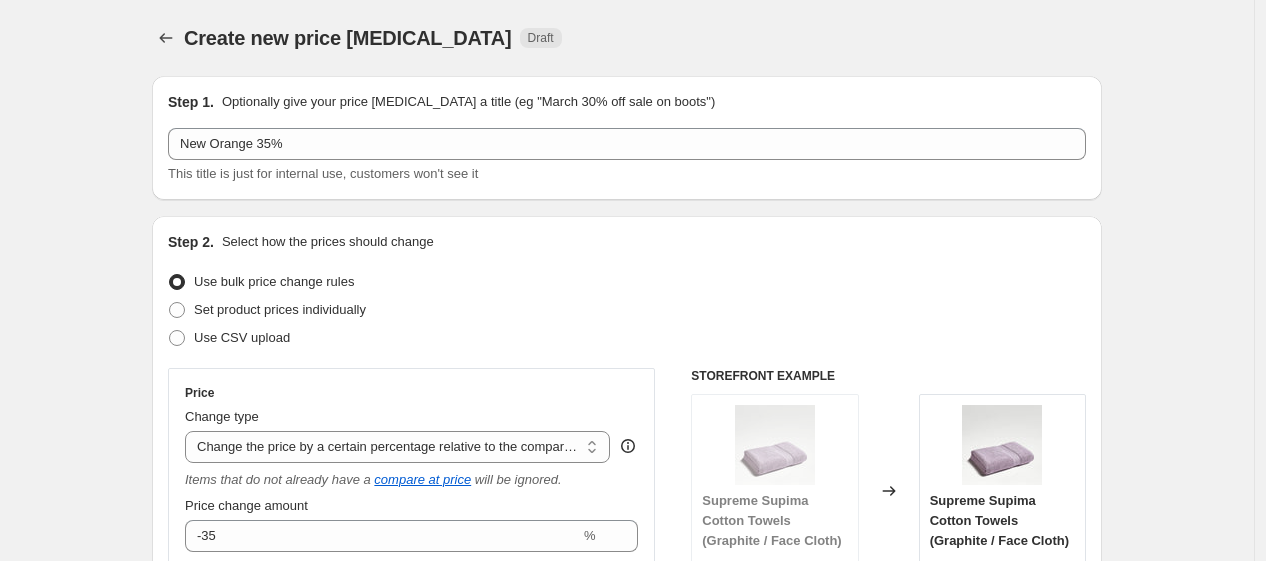 click on "Set product prices individually" at bounding box center (627, 310) 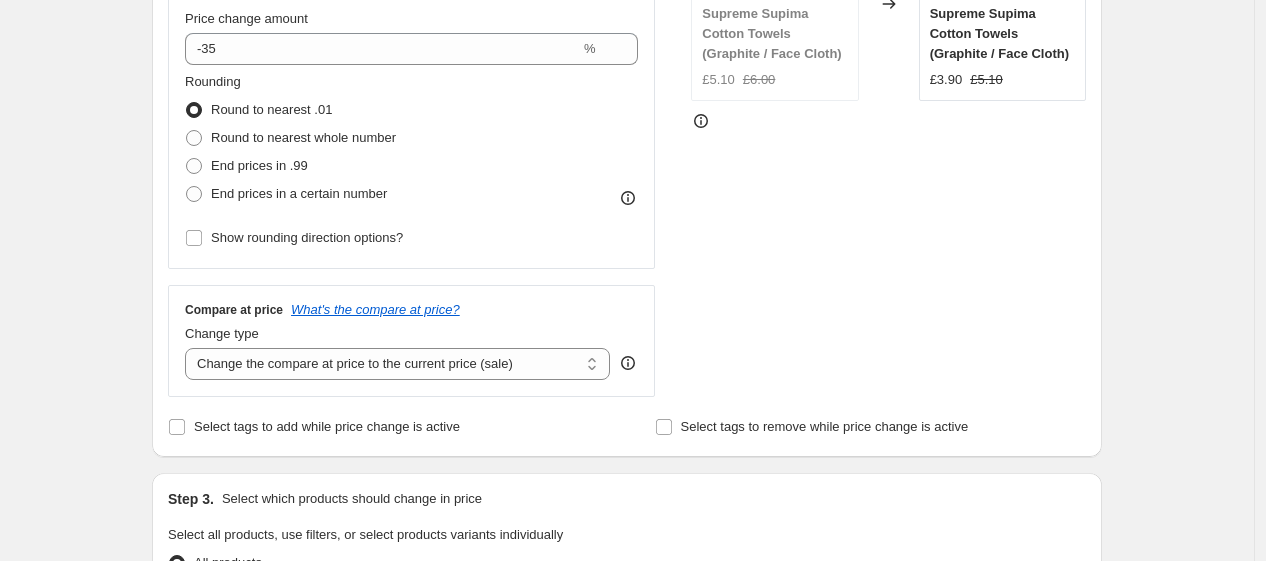 scroll, scrollTop: 488, scrollLeft: 0, axis: vertical 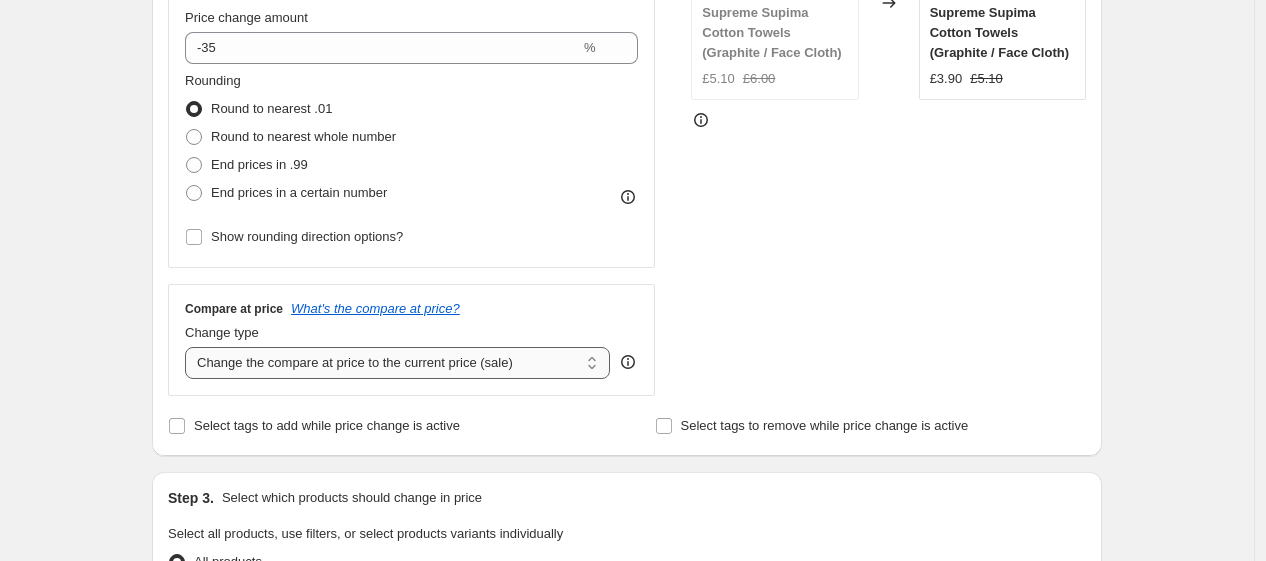 click on "Change the compare at price to the current price (sale) Change the compare at price to a certain amount Change the compare at price by a certain amount Change the compare at price by a certain percentage Change the compare at price by a certain amount relative to the actual price Change the compare at price by a certain percentage relative to the actual price Don't change the compare at price Remove the compare at price" at bounding box center [397, 363] 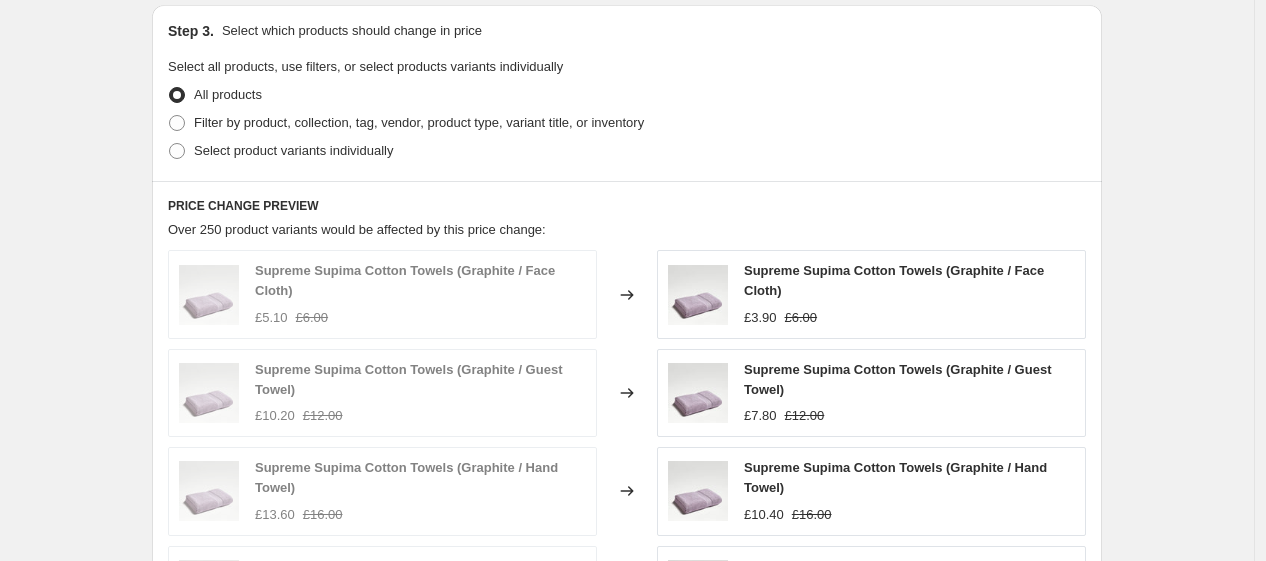 scroll, scrollTop: 961, scrollLeft: 0, axis: vertical 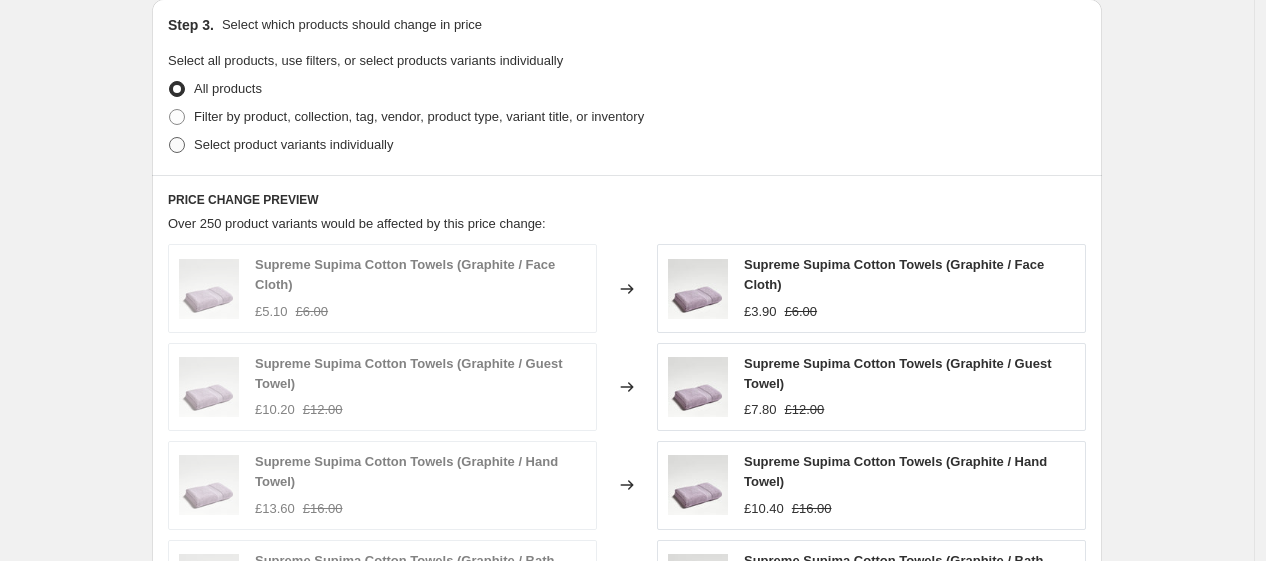 click on "Select product variants individually" at bounding box center [293, 144] 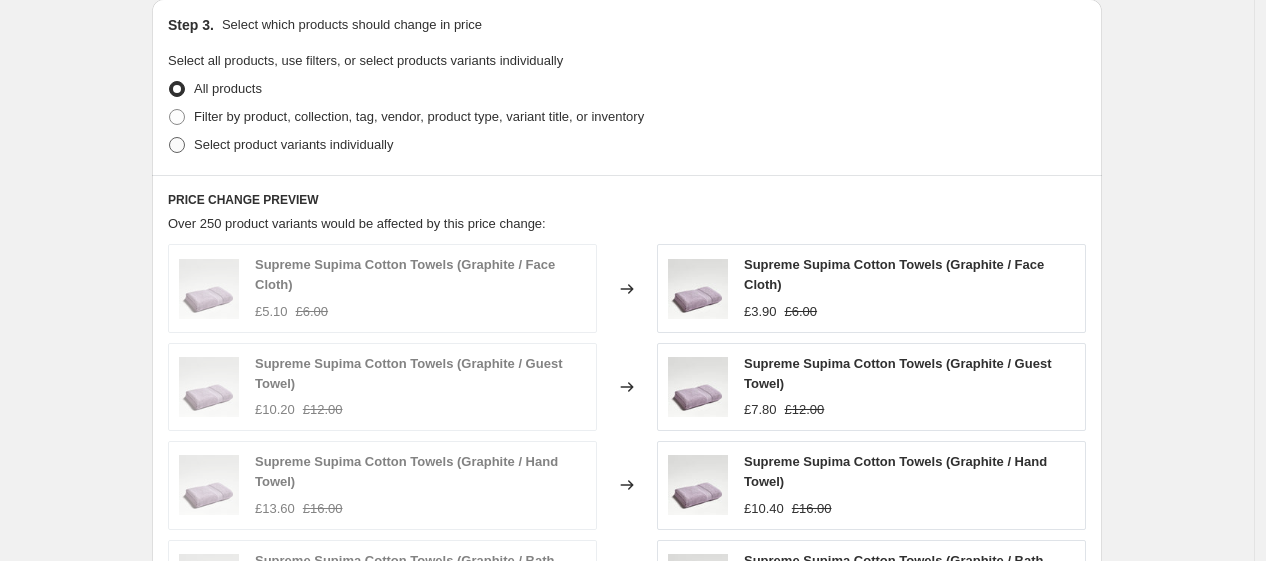 radio on "true" 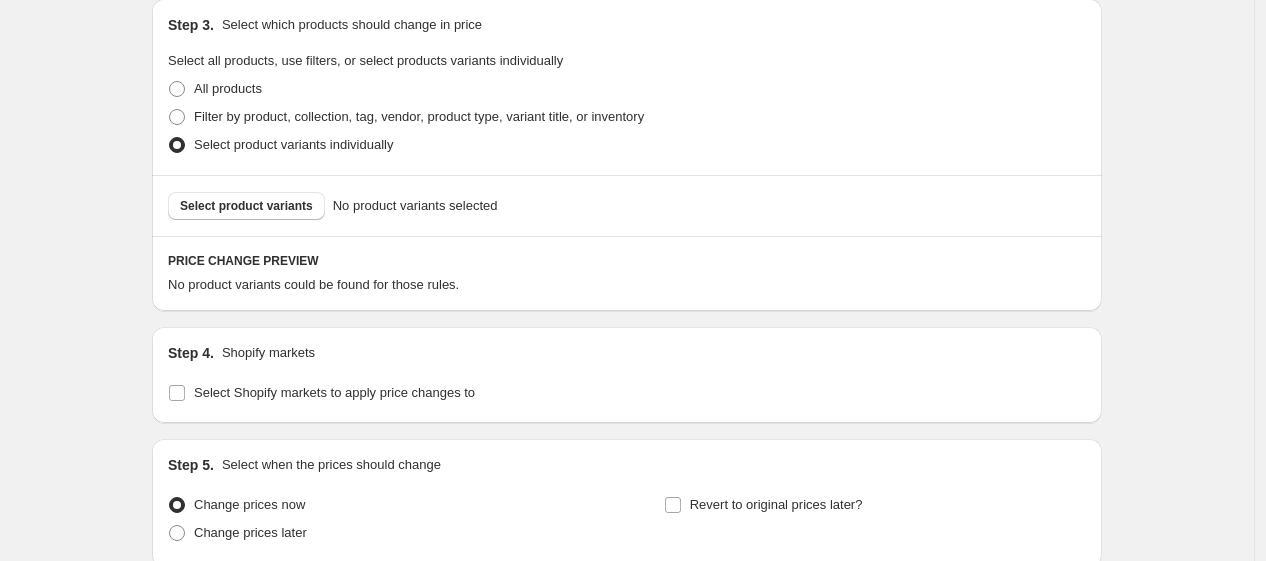 click on "Select product variants" at bounding box center (246, 206) 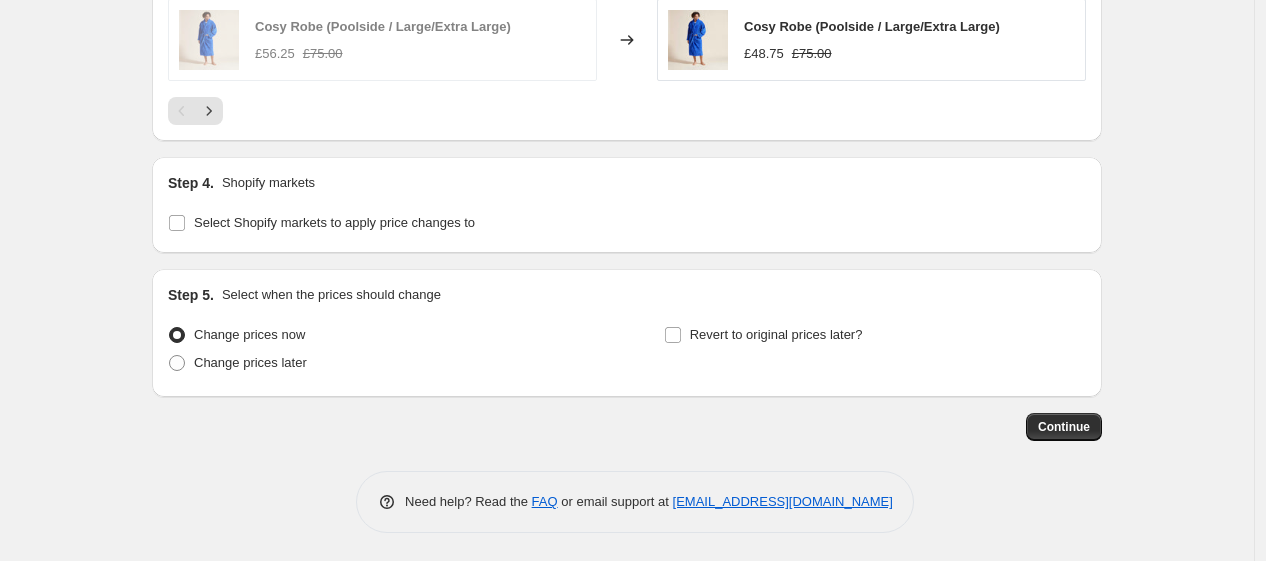 scroll, scrollTop: 1640, scrollLeft: 0, axis: vertical 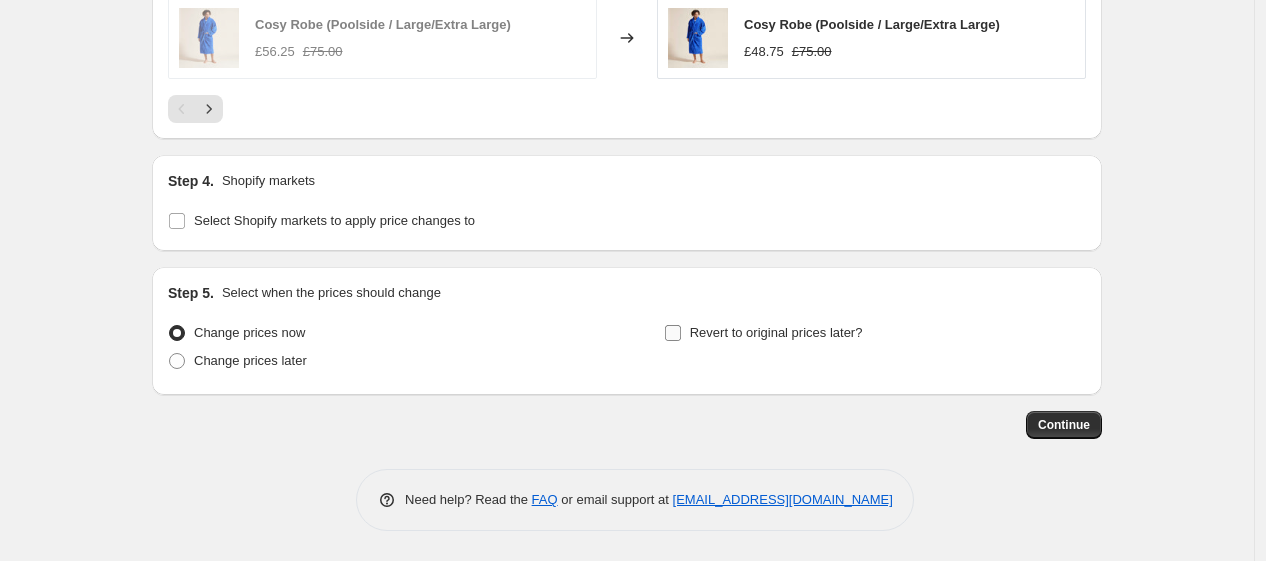 click on "Revert to original prices later?" at bounding box center [776, 332] 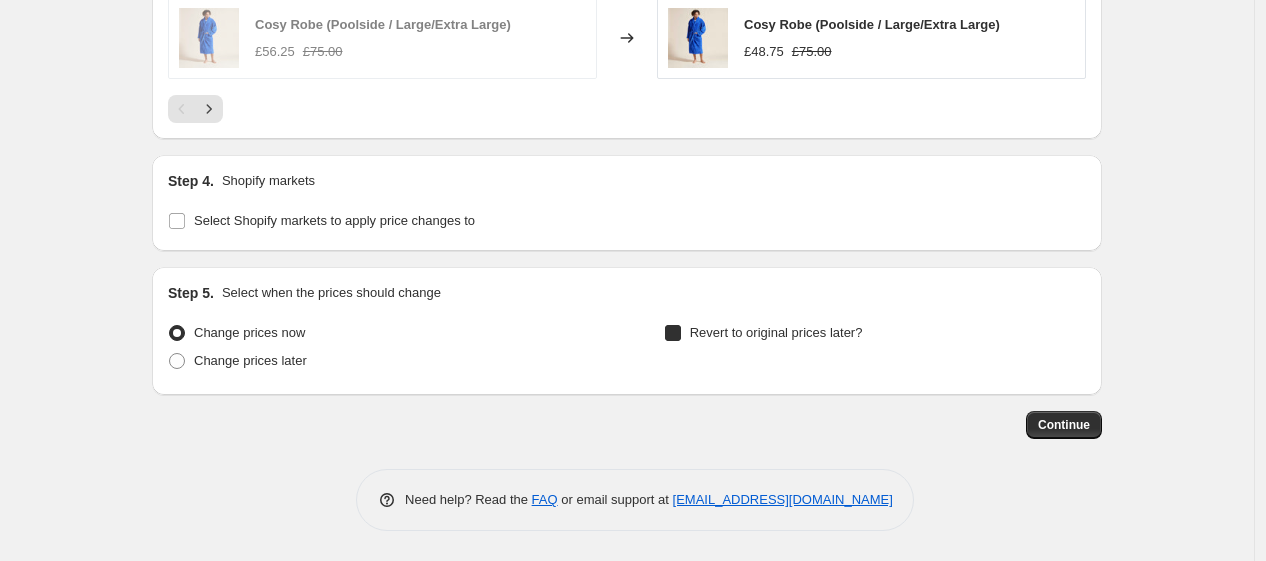 checkbox on "true" 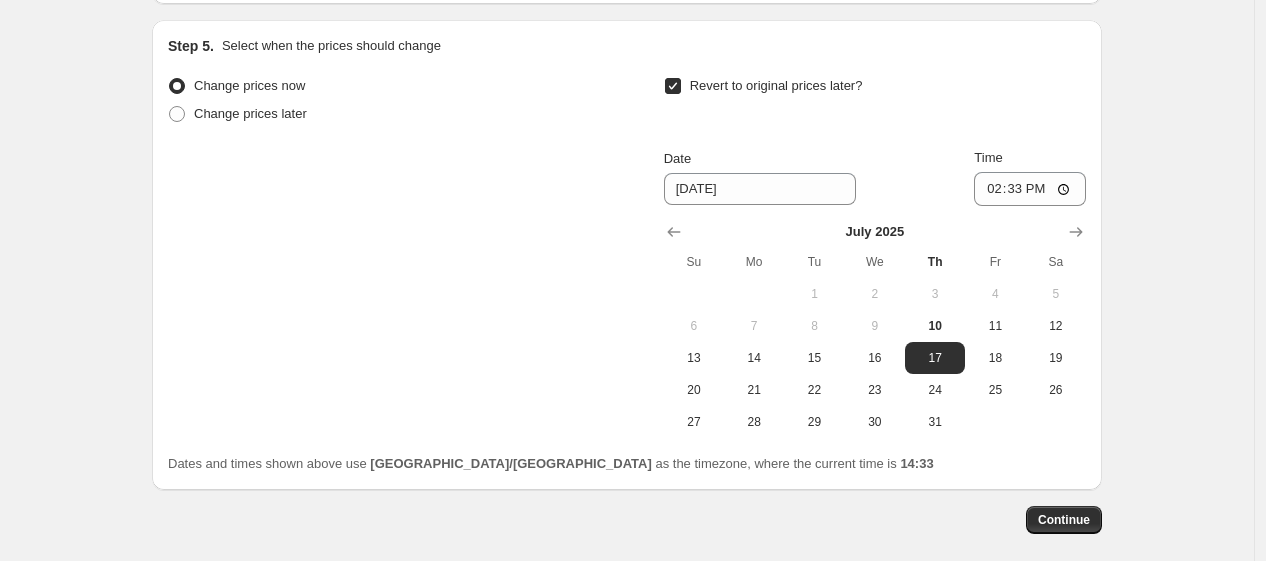 scroll, scrollTop: 1887, scrollLeft: 0, axis: vertical 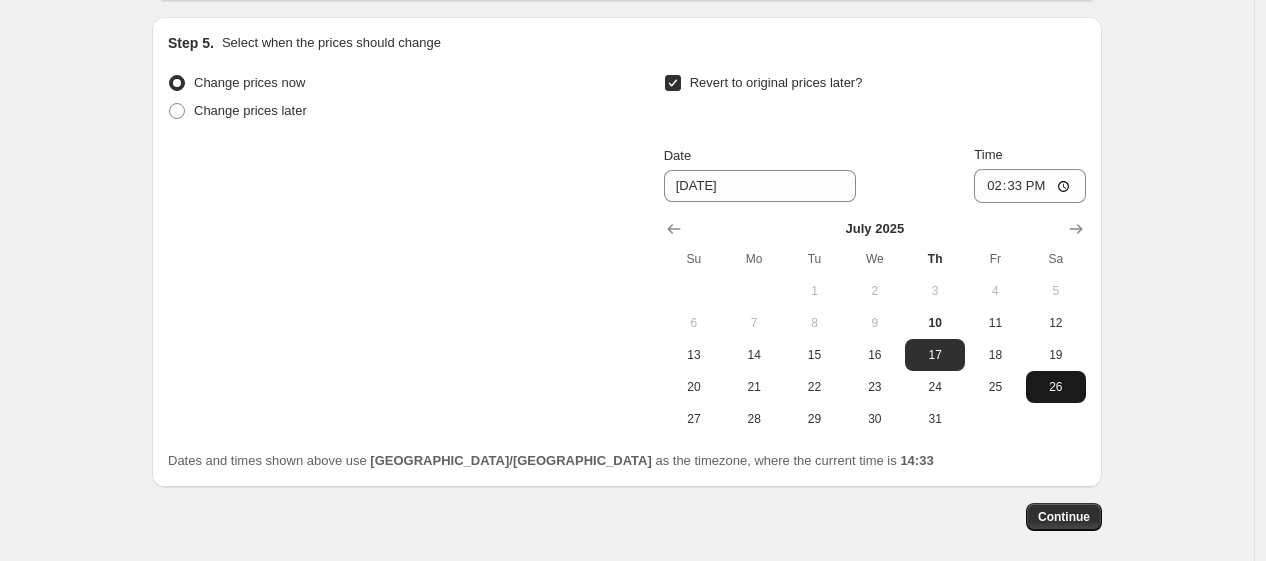 click on "26" at bounding box center [1056, 387] 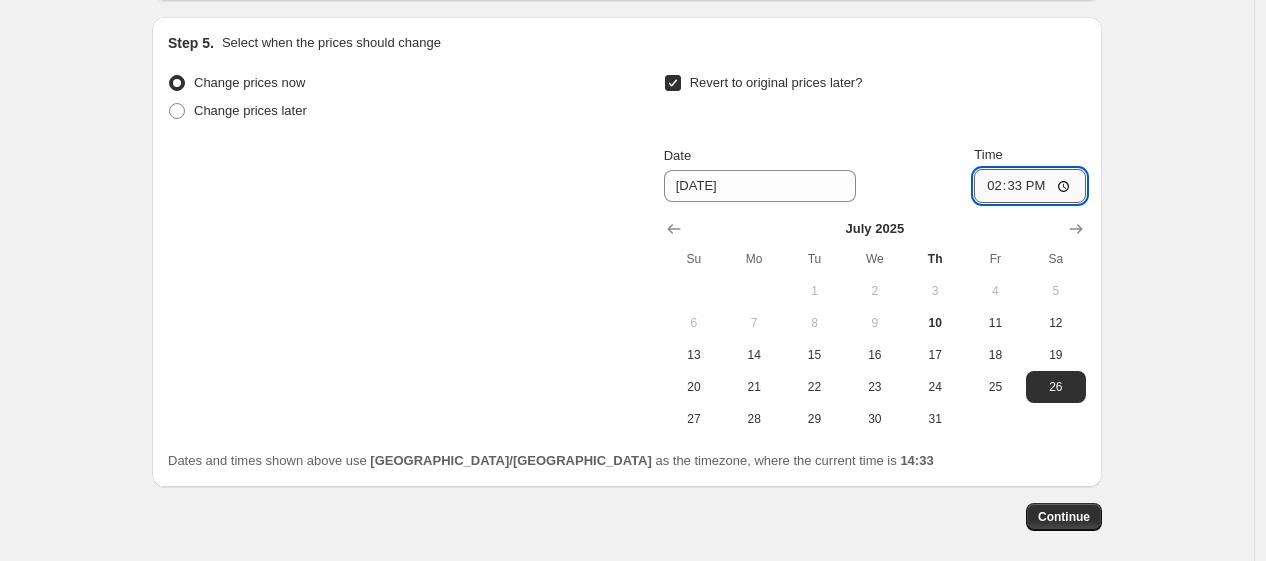 click on "14:33" at bounding box center (1030, 186) 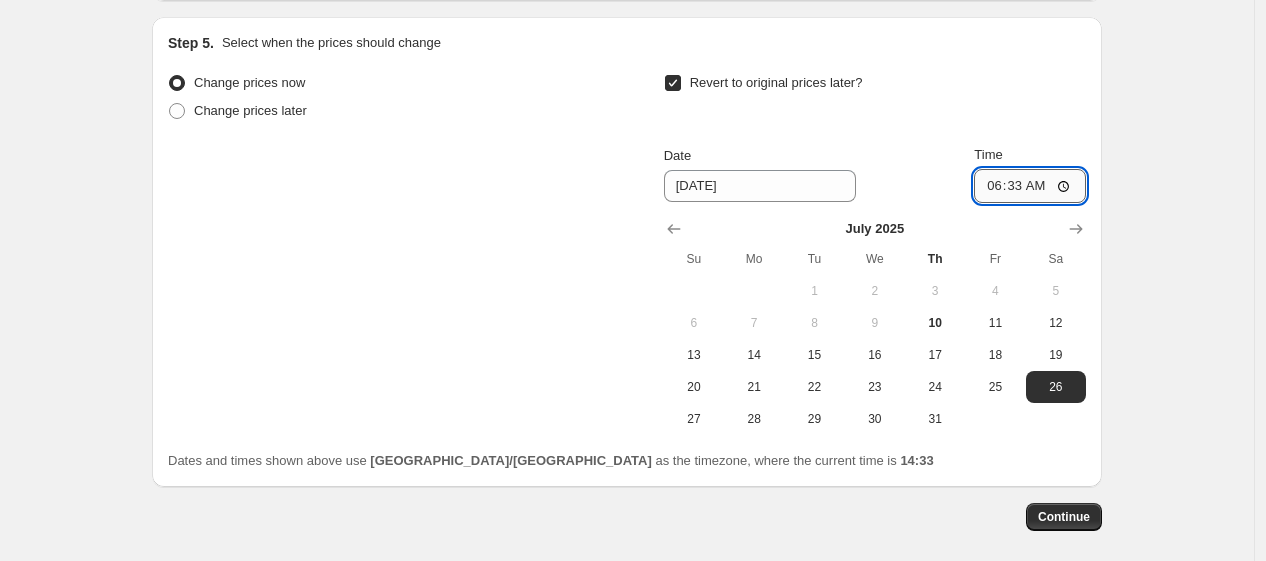 type on "06:00" 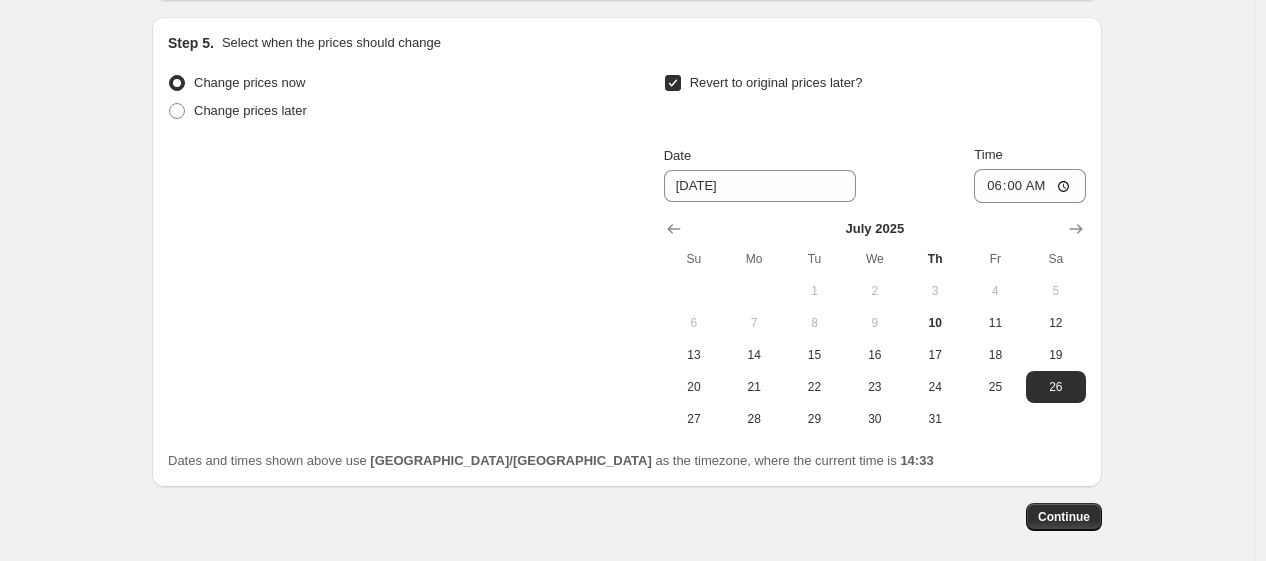 click on "Change prices now Change prices later Revert to original prices later? Date 7/26/2025 Time 06:00 July   2025 Su Mo Tu We Th Fr Sa 1 2 3 4 5 6 7 8 9 10 11 12 13 14 15 16 17 18 19 20 21 22 23 24 25 26 27 28 29 30 31 Dates and times shown above use   Asia/Calcutta   as the timezone, where the current time is   14:33" at bounding box center (627, 270) 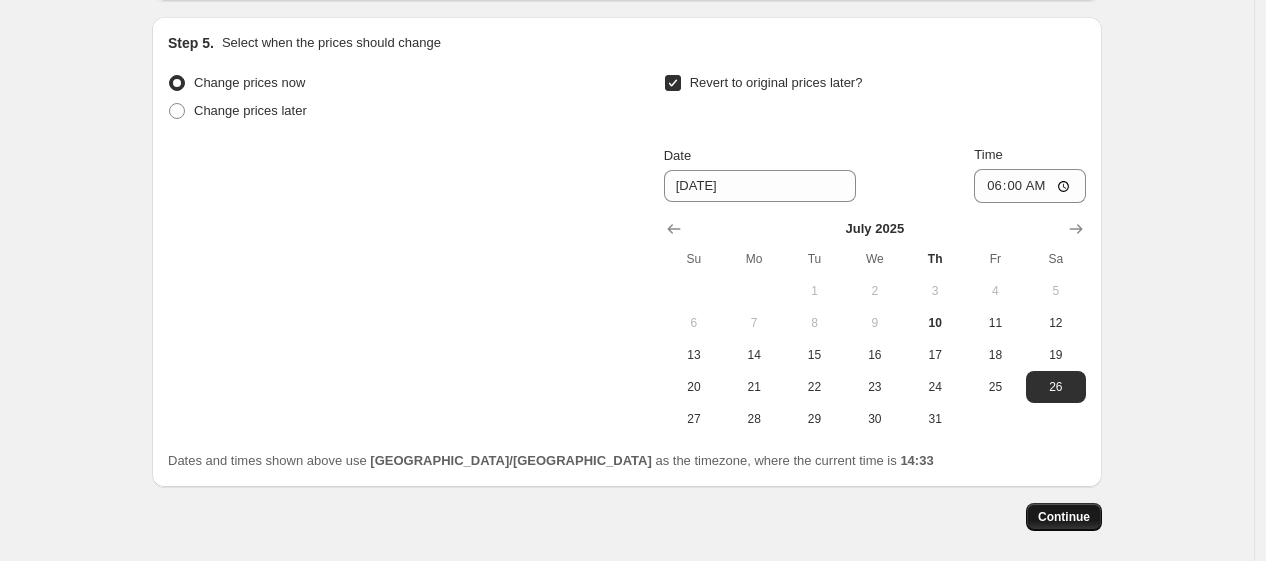 click on "Continue" at bounding box center (1064, 517) 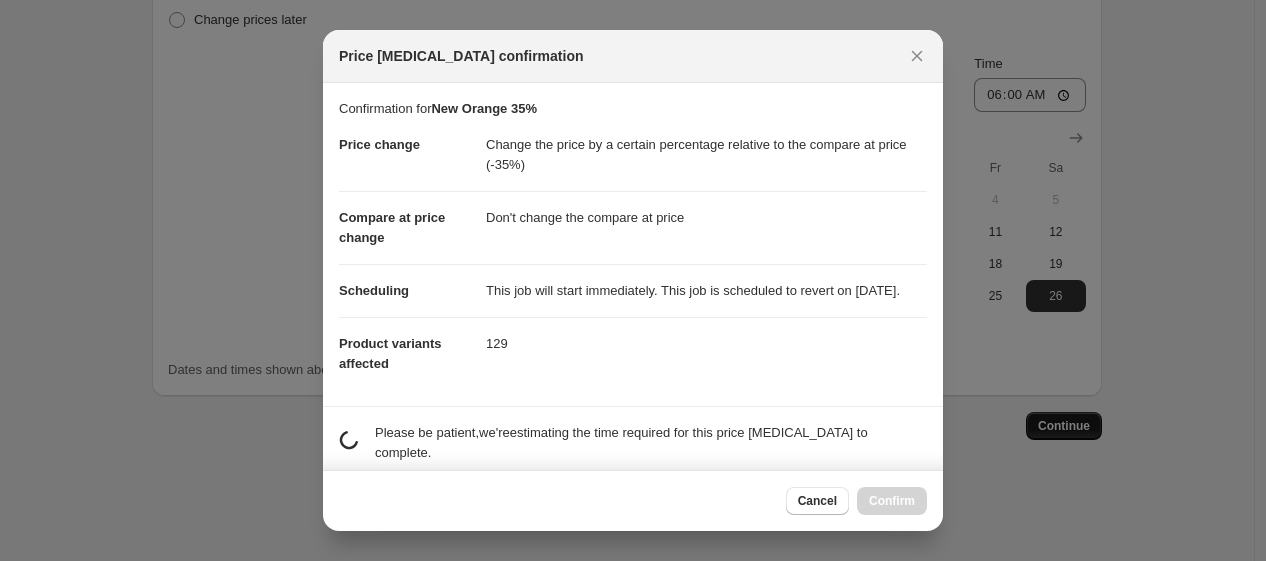 scroll, scrollTop: 0, scrollLeft: 0, axis: both 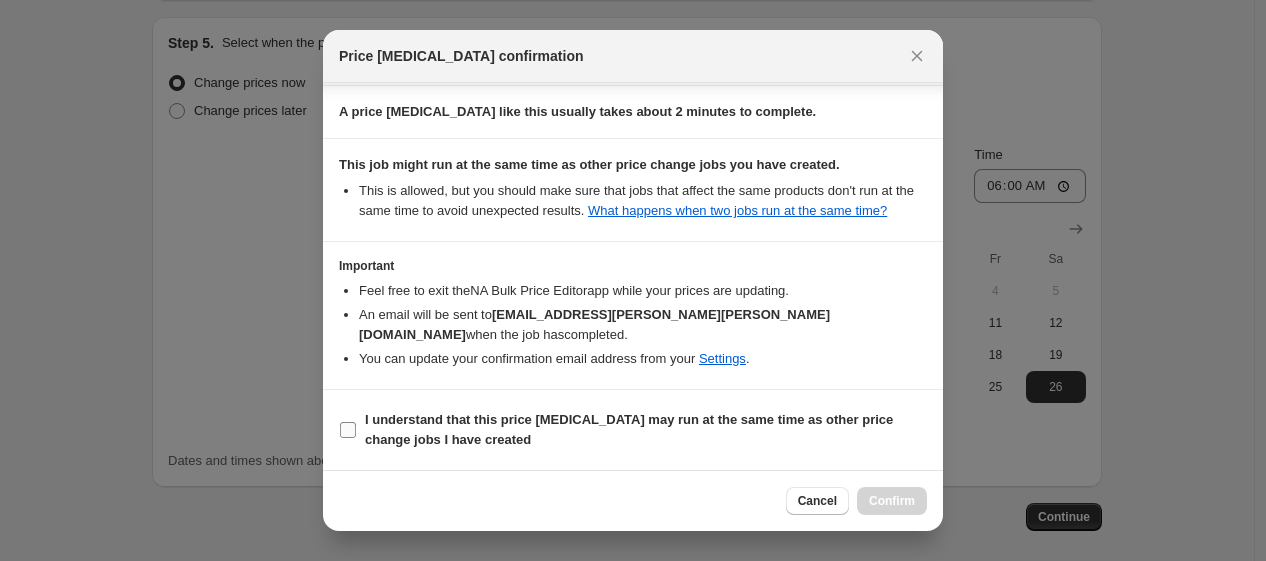 click on "I understand that this price change job may run at the same time as other price change jobs I have created" at bounding box center (646, 430) 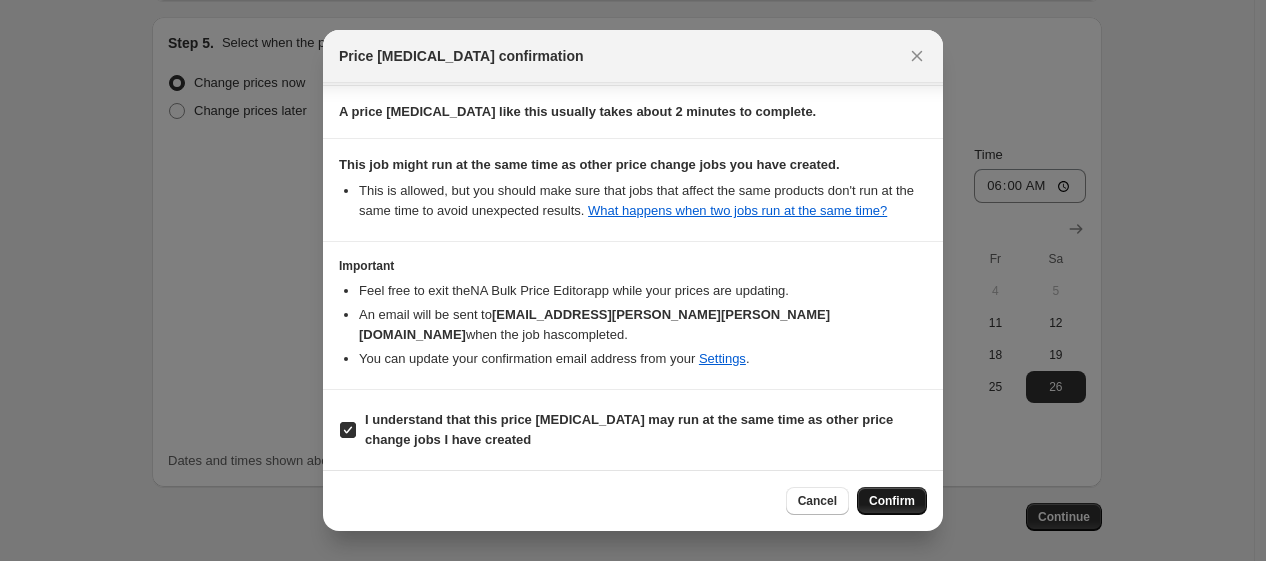 click on "Confirm" at bounding box center (892, 501) 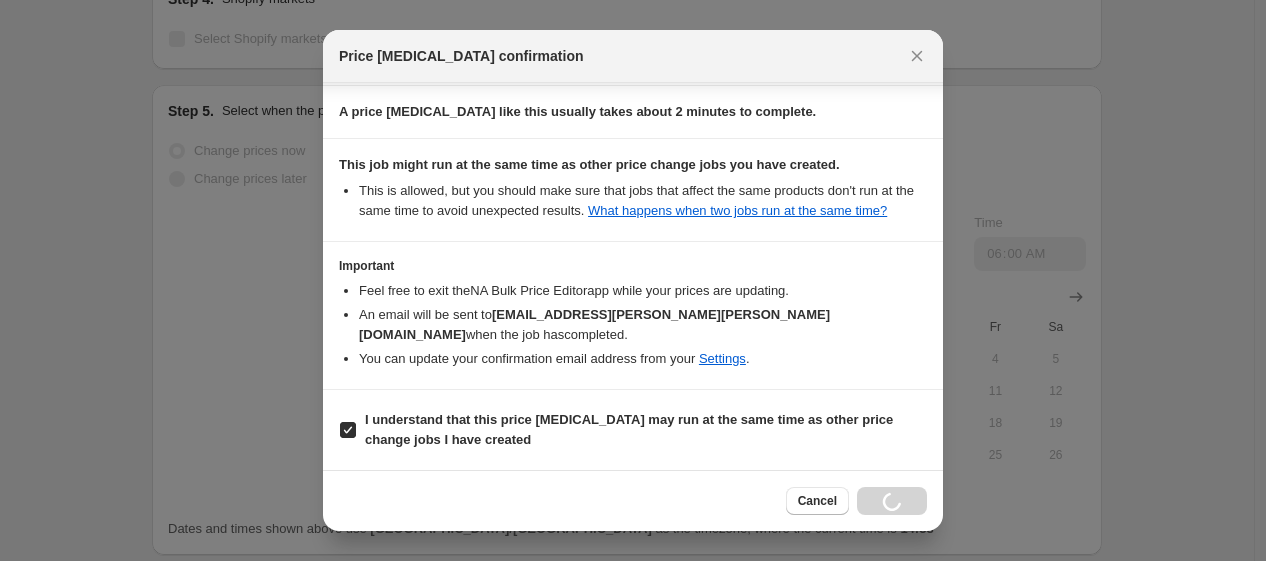 scroll, scrollTop: 1955, scrollLeft: 0, axis: vertical 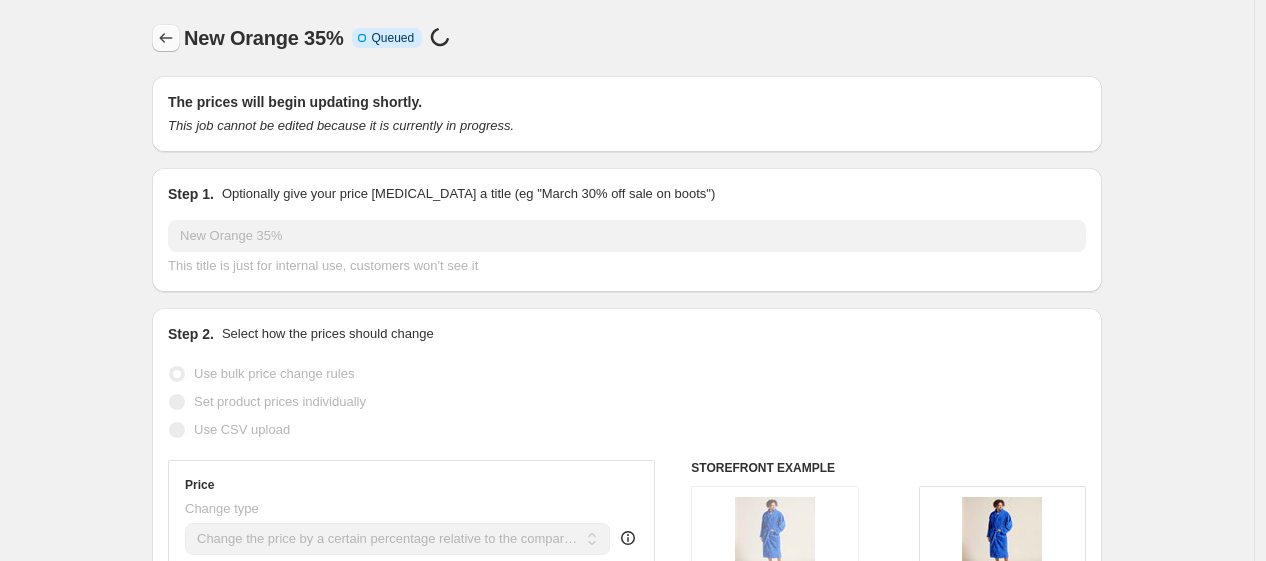 click at bounding box center [166, 38] 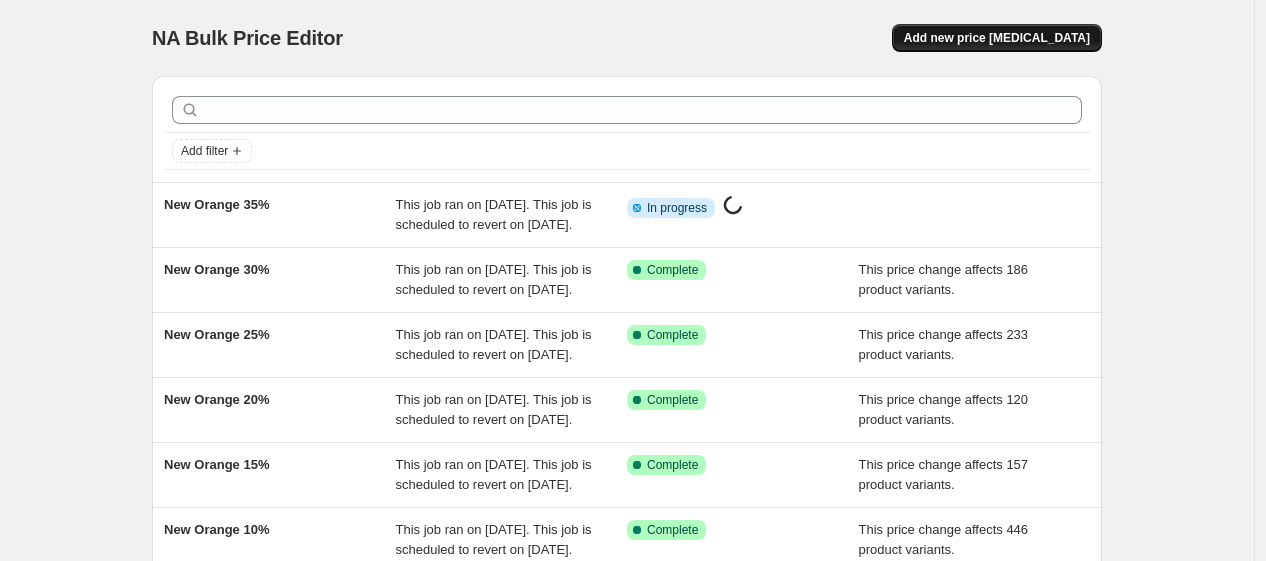 click on "Add new price [MEDICAL_DATA]" at bounding box center [997, 38] 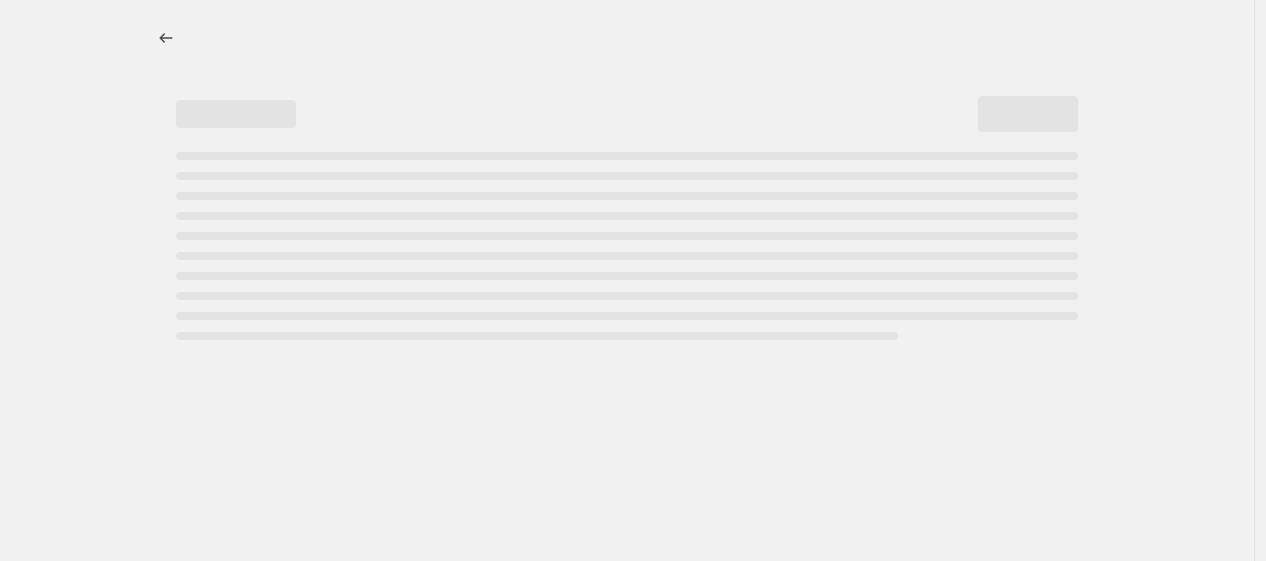 select on "percentage" 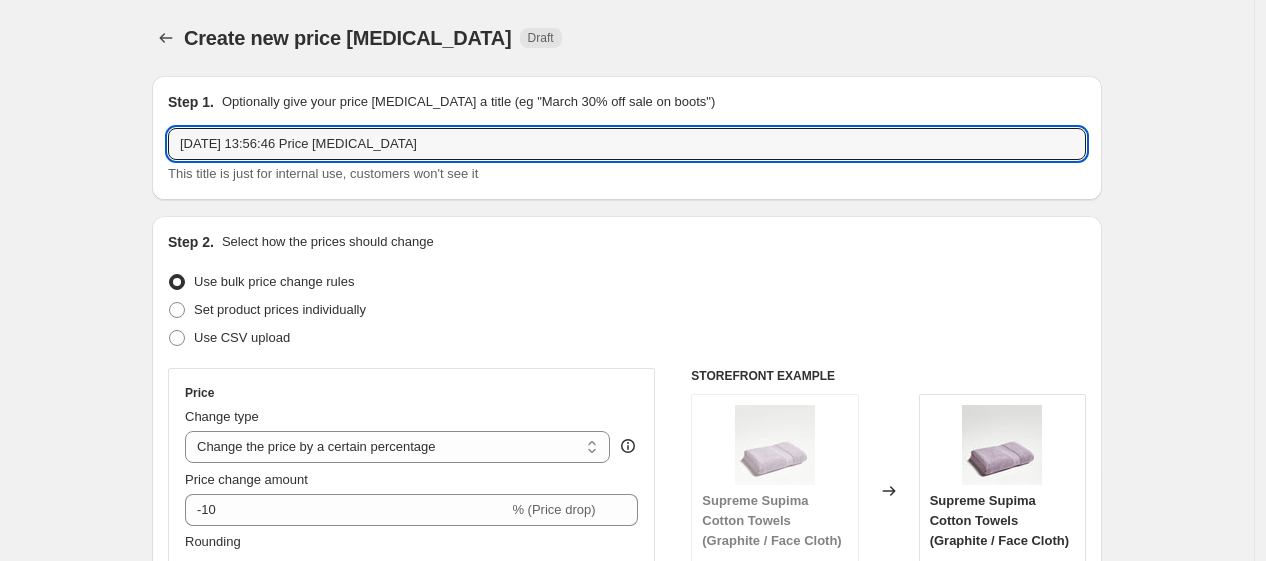 drag, startPoint x: 457, startPoint y: 142, endPoint x: 134, endPoint y: 155, distance: 323.2615 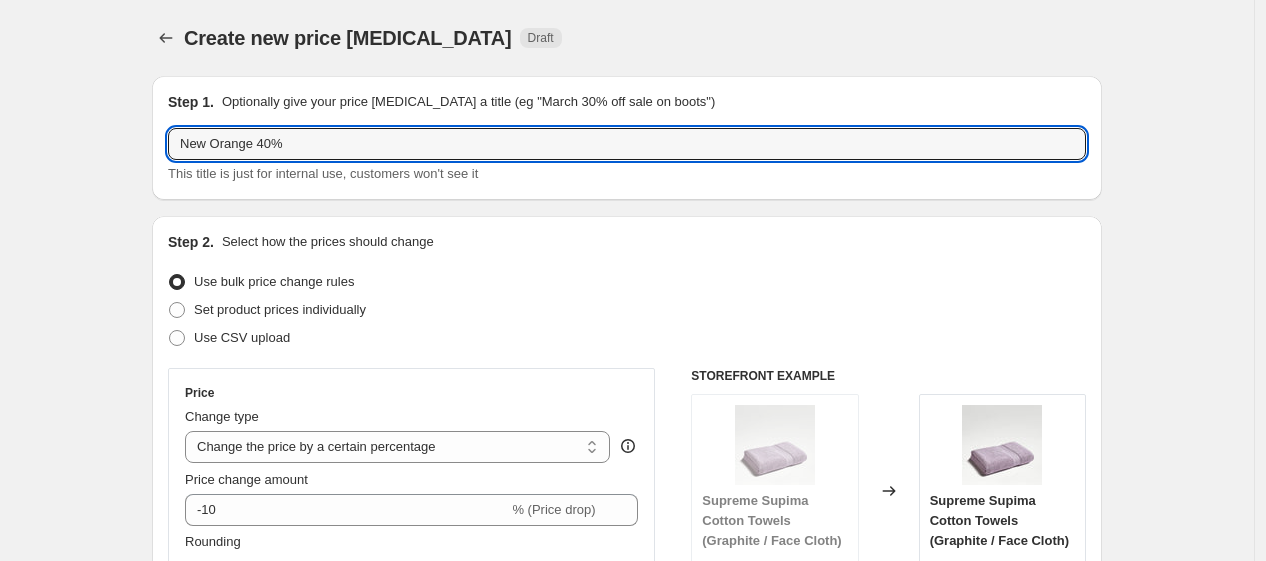 type on "New Orange 40%" 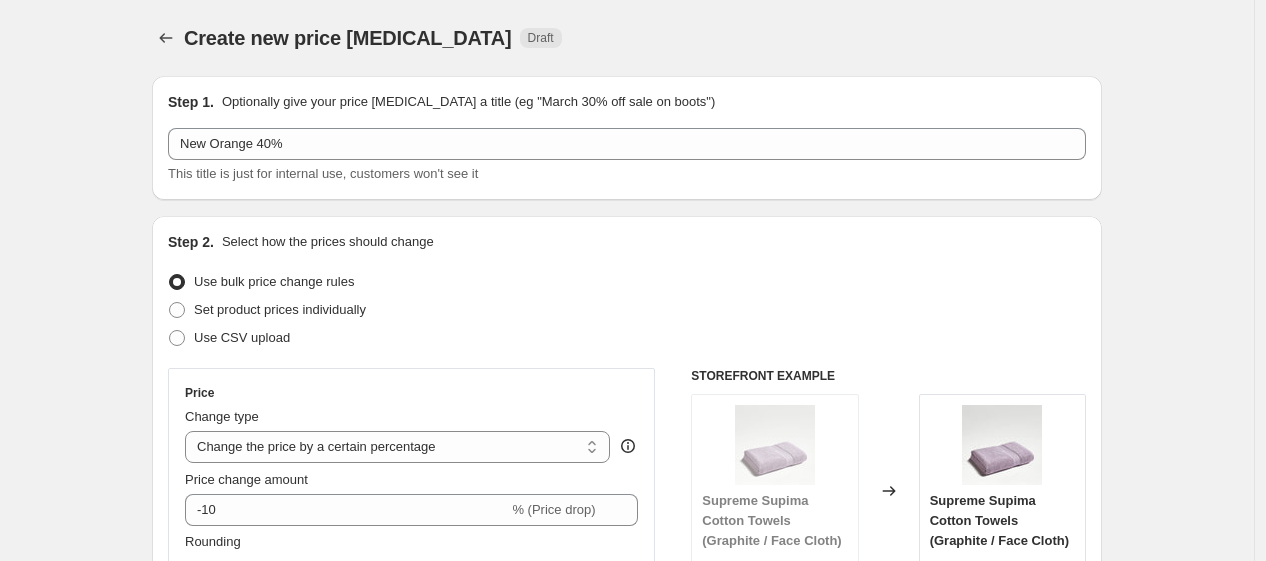 click on "Set product prices individually" at bounding box center [627, 310] 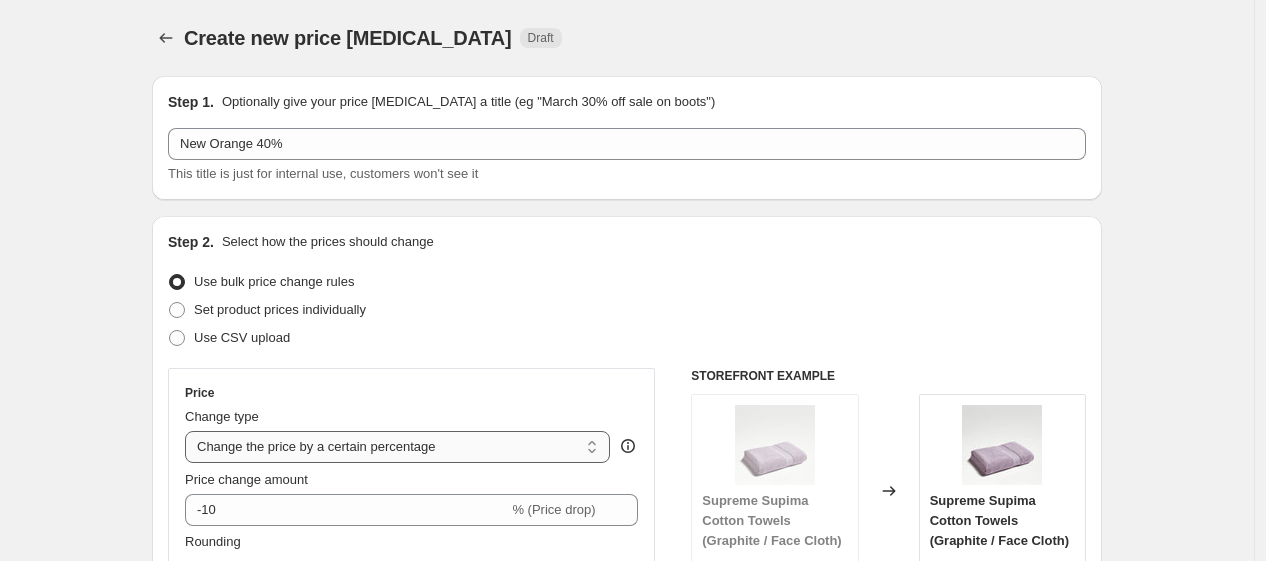 click on "Change the price to a certain amount Change the price by a certain amount Change the price by a certain percentage Change the price to the current compare at price (price before sale) Change the price by a certain amount relative to the compare at price Change the price by a certain percentage relative to the compare at price Don't change the price Change the price by a certain percentage relative to the cost per item Change price to certain cost margin" at bounding box center [397, 447] 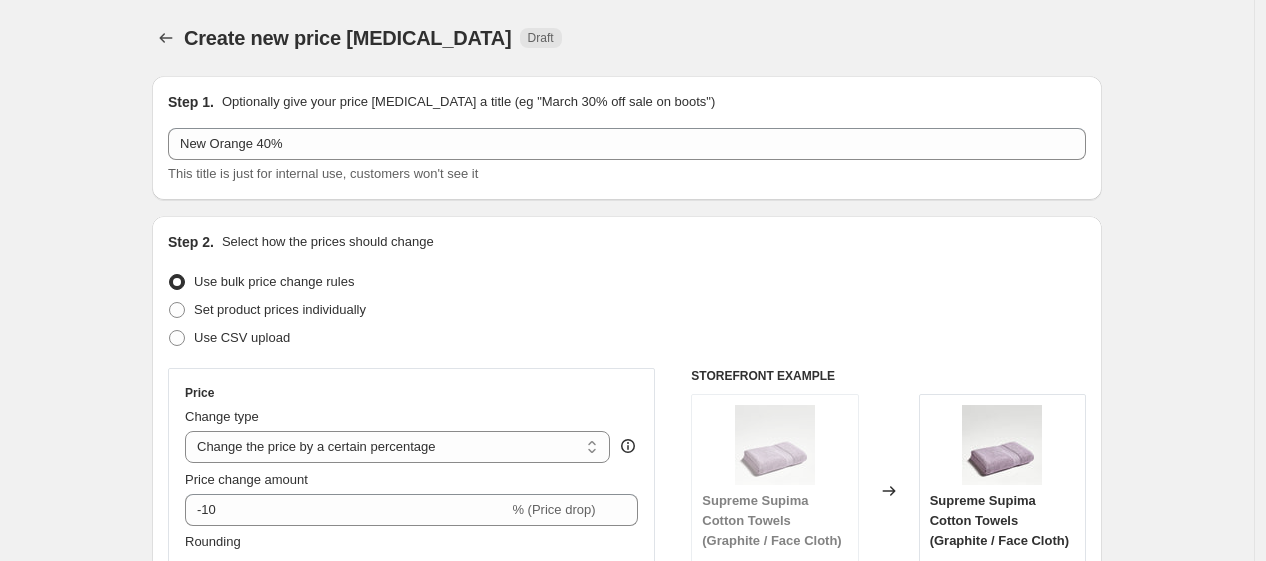 type on "-20" 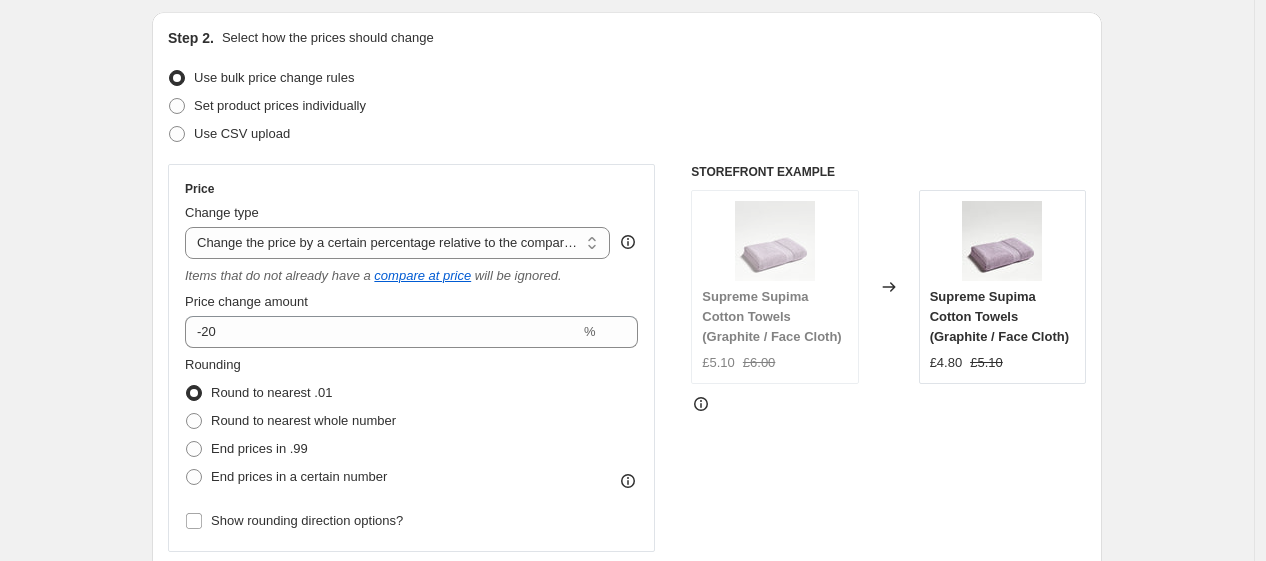 scroll, scrollTop: 0, scrollLeft: 0, axis: both 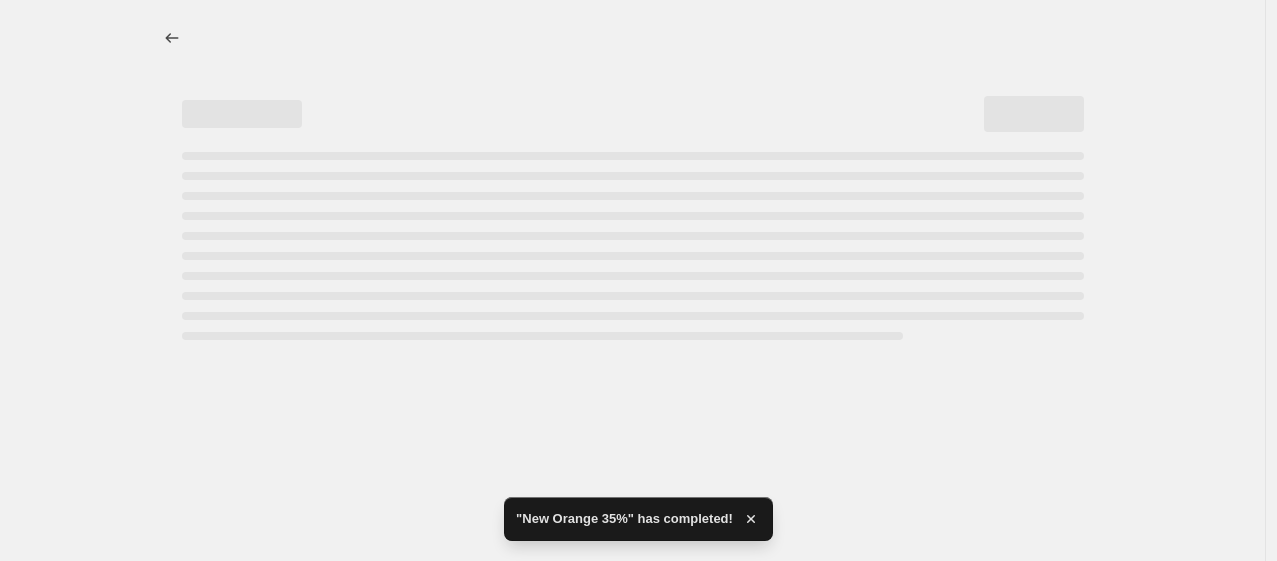 select on "pcap" 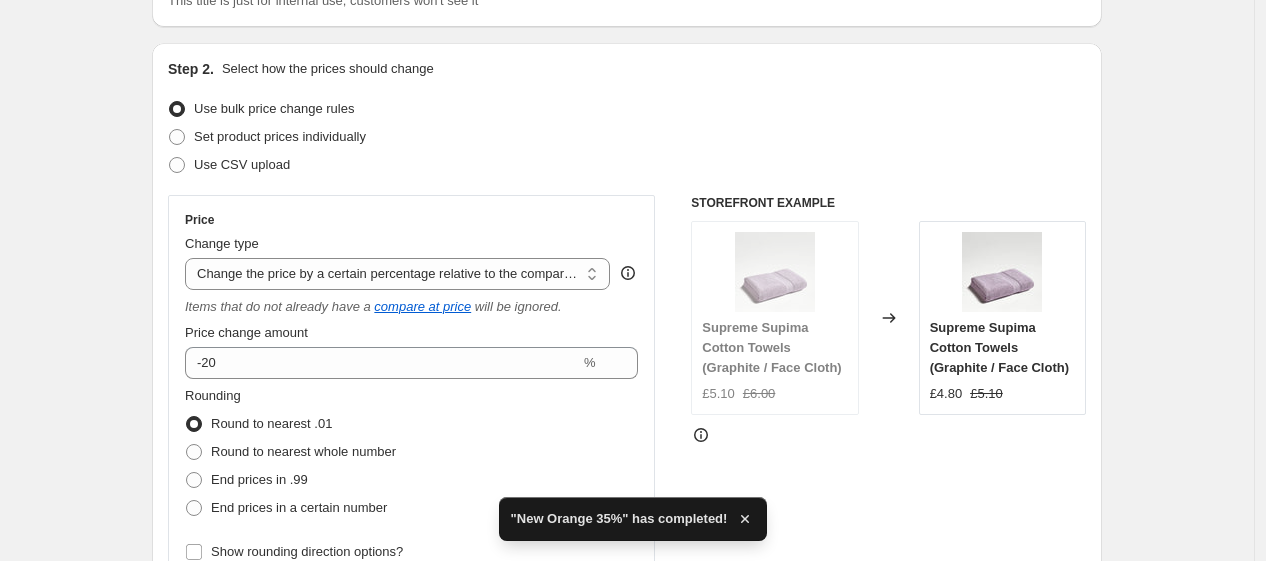 scroll, scrollTop: 174, scrollLeft: 0, axis: vertical 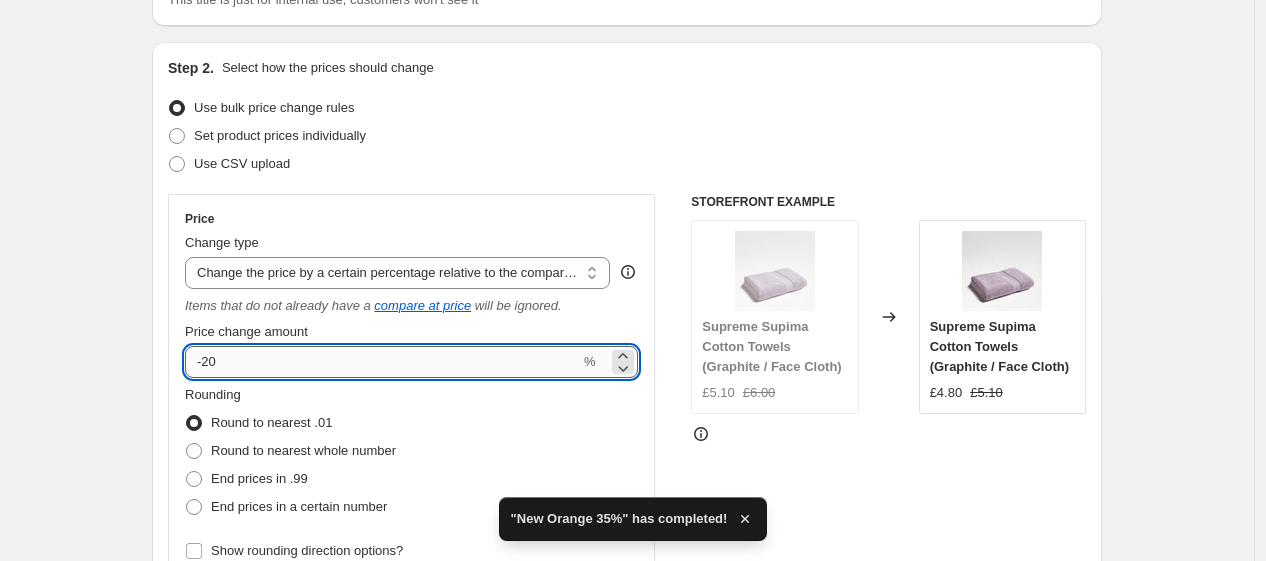 click on "-20" at bounding box center [382, 362] 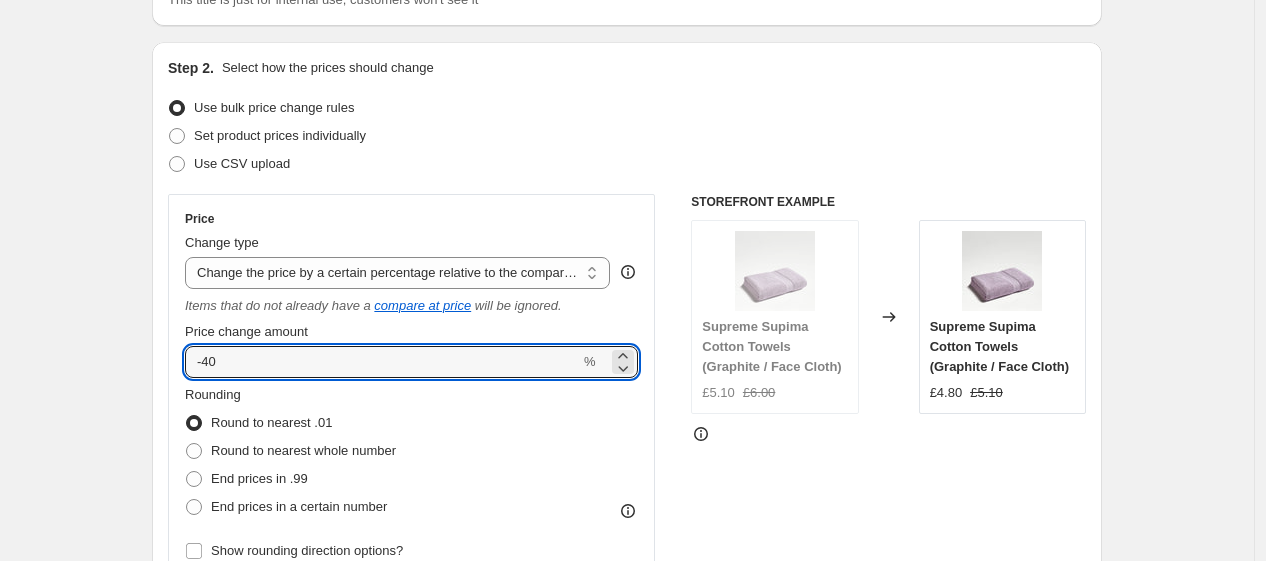 type on "-40" 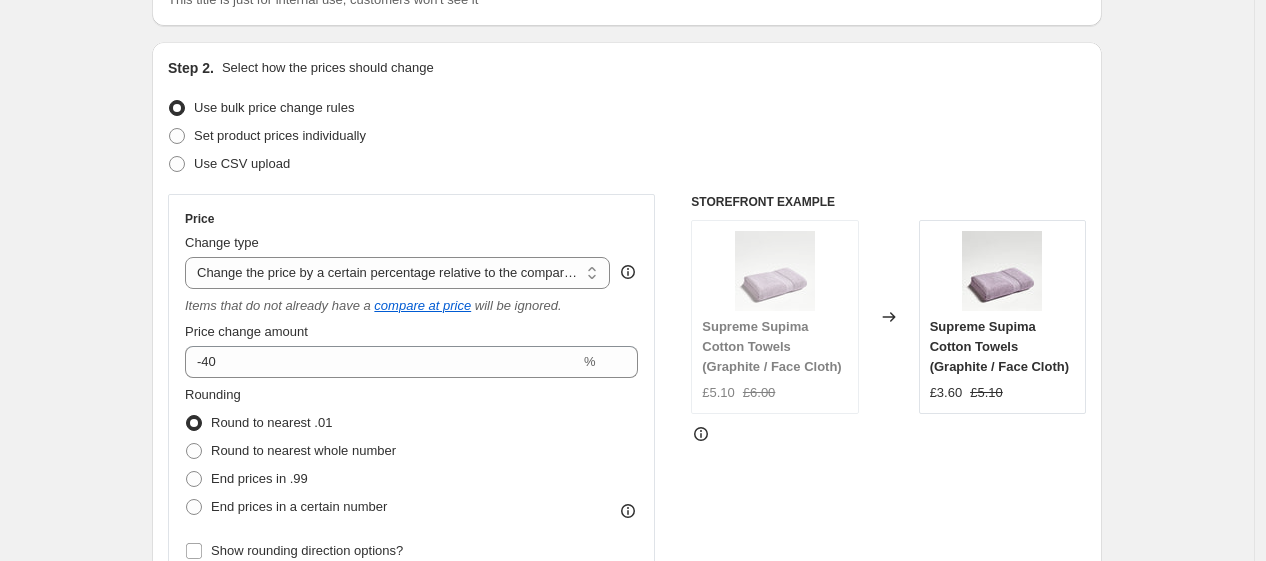 click on "Rounding Round to nearest .01 Round to nearest whole number End prices in .99 End prices in a certain number" at bounding box center [411, 453] 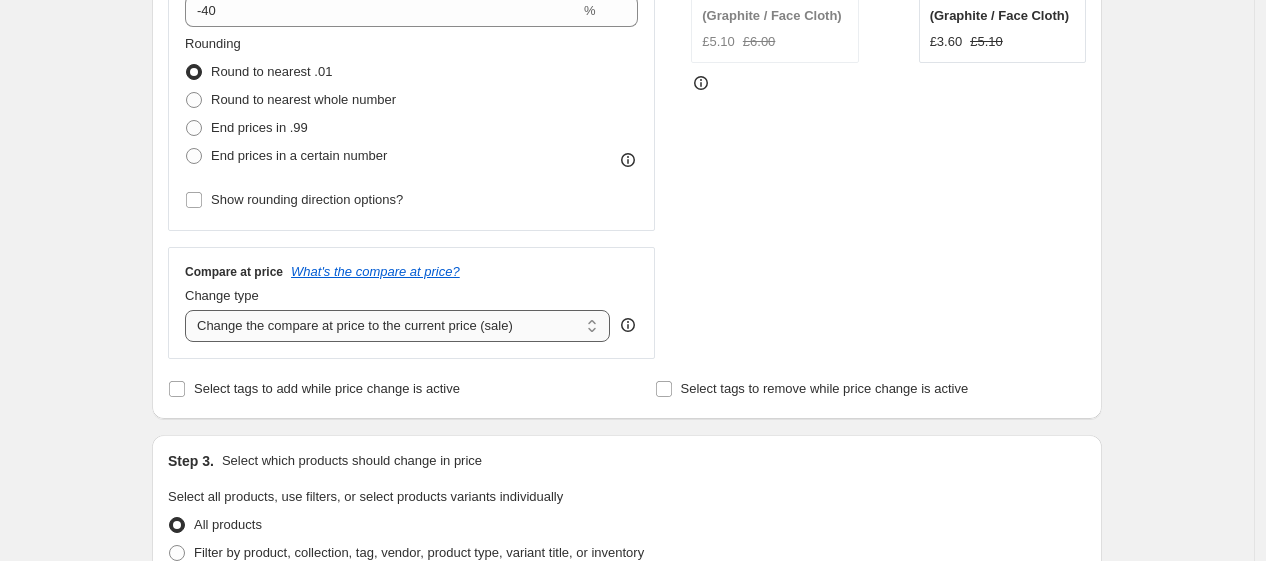 click on "Change the compare at price to the current price (sale) Change the compare at price to a certain amount Change the compare at price by a certain amount Change the compare at price by a certain percentage Change the compare at price by a certain amount relative to the actual price Change the compare at price by a certain percentage relative to the actual price Don't change the compare at price Remove the compare at price" at bounding box center (397, 326) 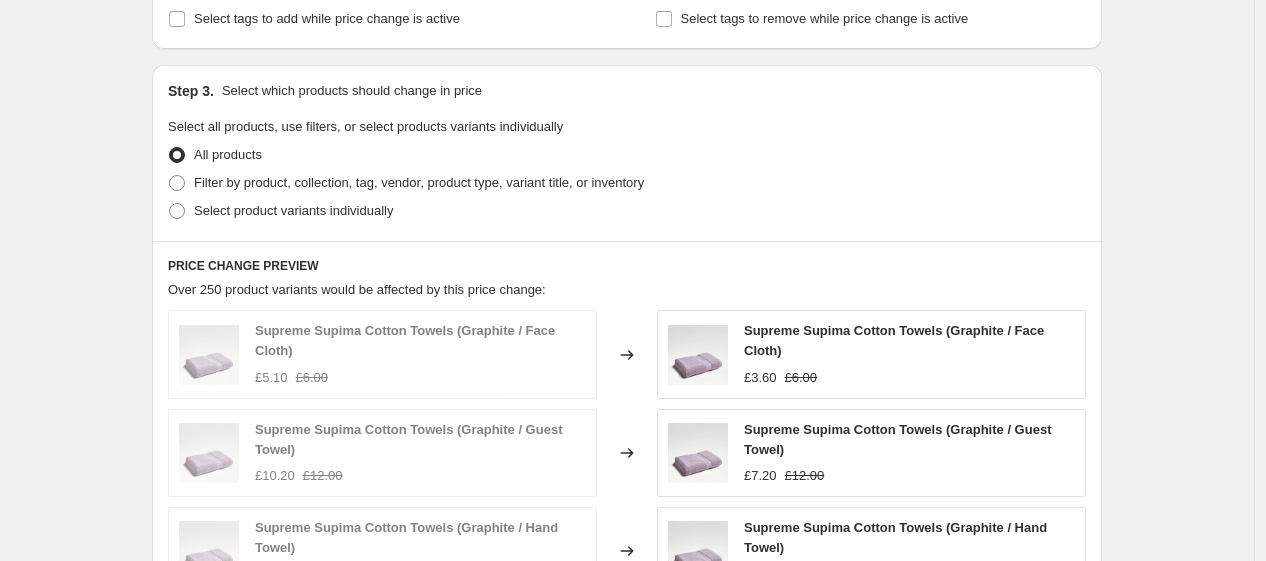 scroll, scrollTop: 912, scrollLeft: 0, axis: vertical 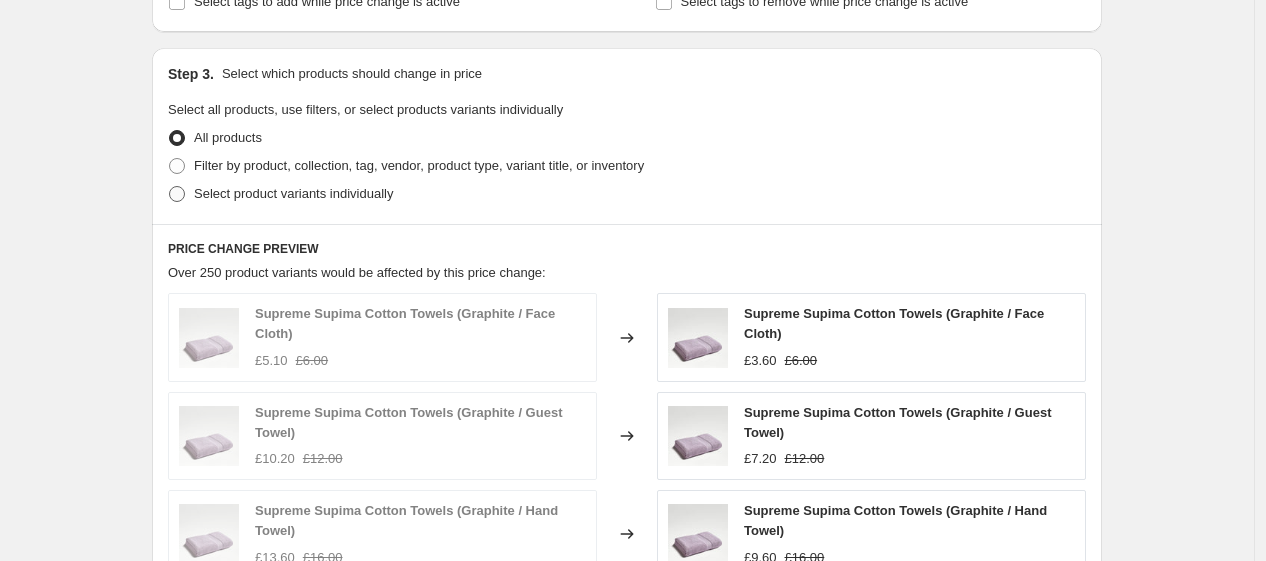 click on "Select product variants individually" at bounding box center [293, 193] 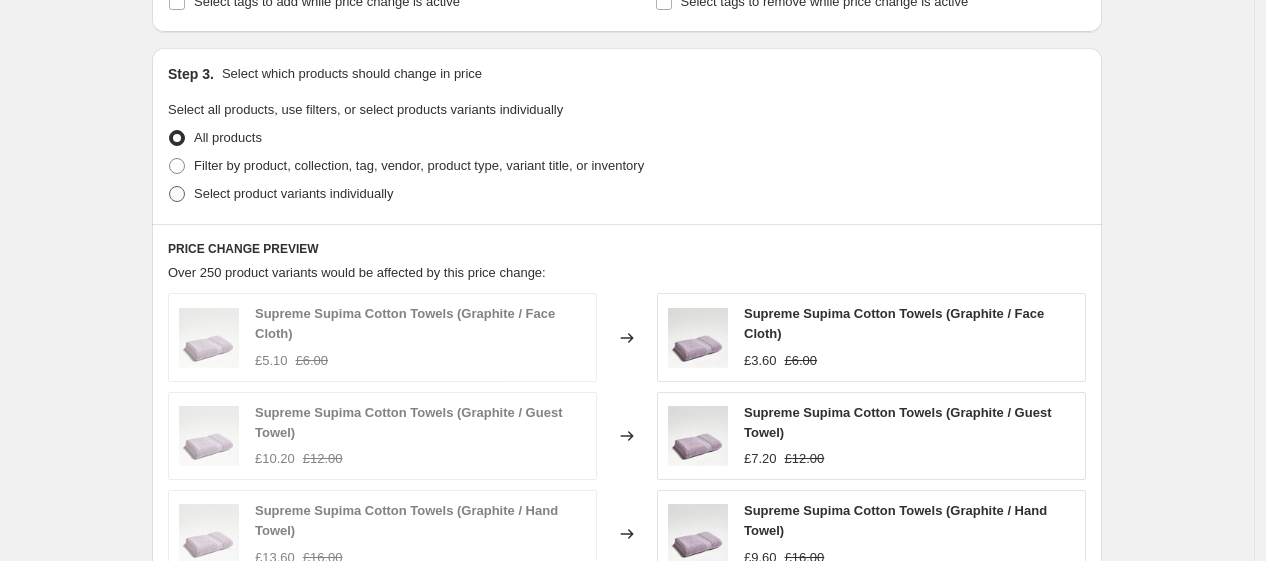 radio on "true" 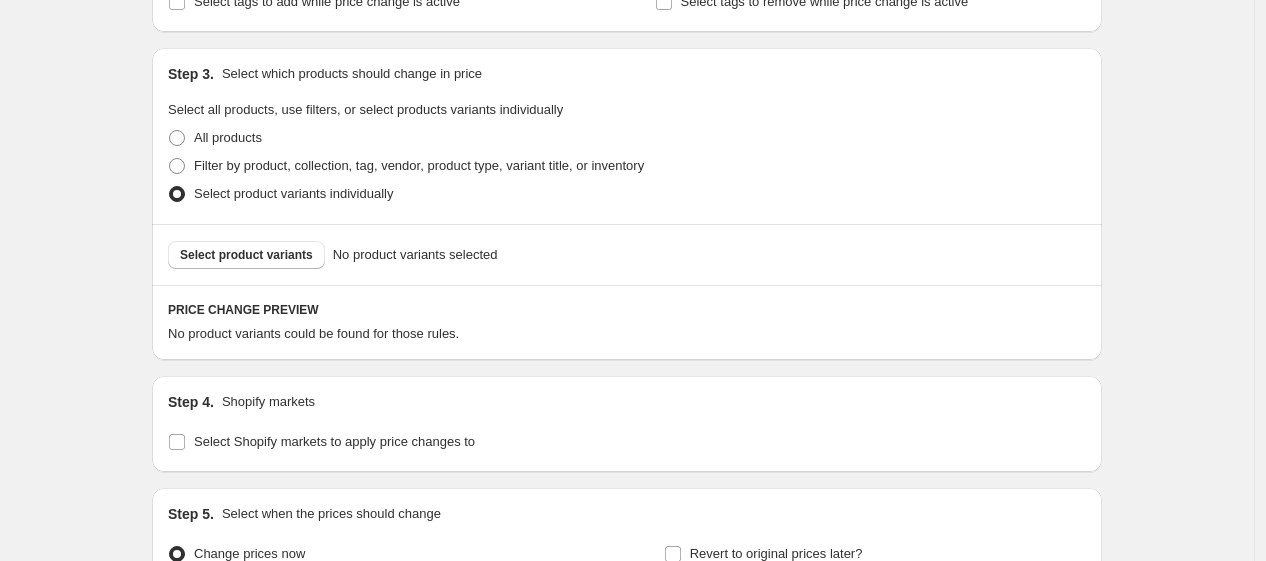 click on "Select product variants" at bounding box center (246, 255) 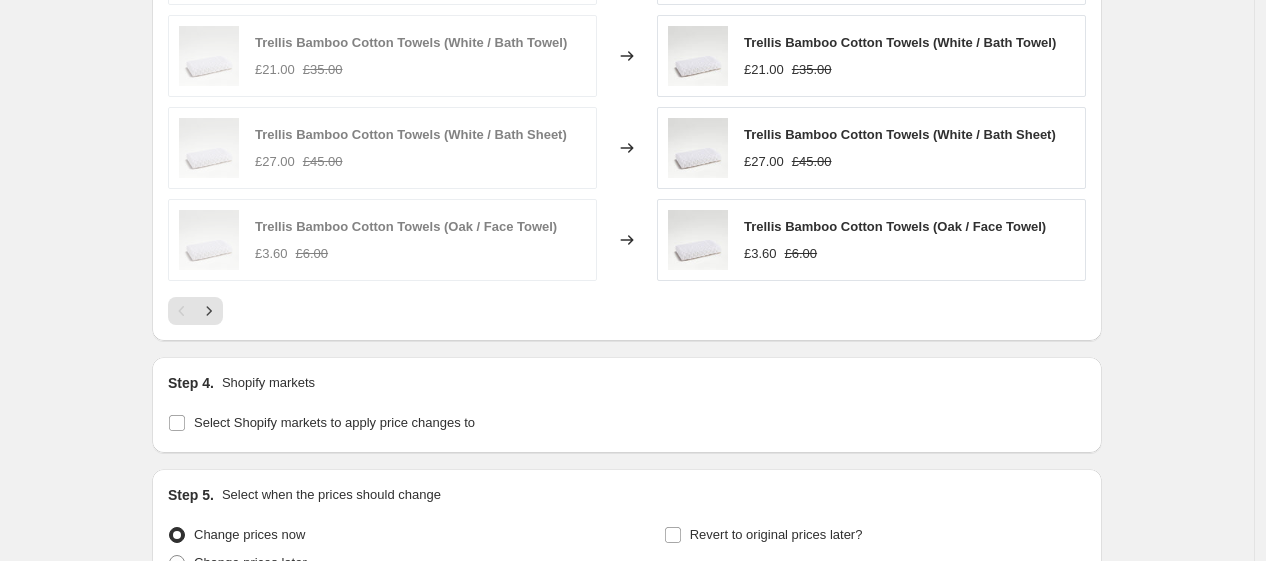 scroll, scrollTop: 1640, scrollLeft: 0, axis: vertical 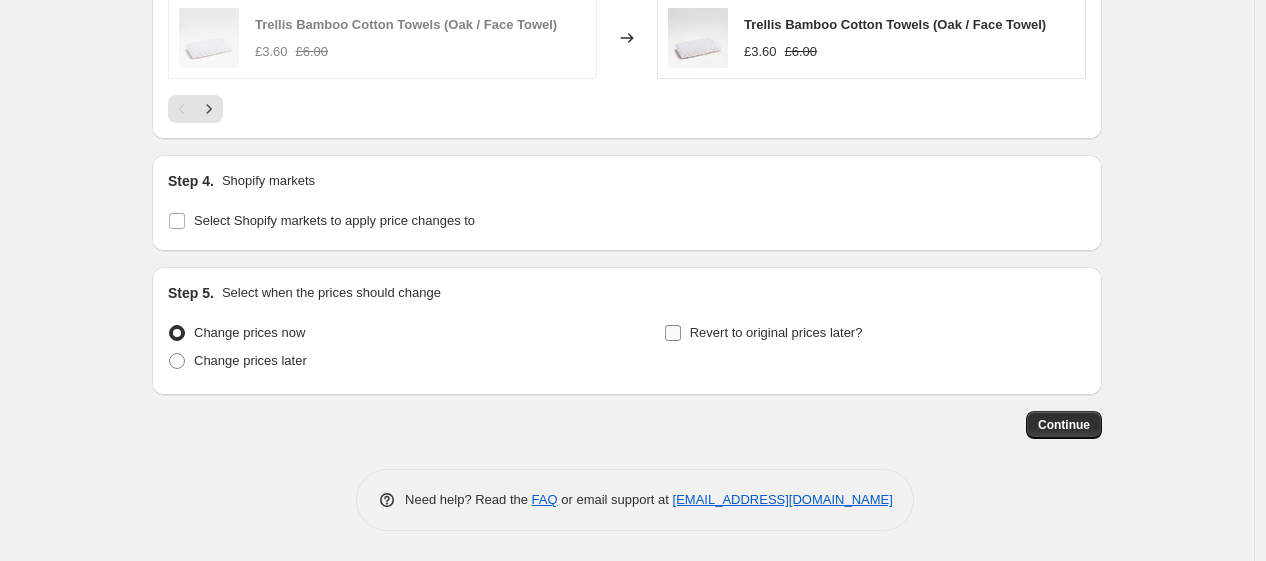click on "Revert to original prices later?" at bounding box center [776, 332] 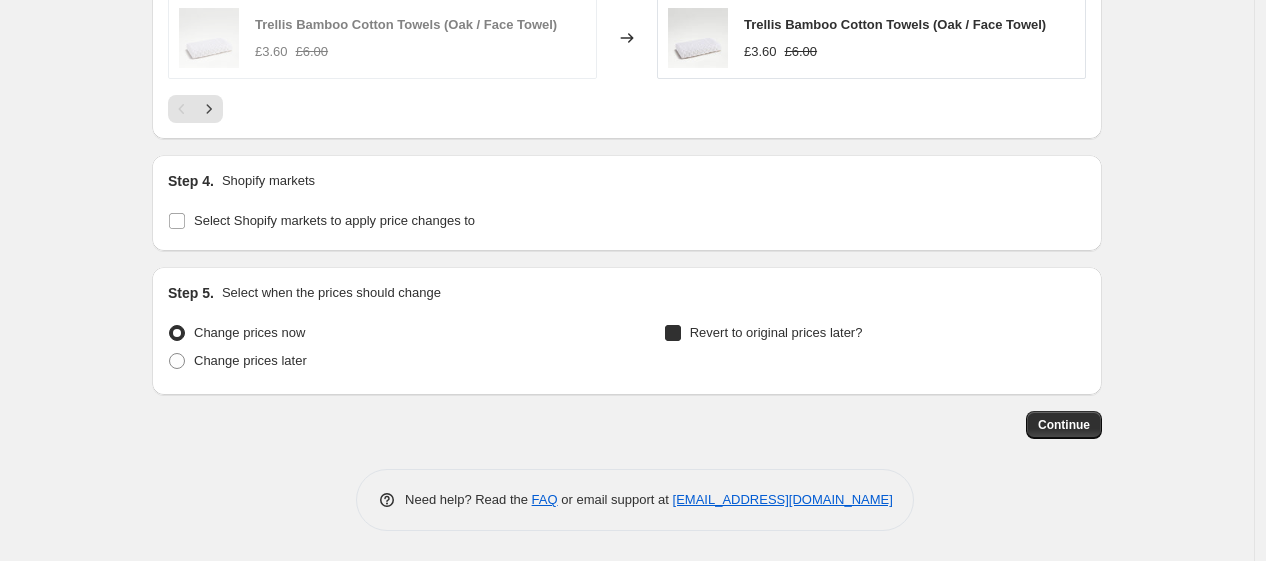 checkbox on "true" 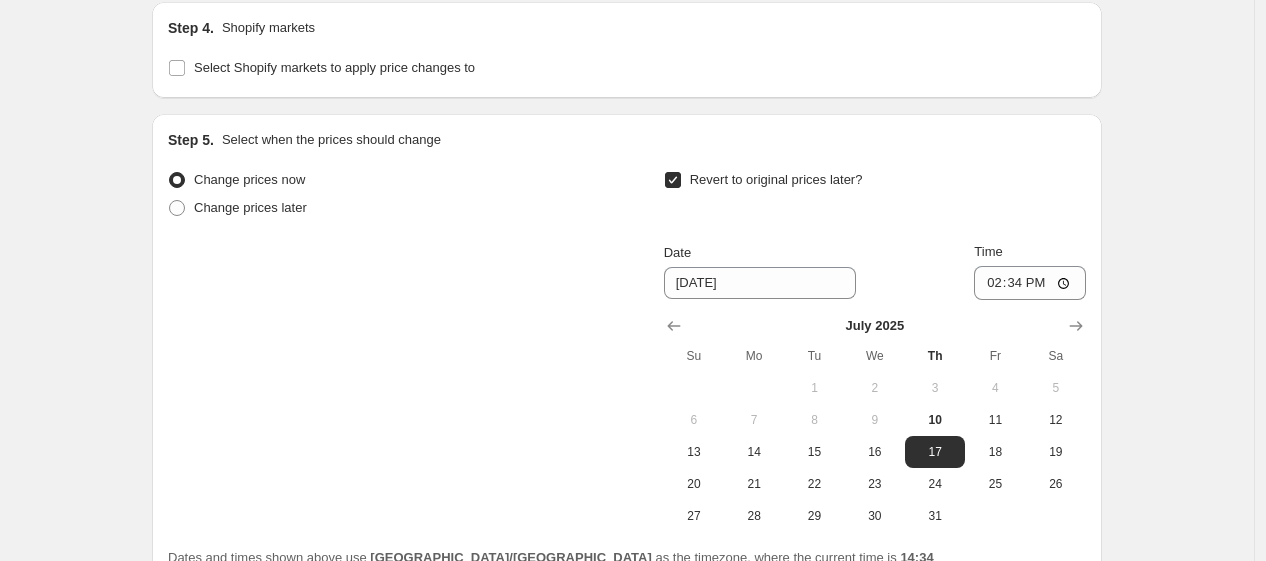 scroll, scrollTop: 1791, scrollLeft: 0, axis: vertical 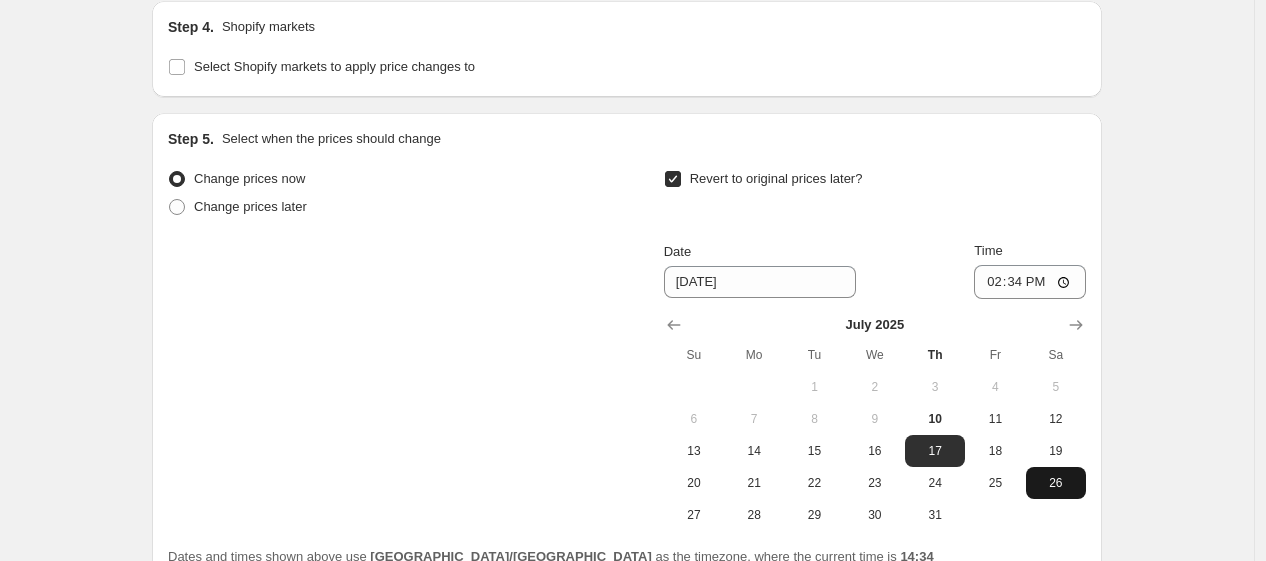 click on "26" at bounding box center (1056, 483) 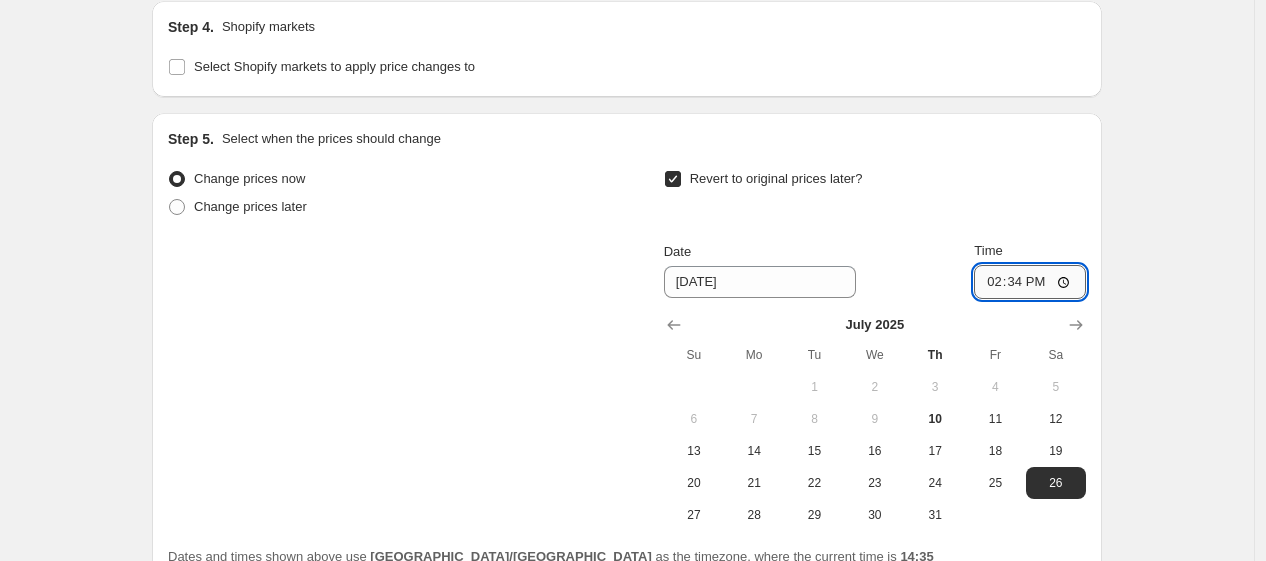 click on "14:34" at bounding box center [1030, 282] 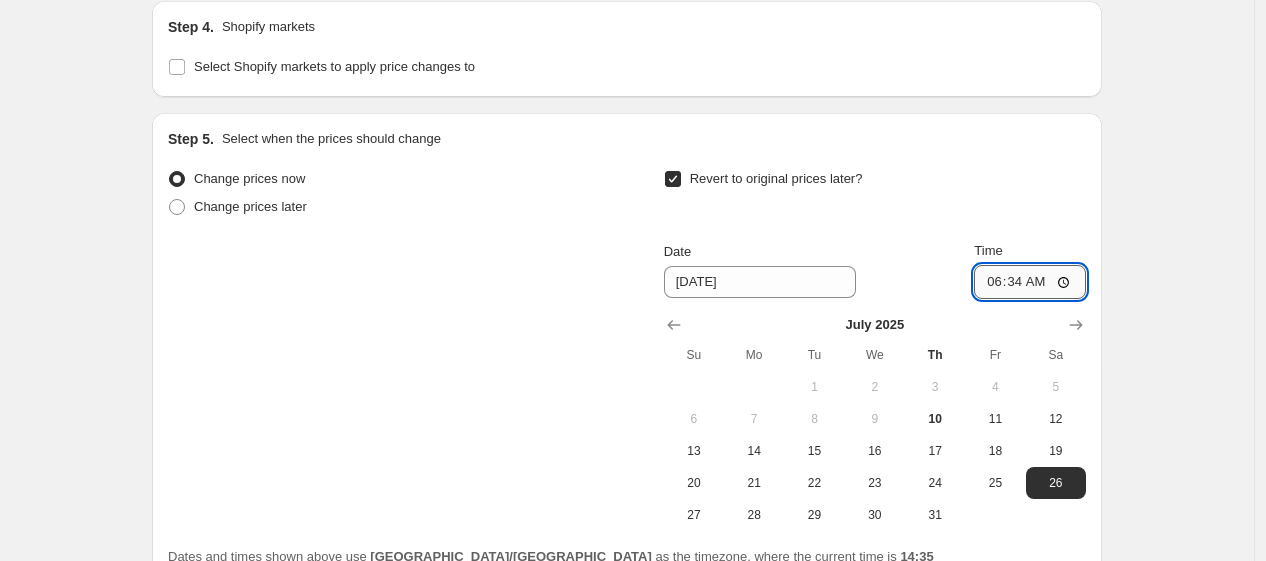type on "06:00" 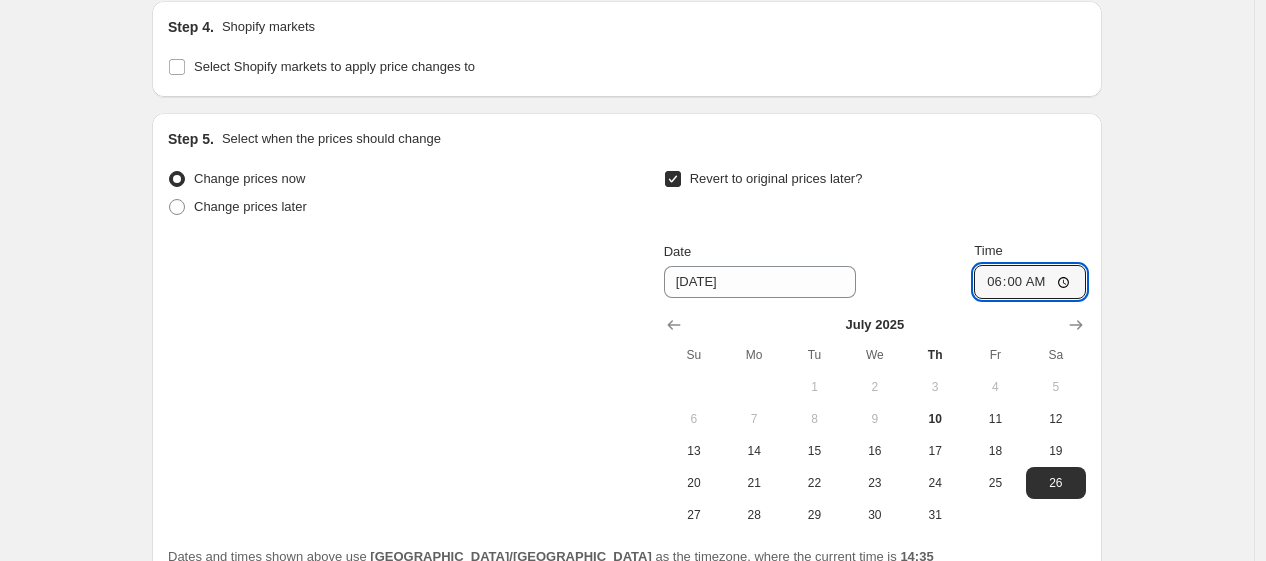 scroll, scrollTop: 1982, scrollLeft: 0, axis: vertical 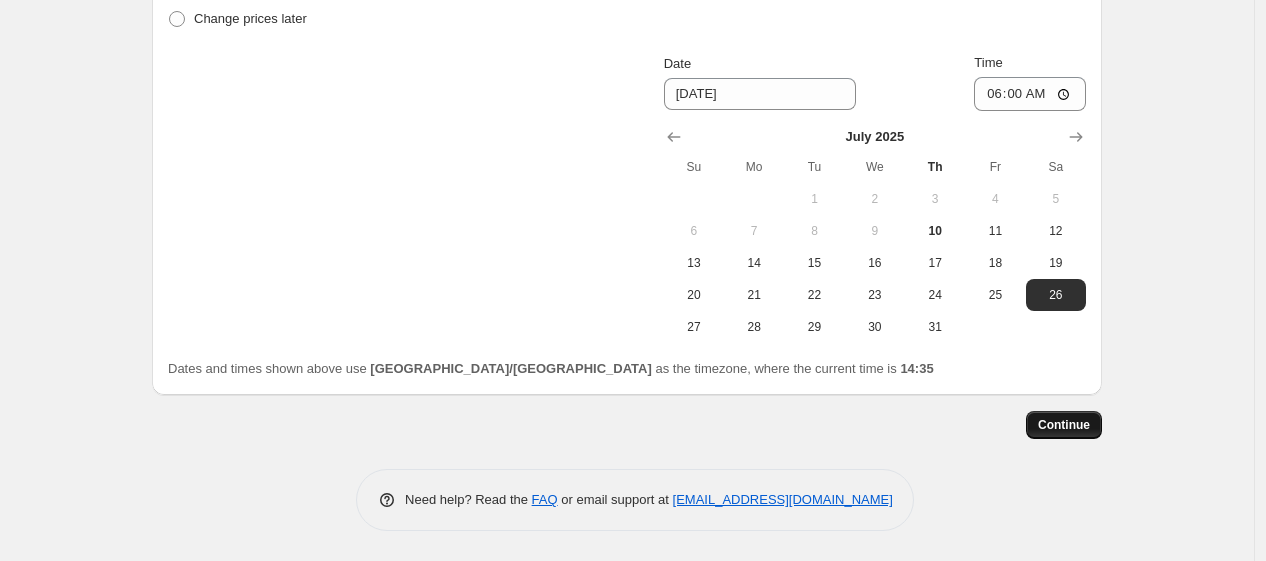click on "Continue" at bounding box center [1064, 425] 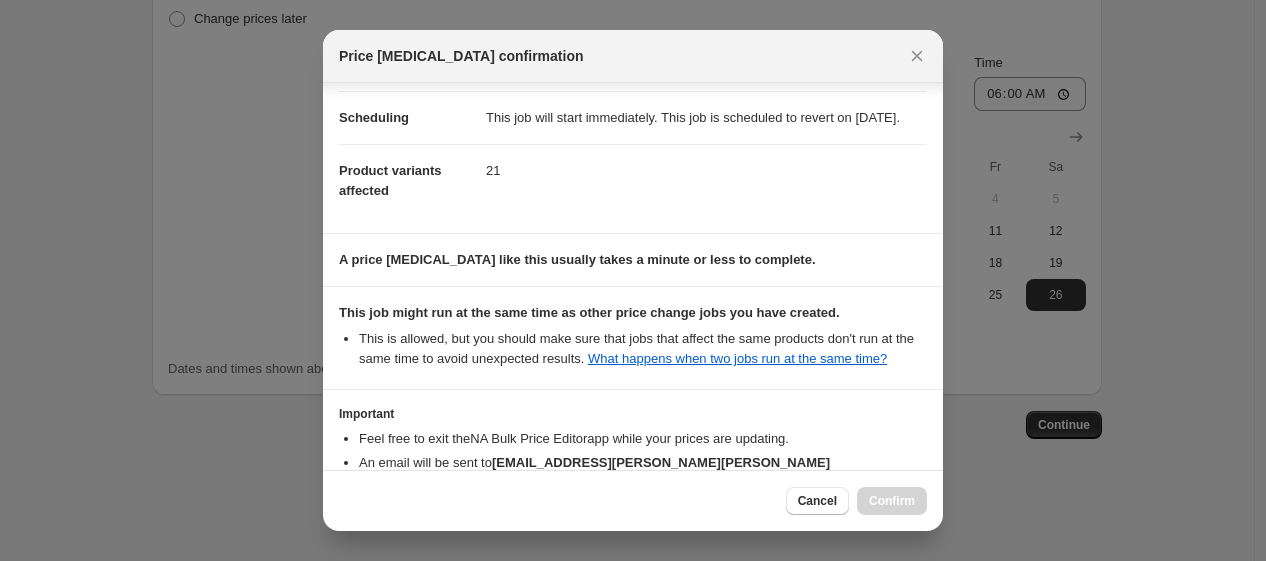 scroll, scrollTop: 321, scrollLeft: 0, axis: vertical 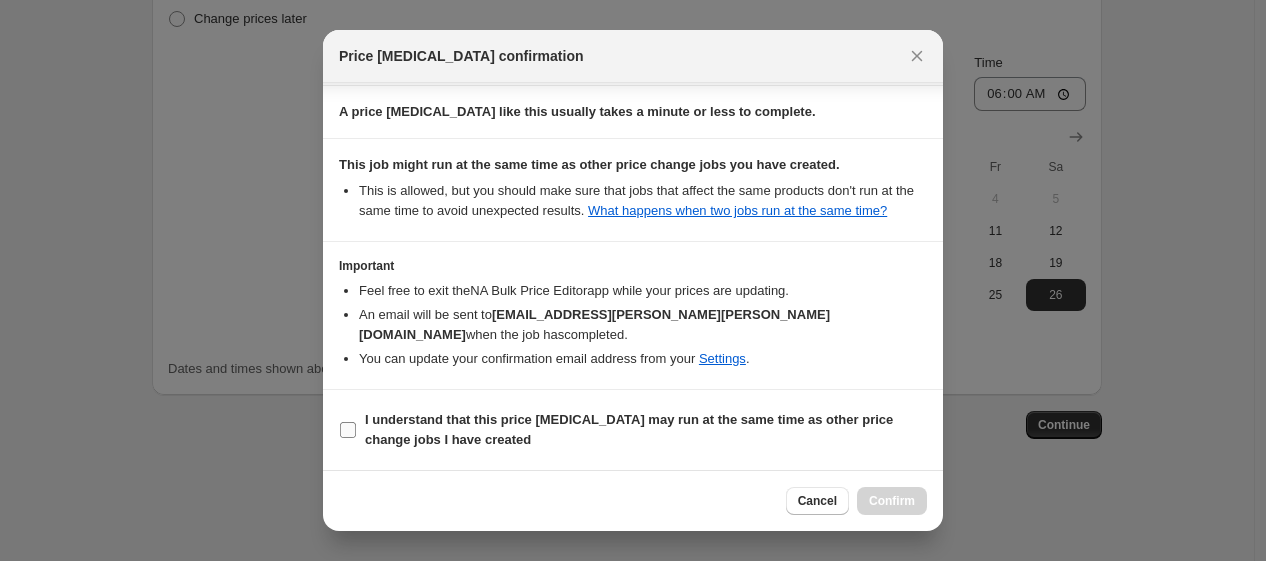click on "I understand that this price change job may run at the same time as other price change jobs I have created" at bounding box center (646, 430) 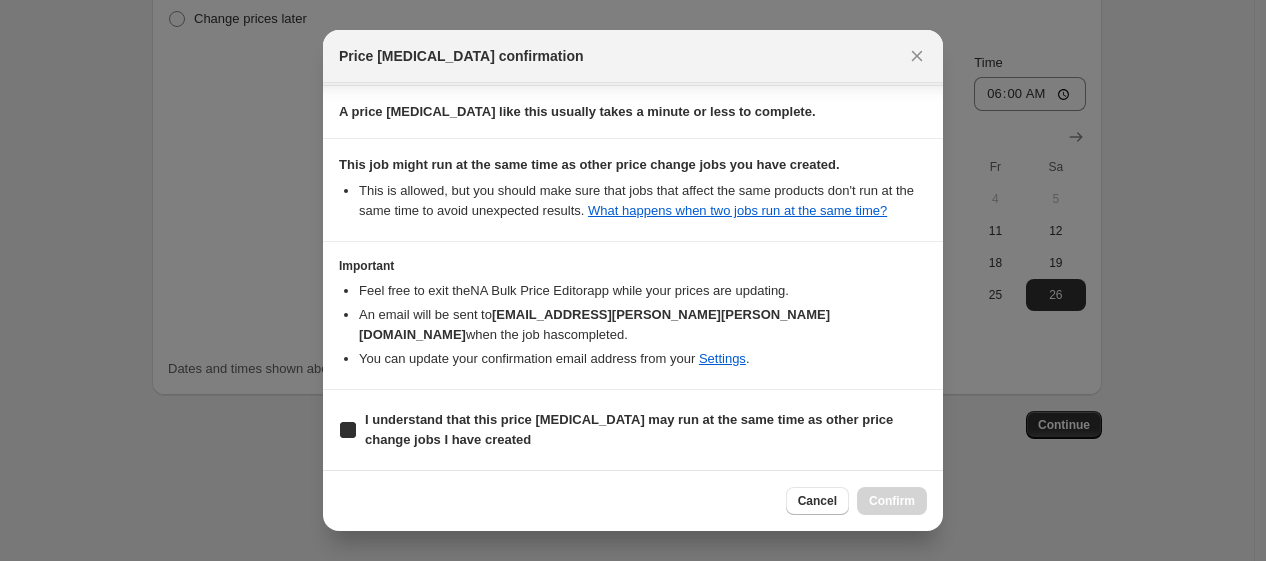 checkbox on "true" 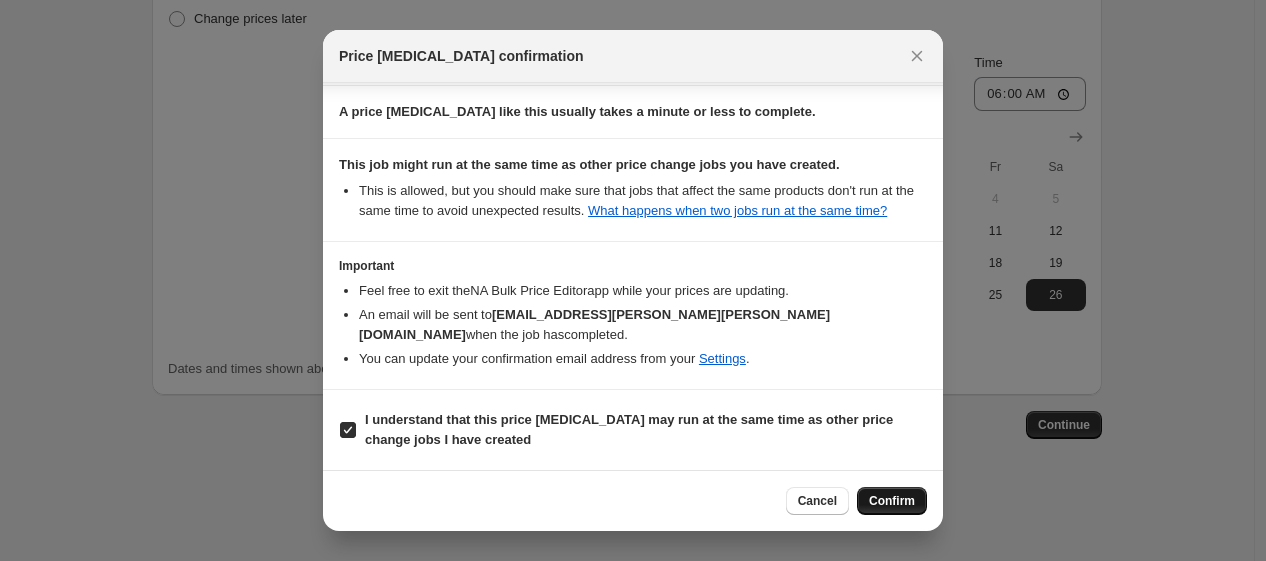 click on "Confirm" at bounding box center [892, 501] 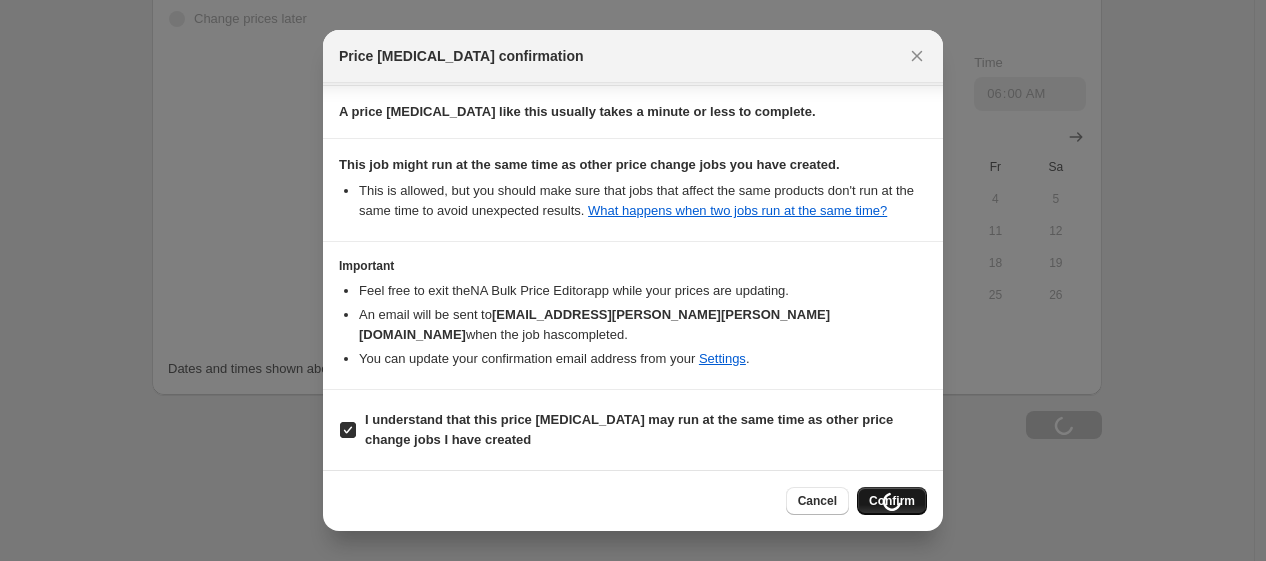 scroll, scrollTop: 2050, scrollLeft: 0, axis: vertical 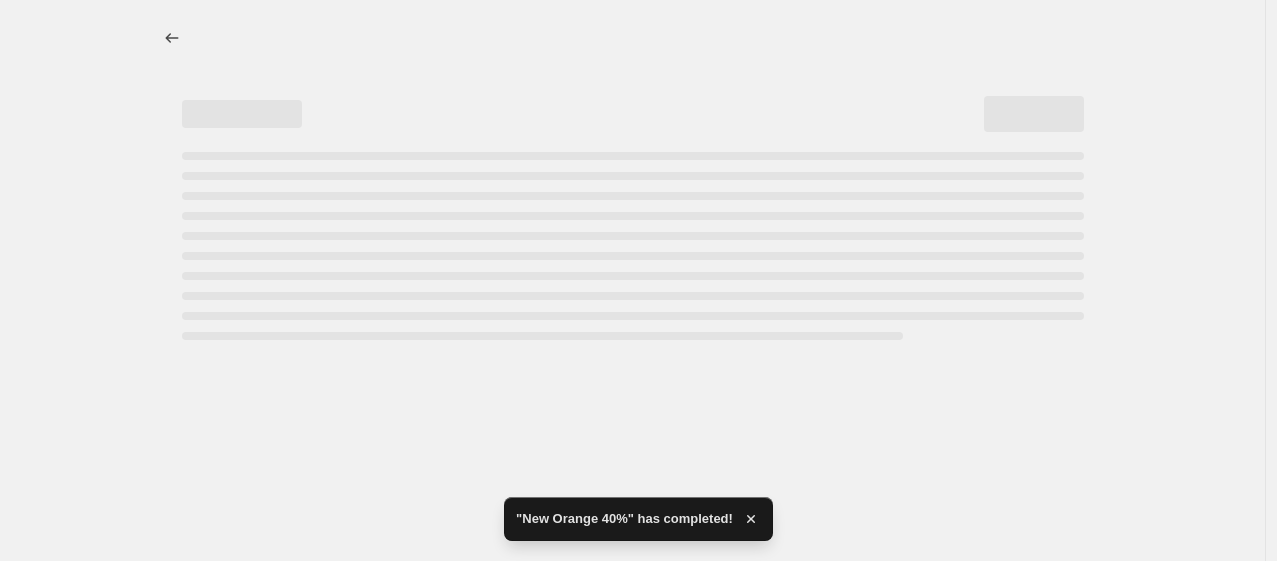 select on "pcap" 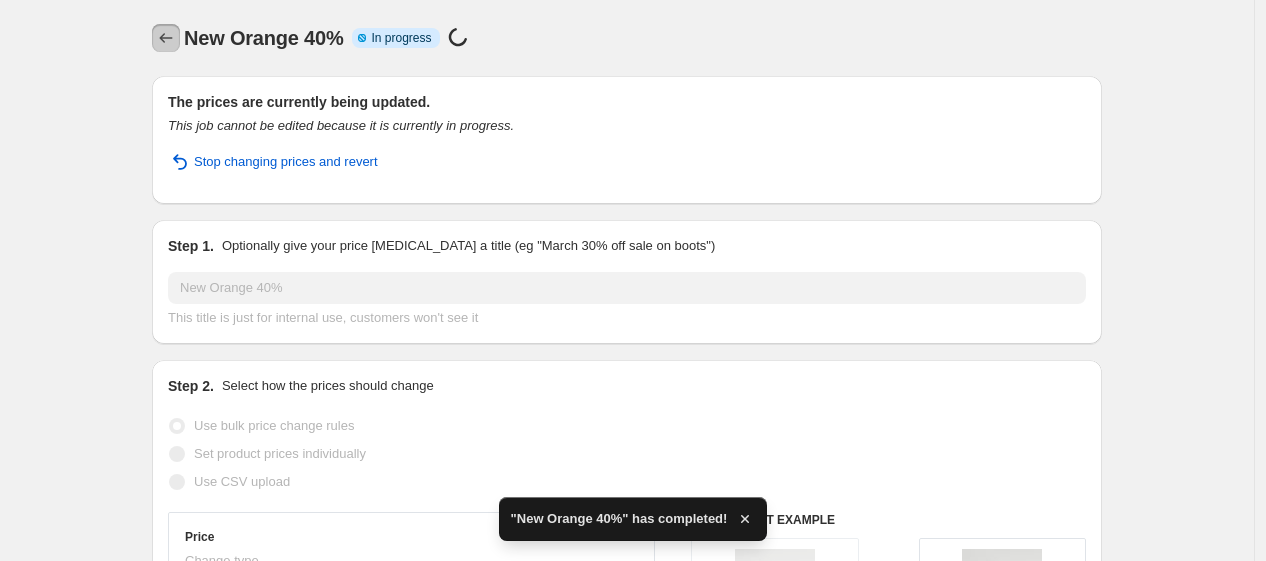 click 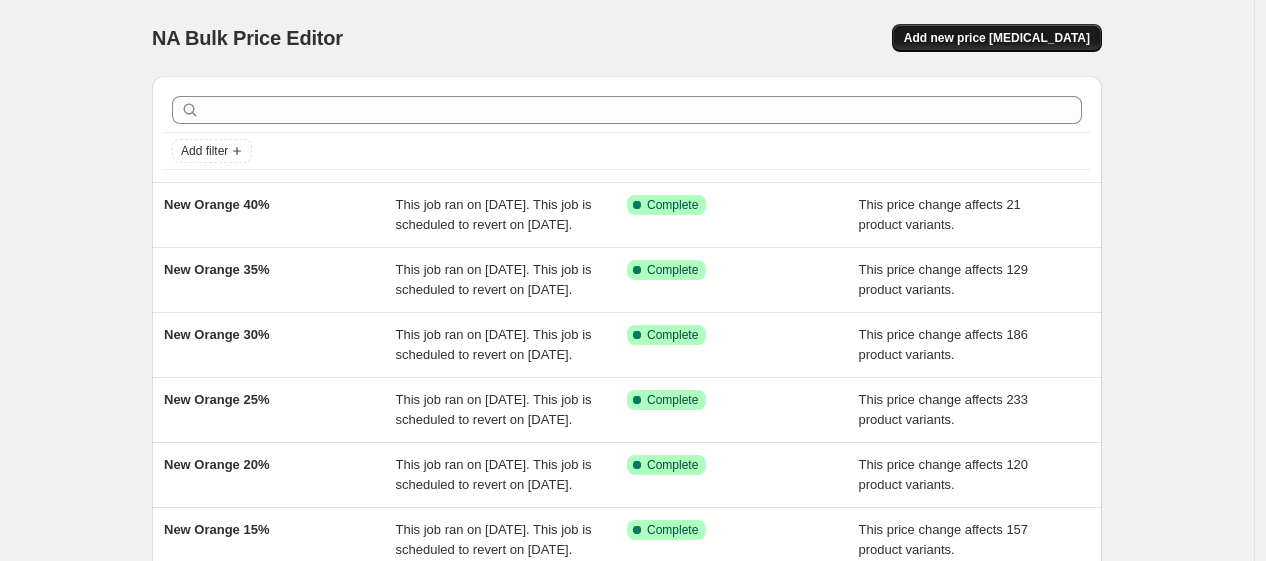 click on "Add new price [MEDICAL_DATA]" at bounding box center [997, 38] 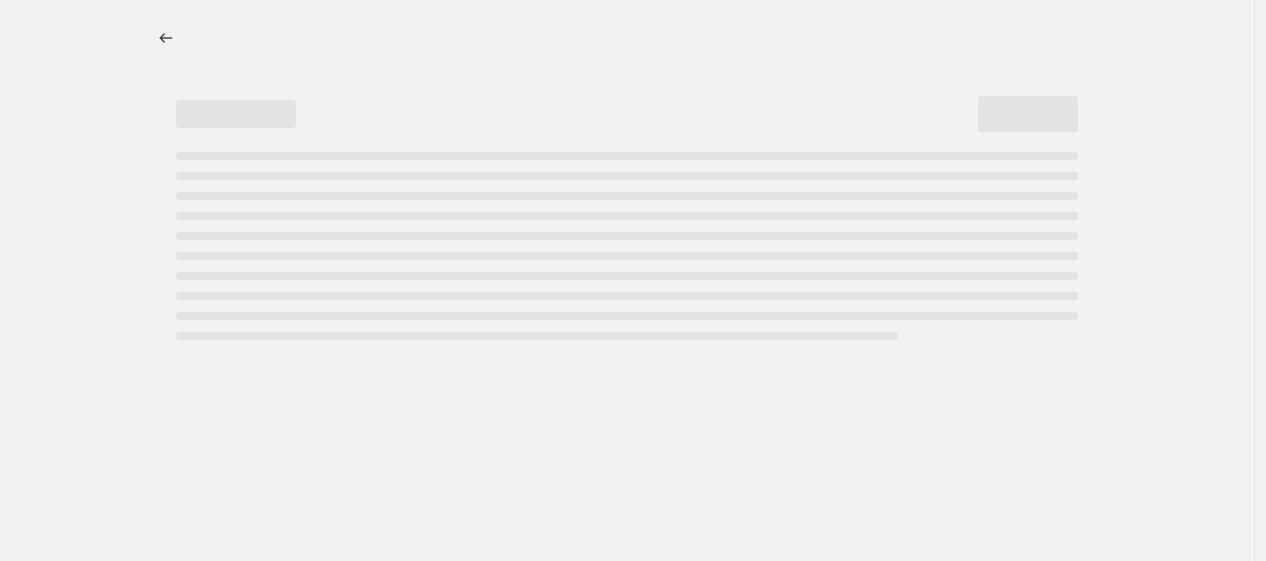 select on "percentage" 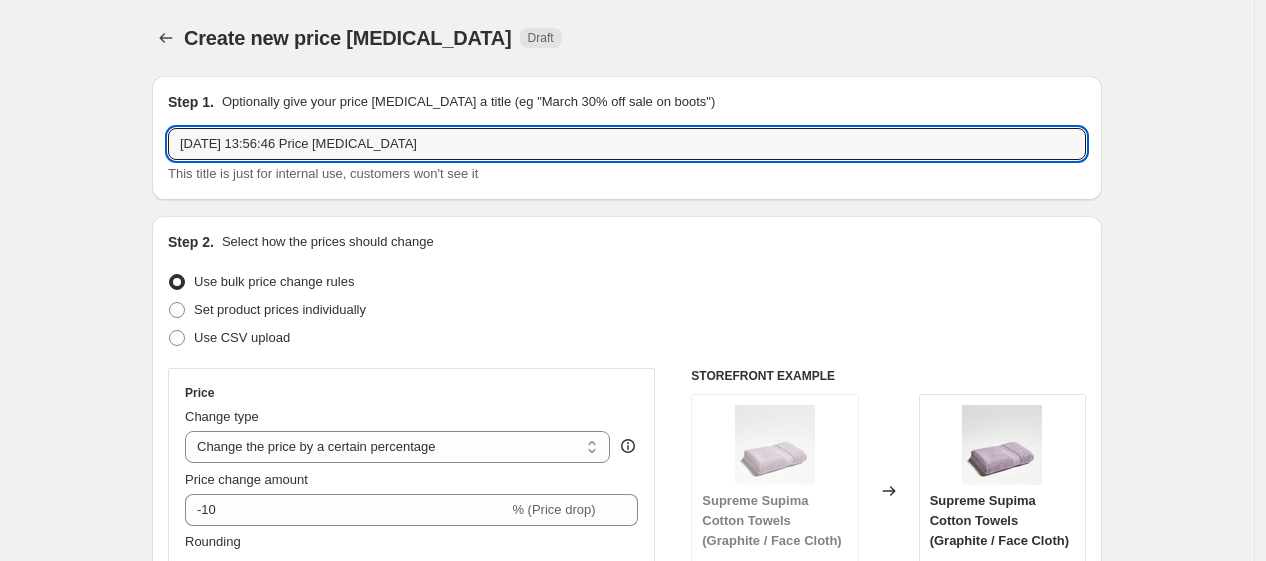 drag, startPoint x: 441, startPoint y: 145, endPoint x: 78, endPoint y: 166, distance: 363.60693 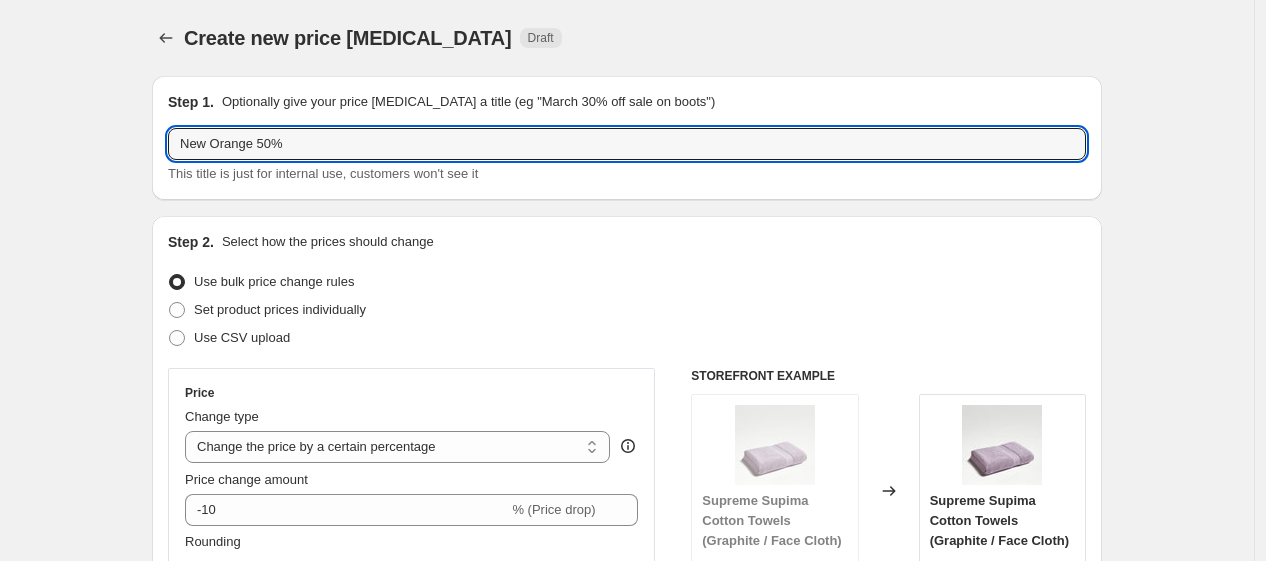 type on "New Orange 50%" 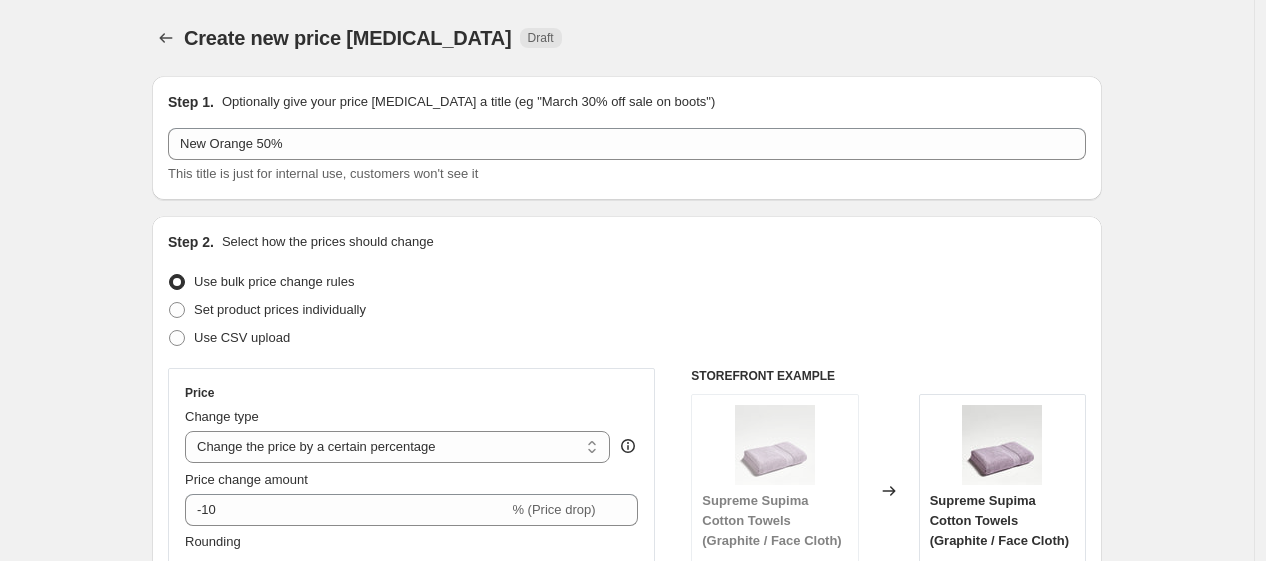 click on "Use bulk price change rules" at bounding box center (627, 282) 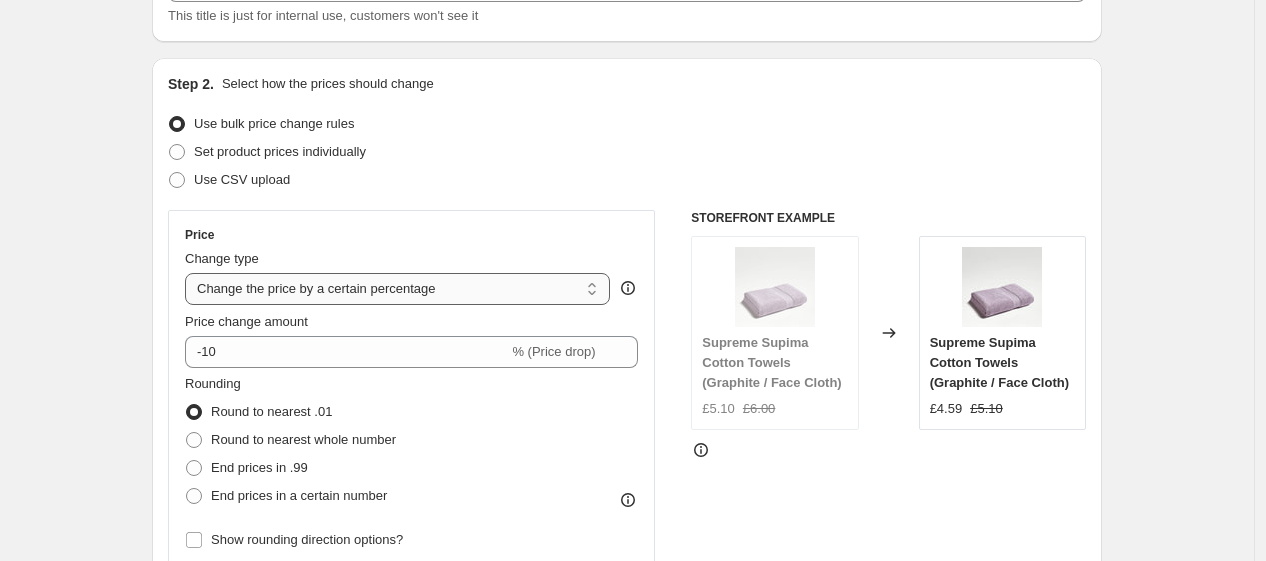 click on "Change the price to a certain amount Change the price by a certain amount Change the price by a certain percentage Change the price to the current compare at price (price before sale) Change the price by a certain amount relative to the compare at price Change the price by a certain percentage relative to the compare at price Don't change the price Change the price by a certain percentage relative to the cost per item Change price to certain cost margin" at bounding box center [397, 289] 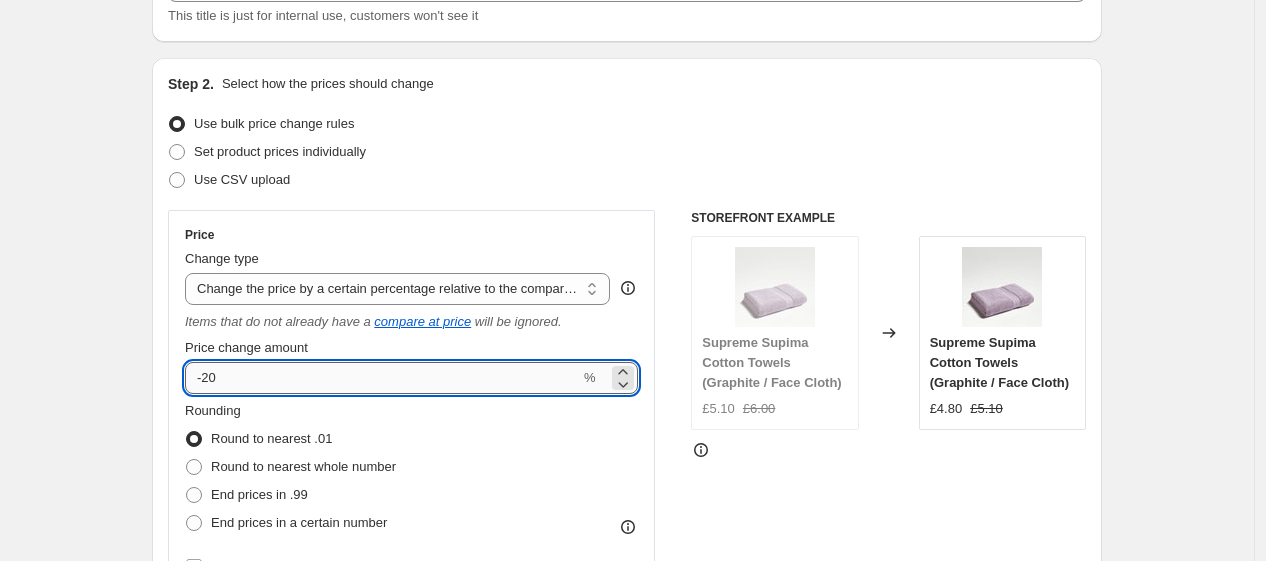 click on "-20" at bounding box center [382, 378] 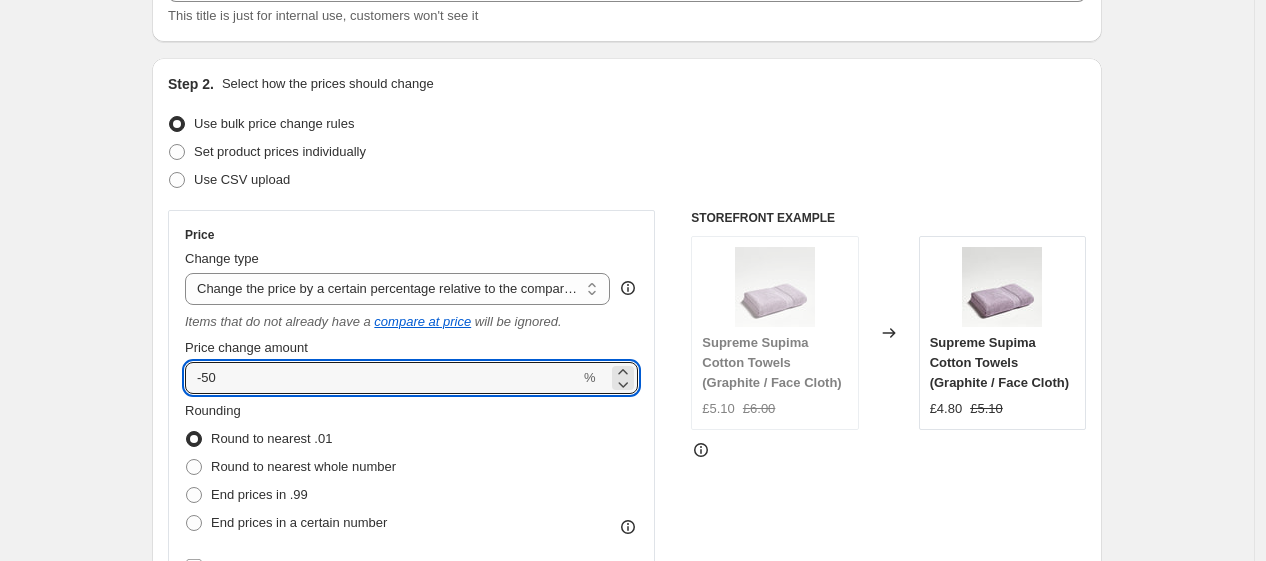 type on "-50" 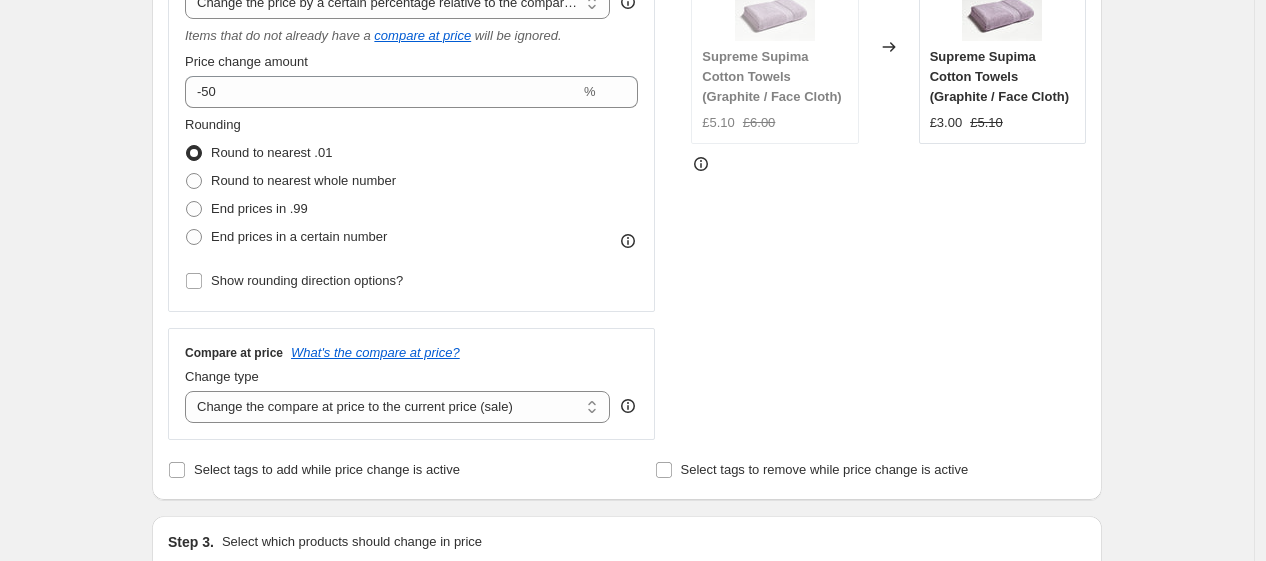 scroll, scrollTop: 446, scrollLeft: 0, axis: vertical 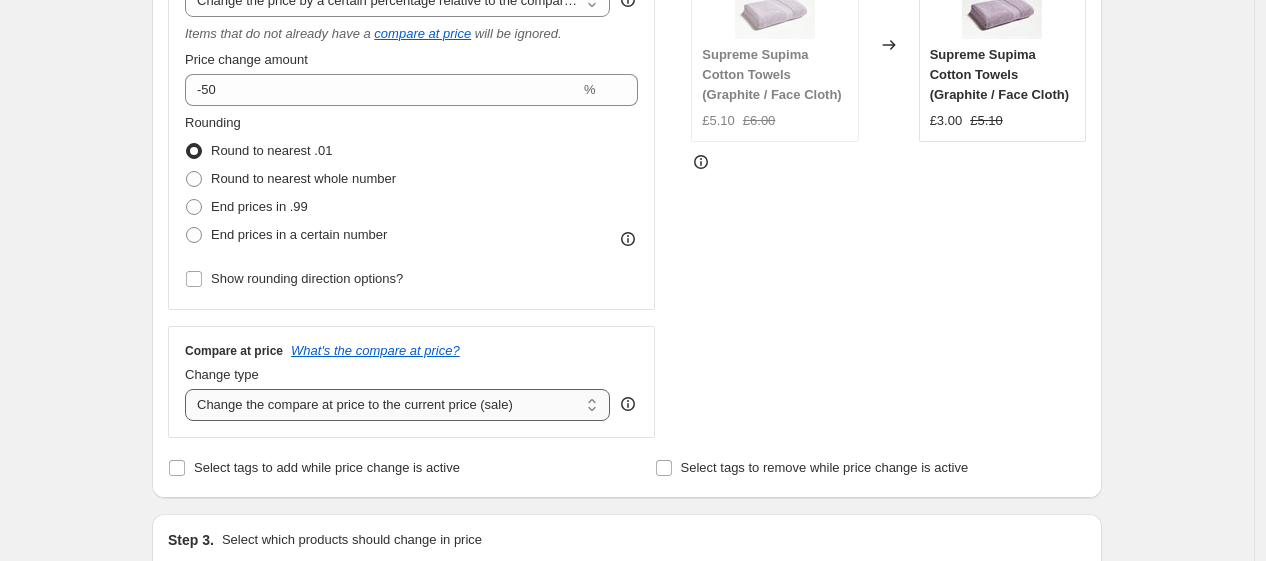 click on "Change the compare at price to the current price (sale) Change the compare at price to a certain amount Change the compare at price by a certain amount Change the compare at price by a certain percentage Change the compare at price by a certain amount relative to the actual price Change the compare at price by a certain percentage relative to the actual price Don't change the compare at price Remove the compare at price" at bounding box center (397, 405) 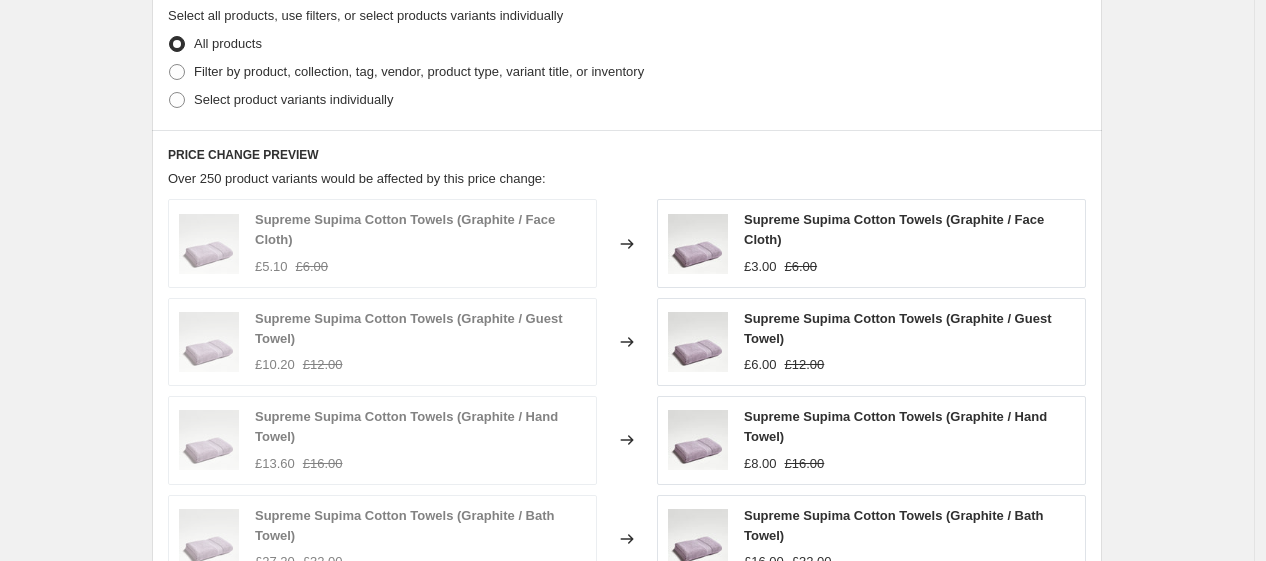 scroll, scrollTop: 1011, scrollLeft: 0, axis: vertical 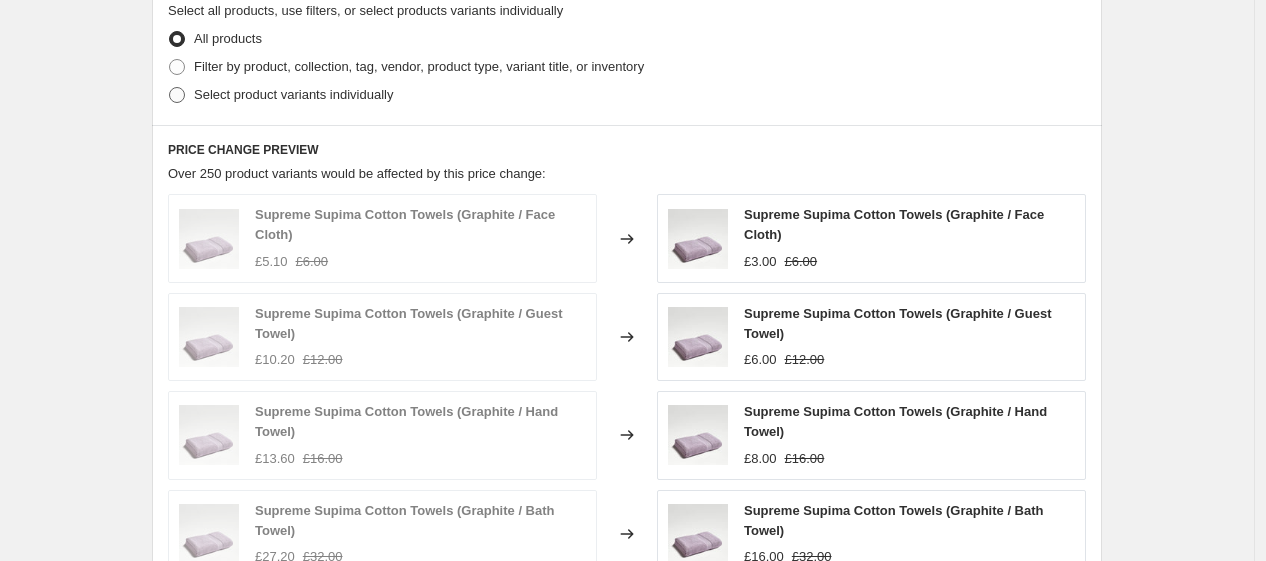 click on "Select product variants individually" at bounding box center [293, 94] 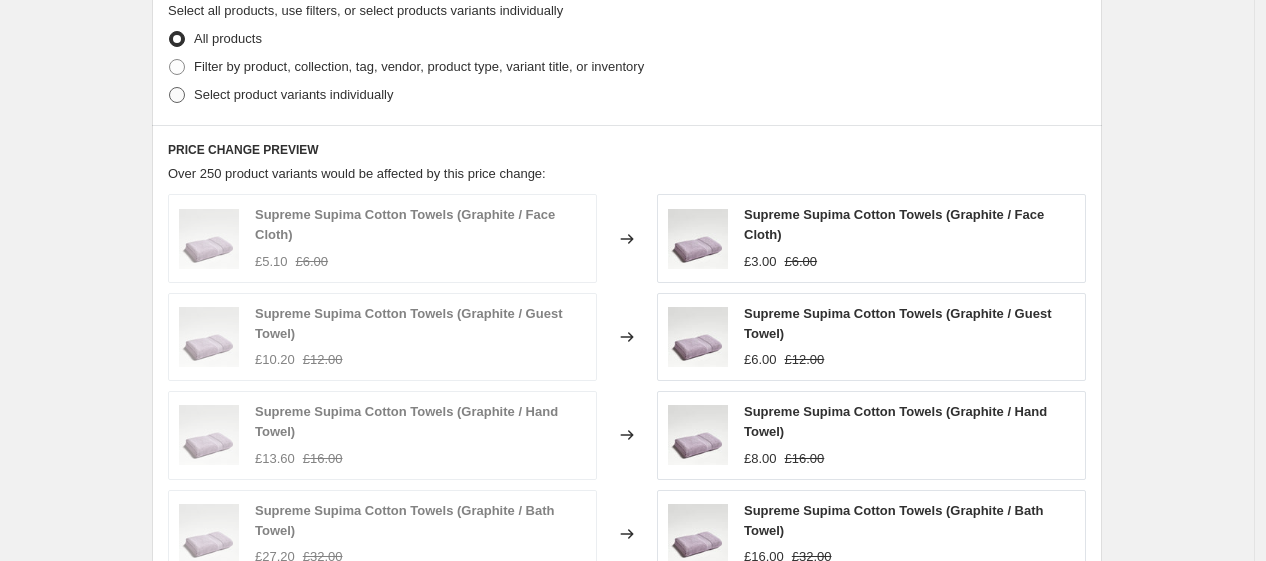 radio on "true" 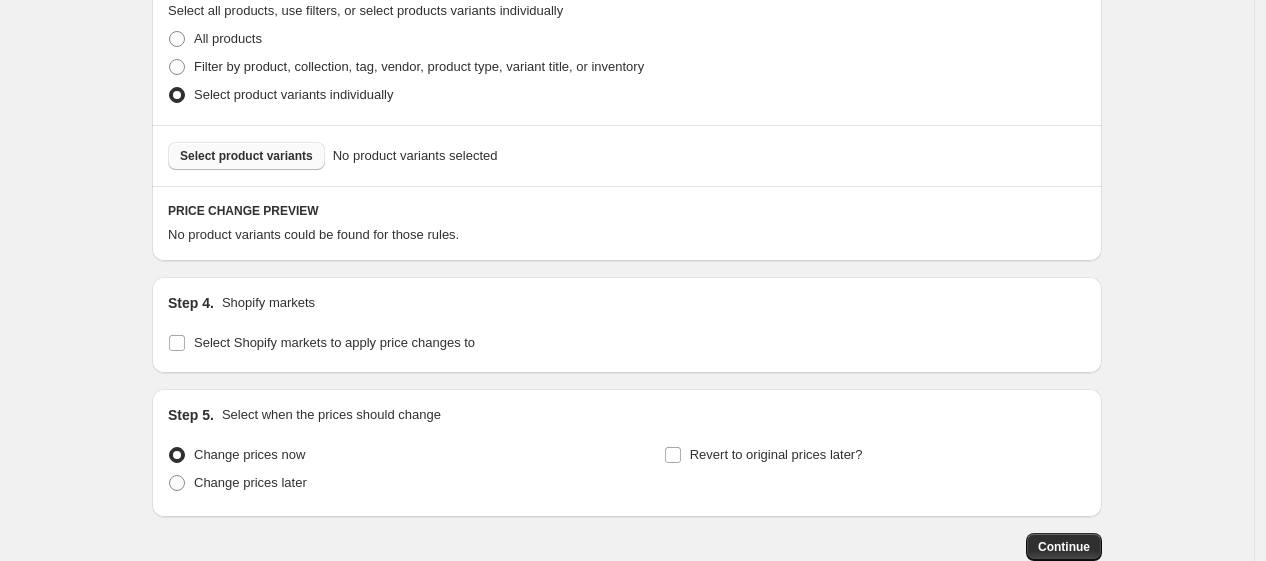 click on "Select product variants" at bounding box center (246, 156) 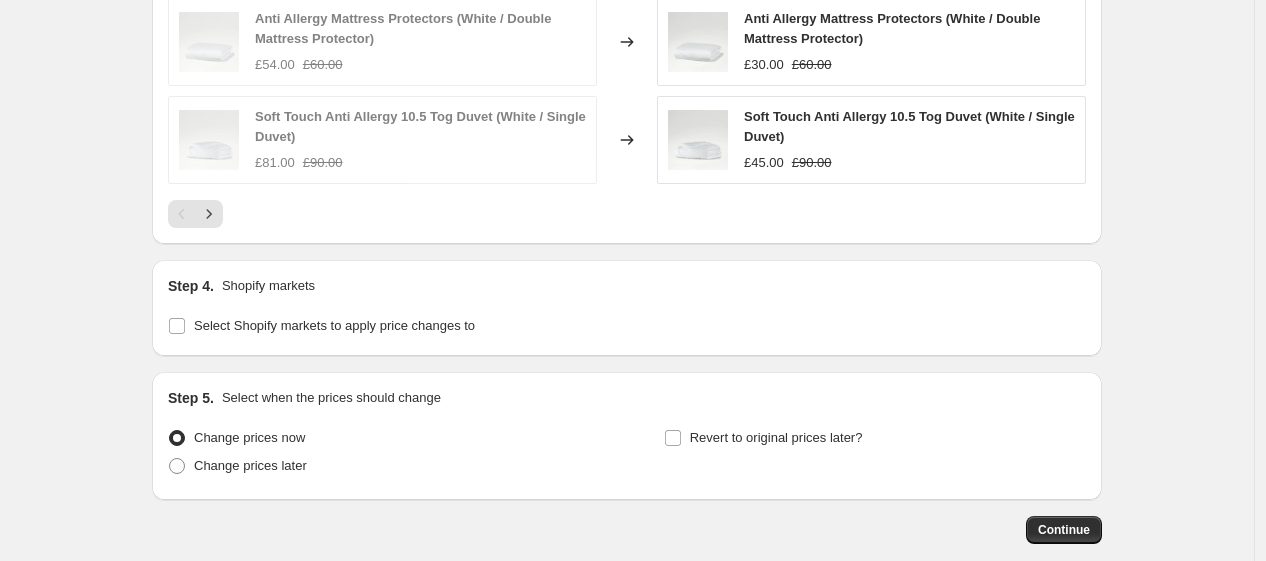 scroll, scrollTop: 1672, scrollLeft: 0, axis: vertical 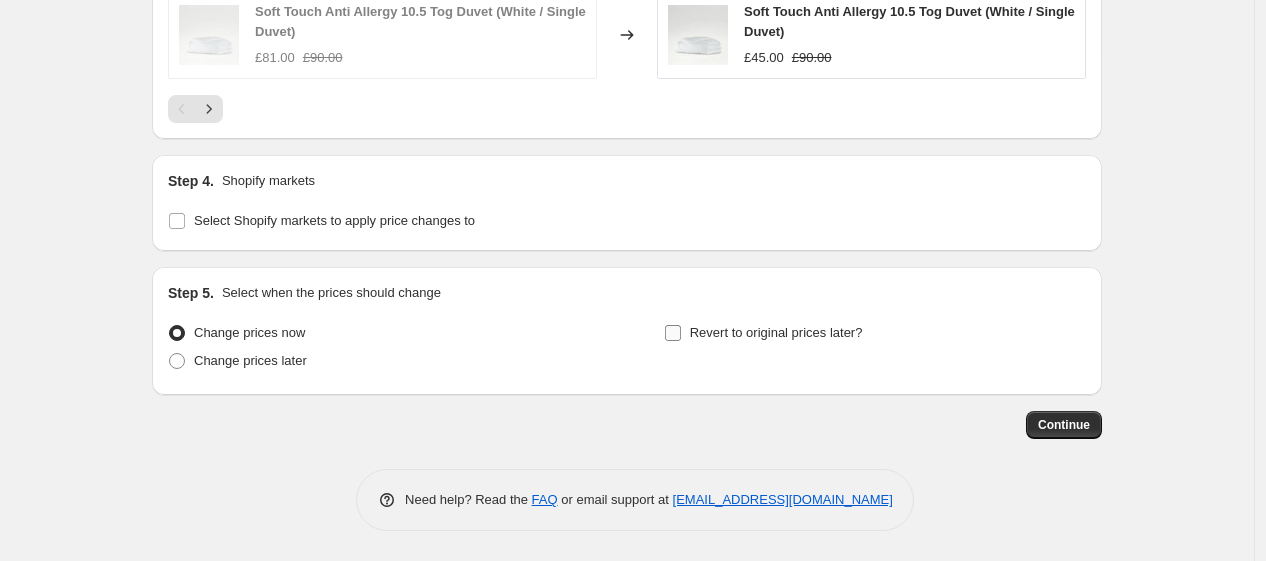 click on "Revert to original prices later?" at bounding box center [776, 332] 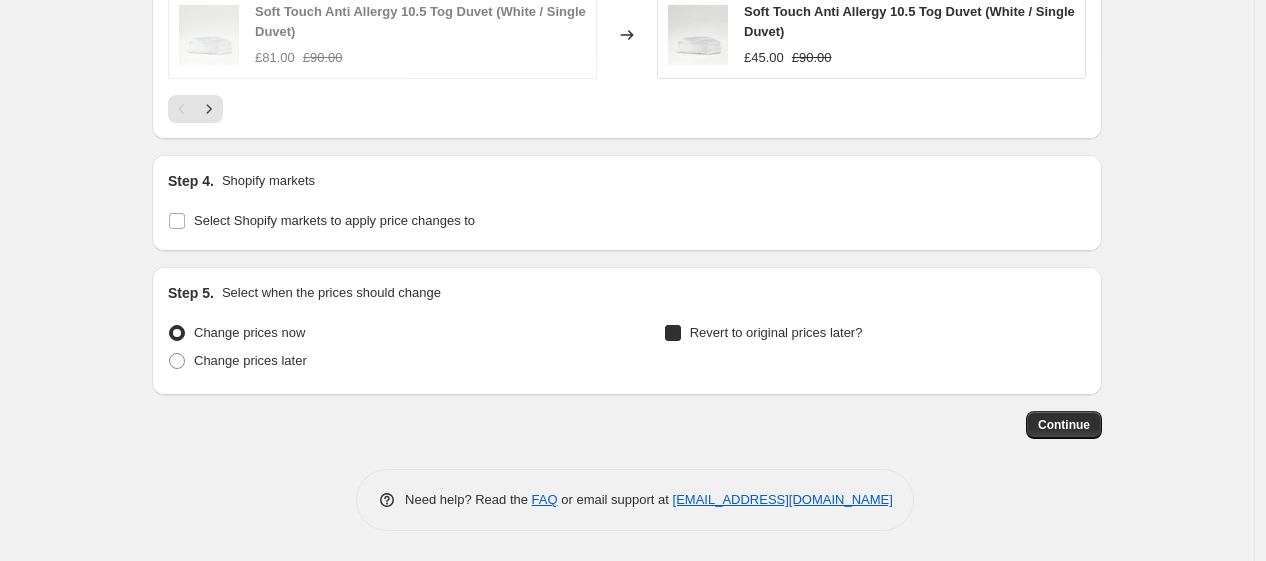 checkbox on "true" 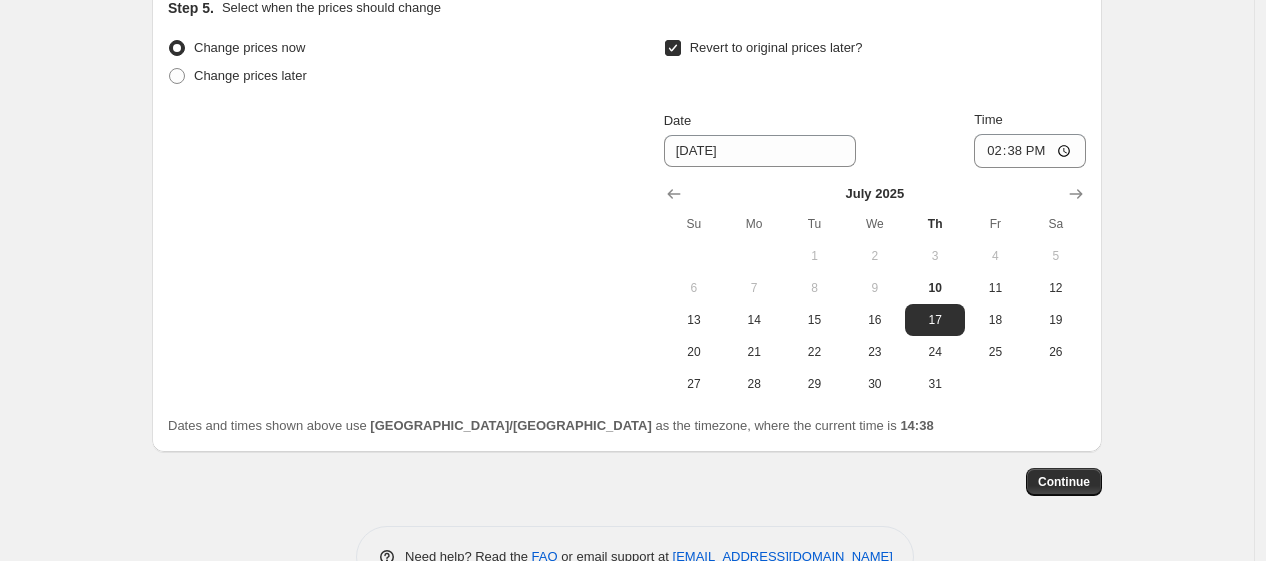scroll, scrollTop: 1955, scrollLeft: 0, axis: vertical 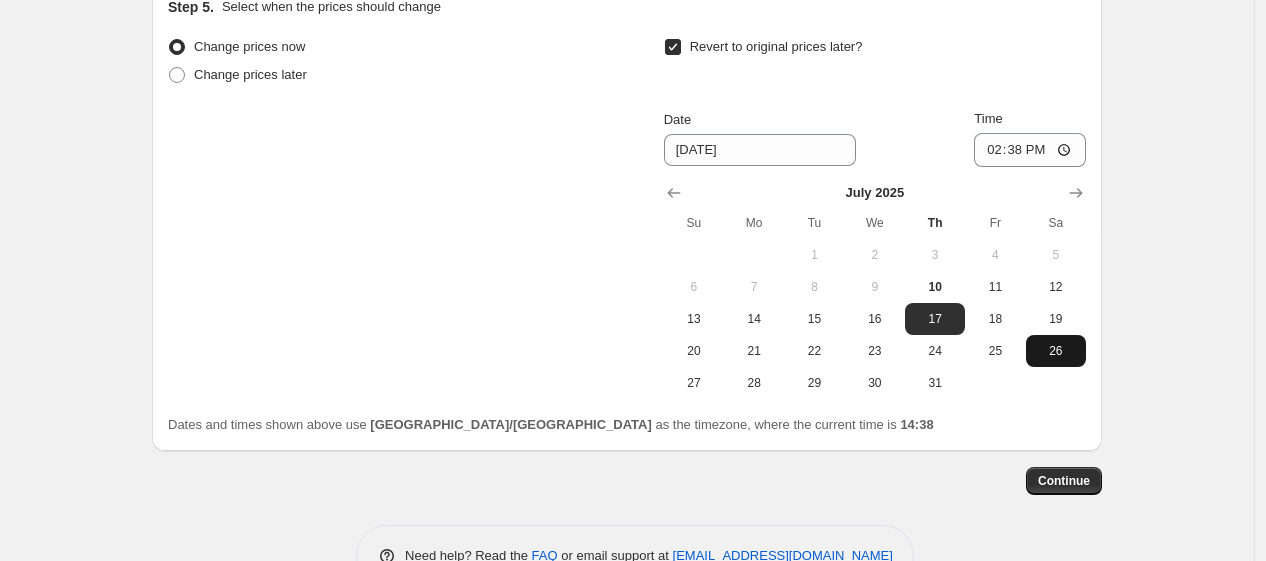 click on "26" at bounding box center [1056, 351] 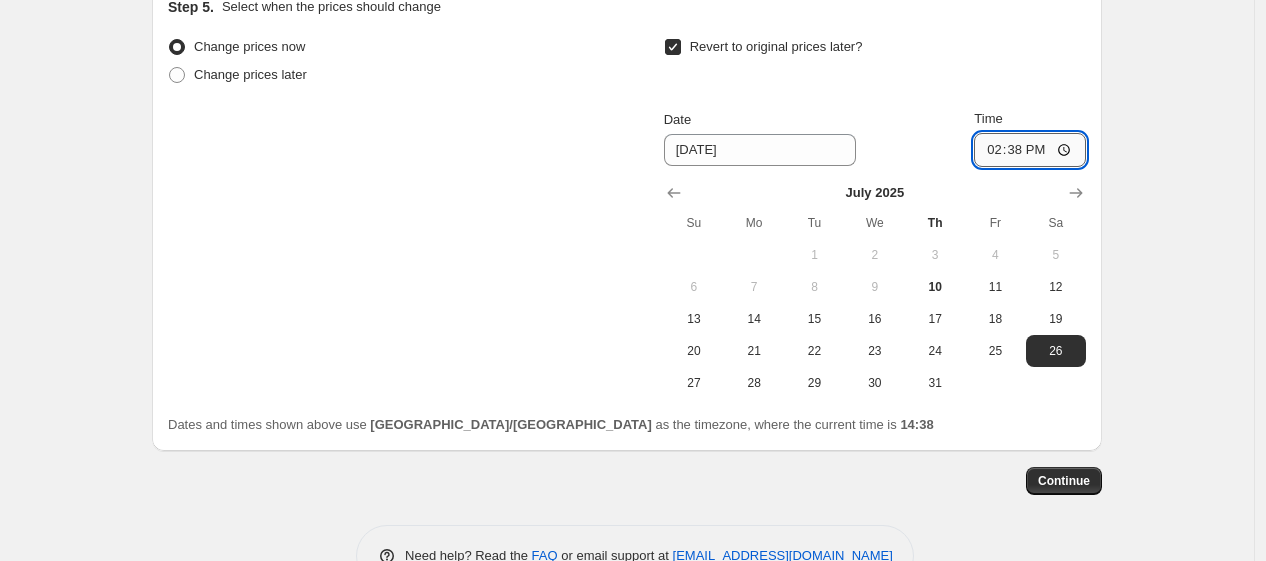 click on "14:38" at bounding box center [1030, 150] 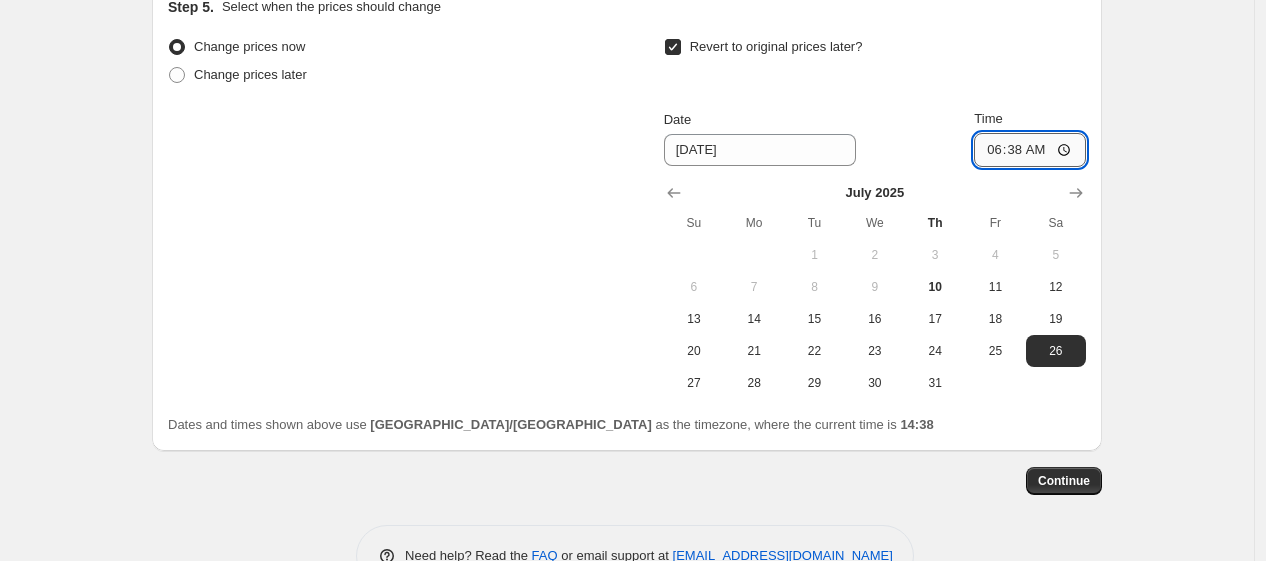 type on "06:00" 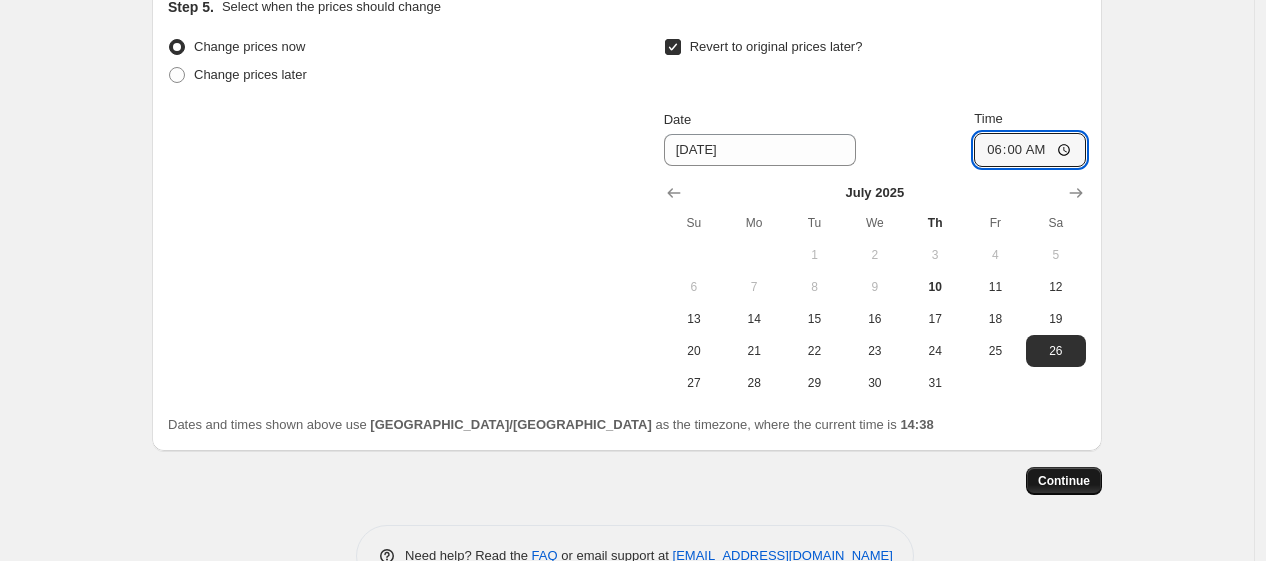 click on "Continue" at bounding box center (1064, 481) 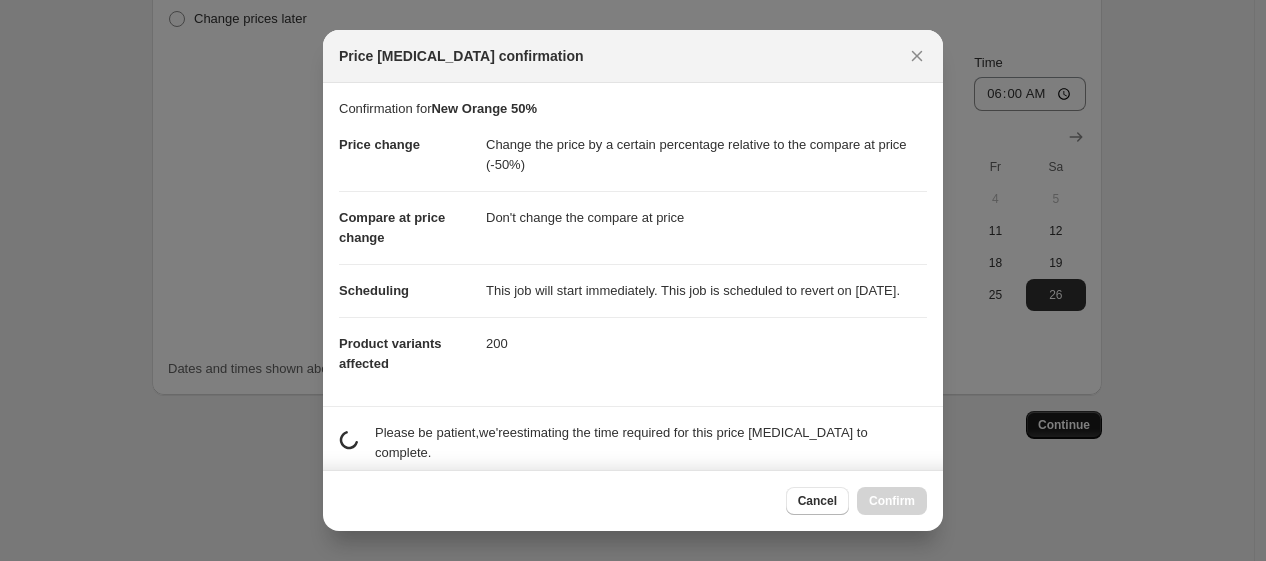 scroll, scrollTop: 0, scrollLeft: 0, axis: both 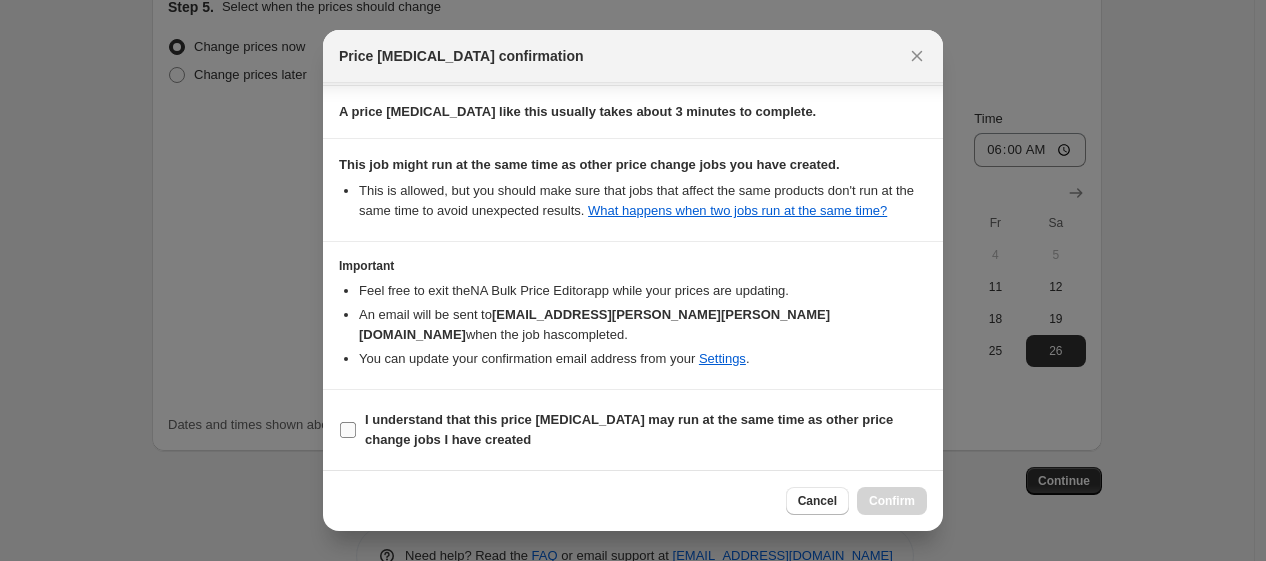 click on "I understand that this price change job may run at the same time as other price change jobs I have created" at bounding box center [629, 429] 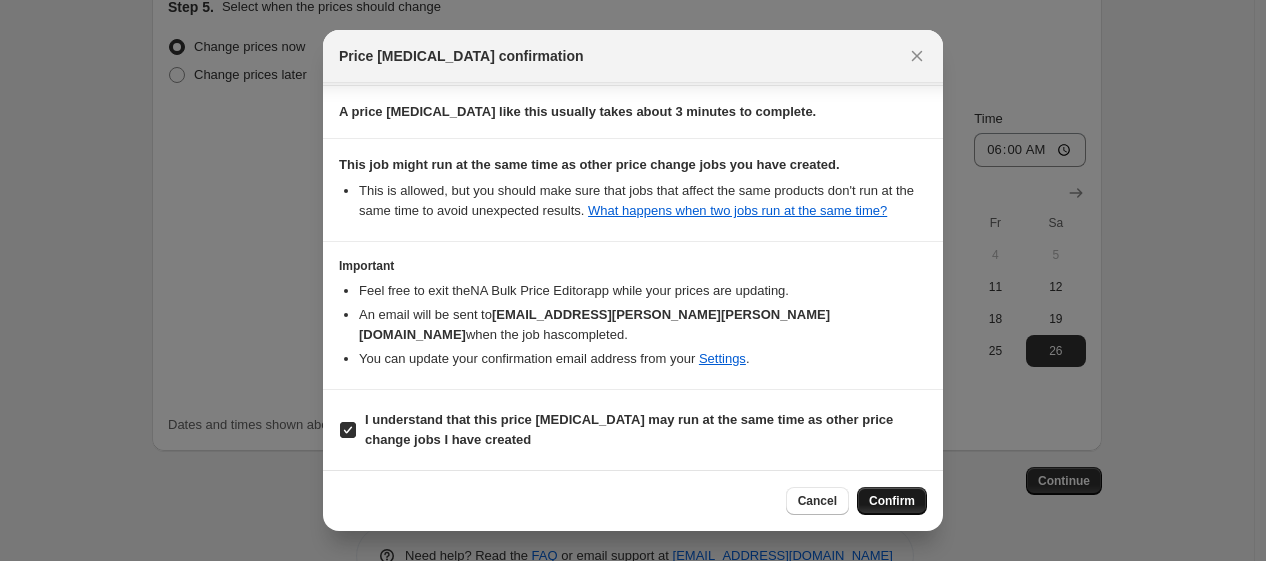 click on "Confirm" at bounding box center (892, 501) 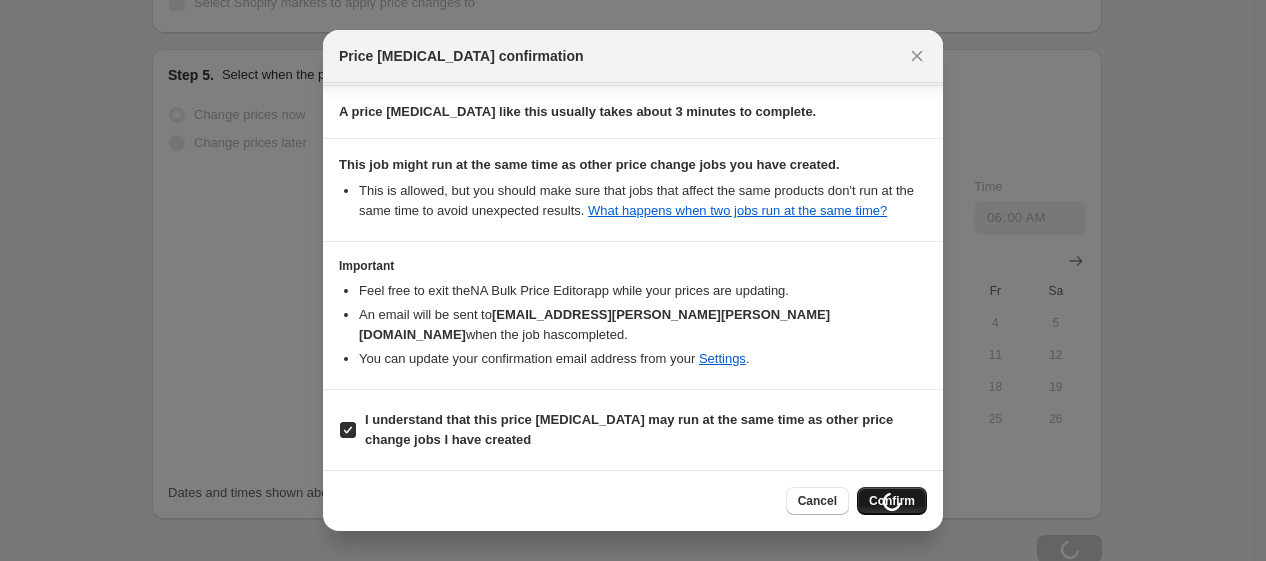 scroll, scrollTop: 2024, scrollLeft: 0, axis: vertical 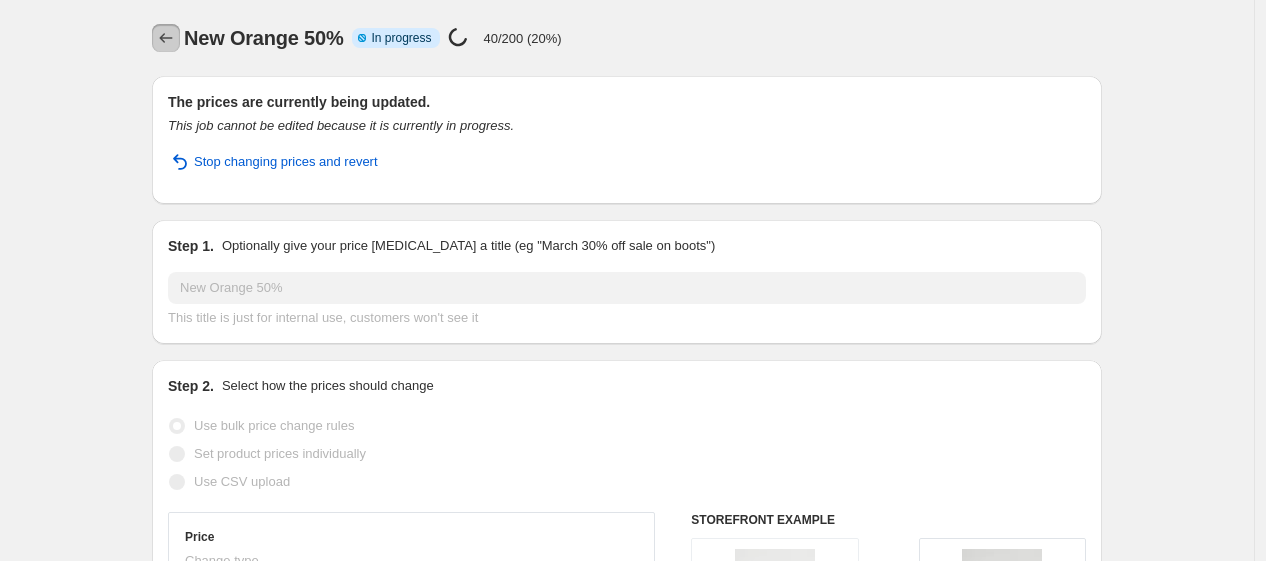 click 